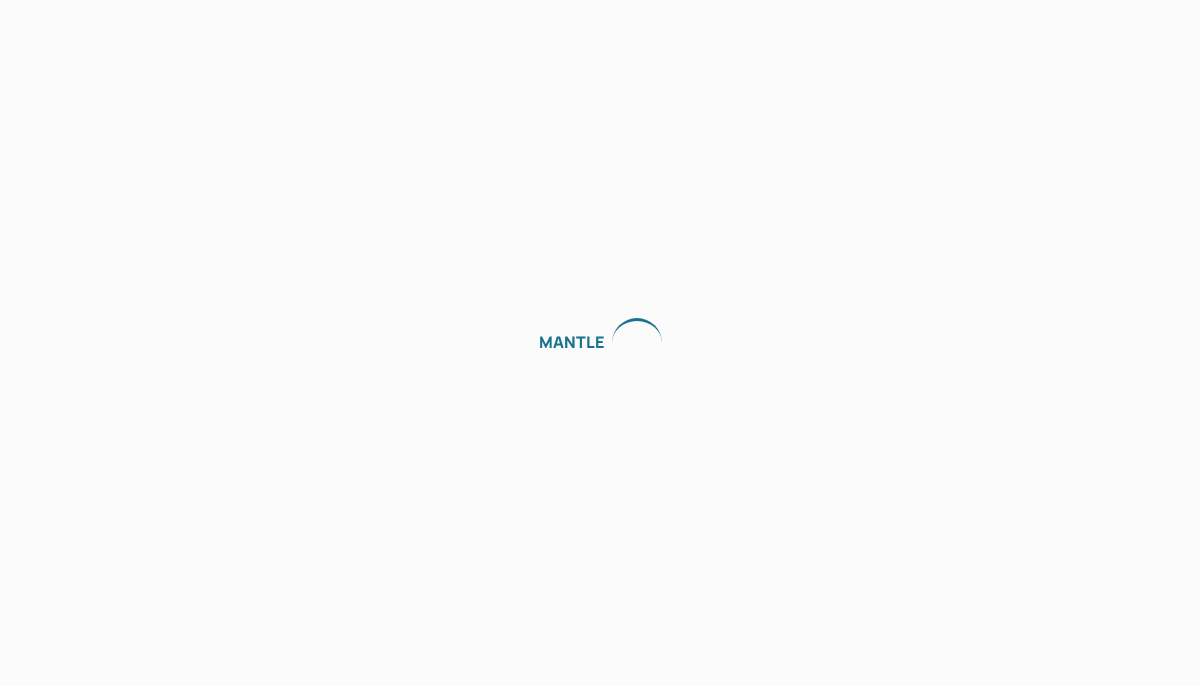 scroll, scrollTop: 0, scrollLeft: 0, axis: both 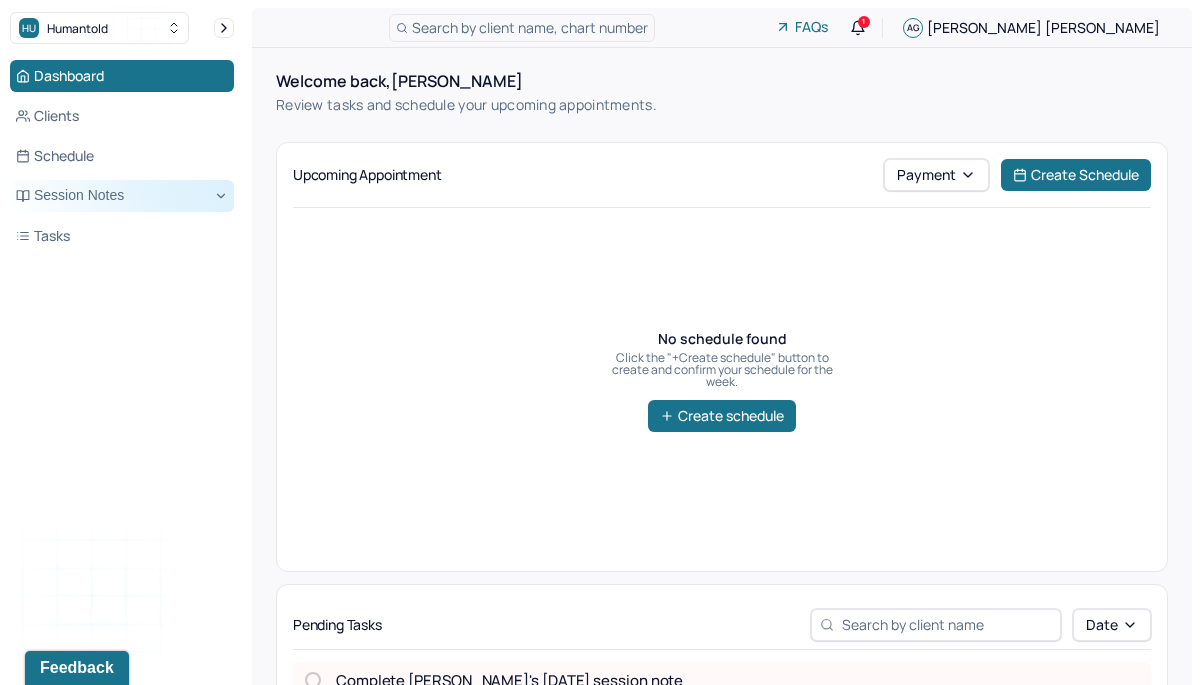 click on "Session Notes" at bounding box center (122, 196) 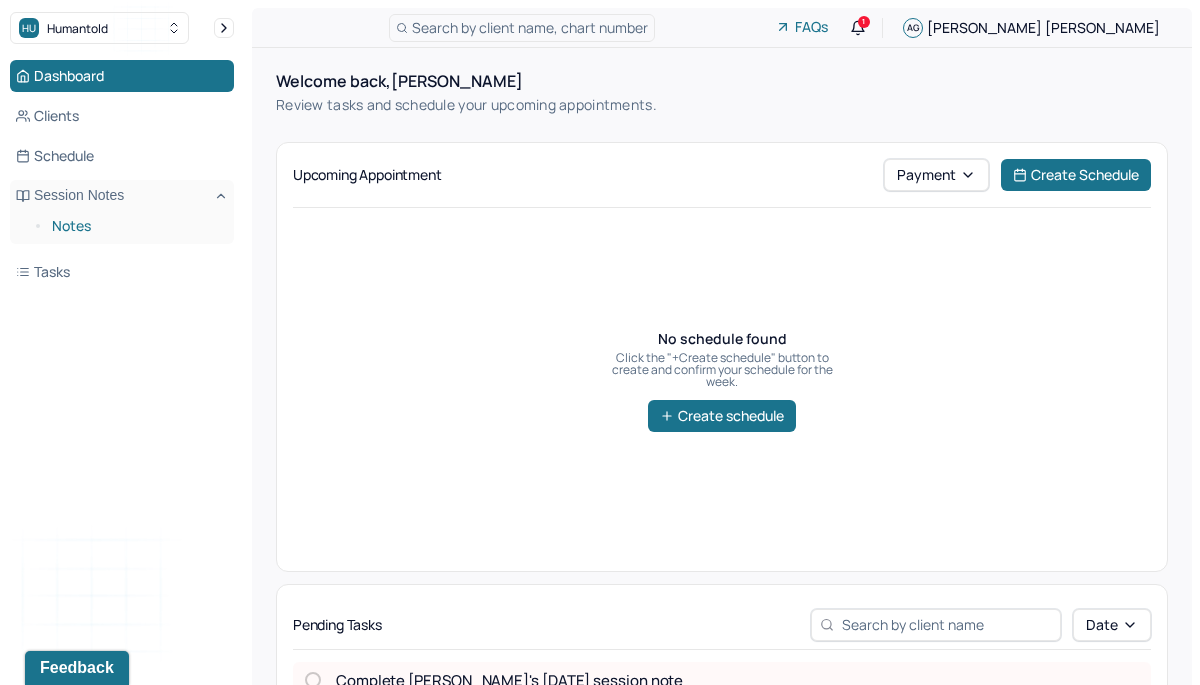 click on "Notes" at bounding box center (135, 226) 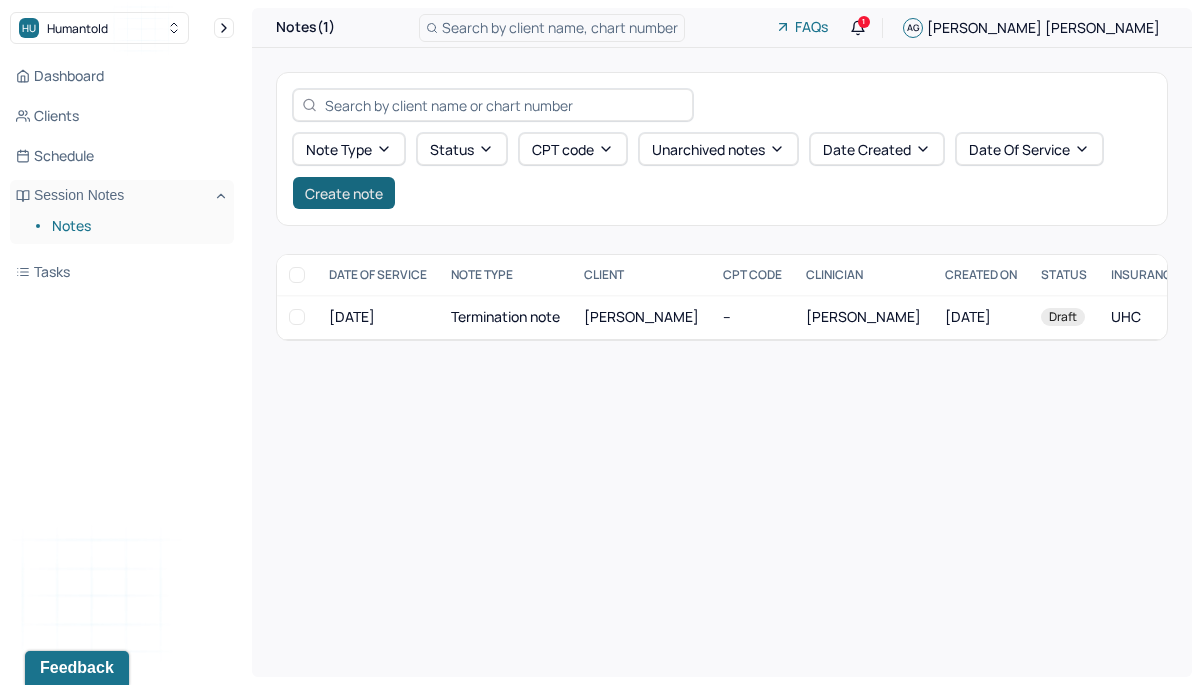 click on "Create note" at bounding box center (344, 193) 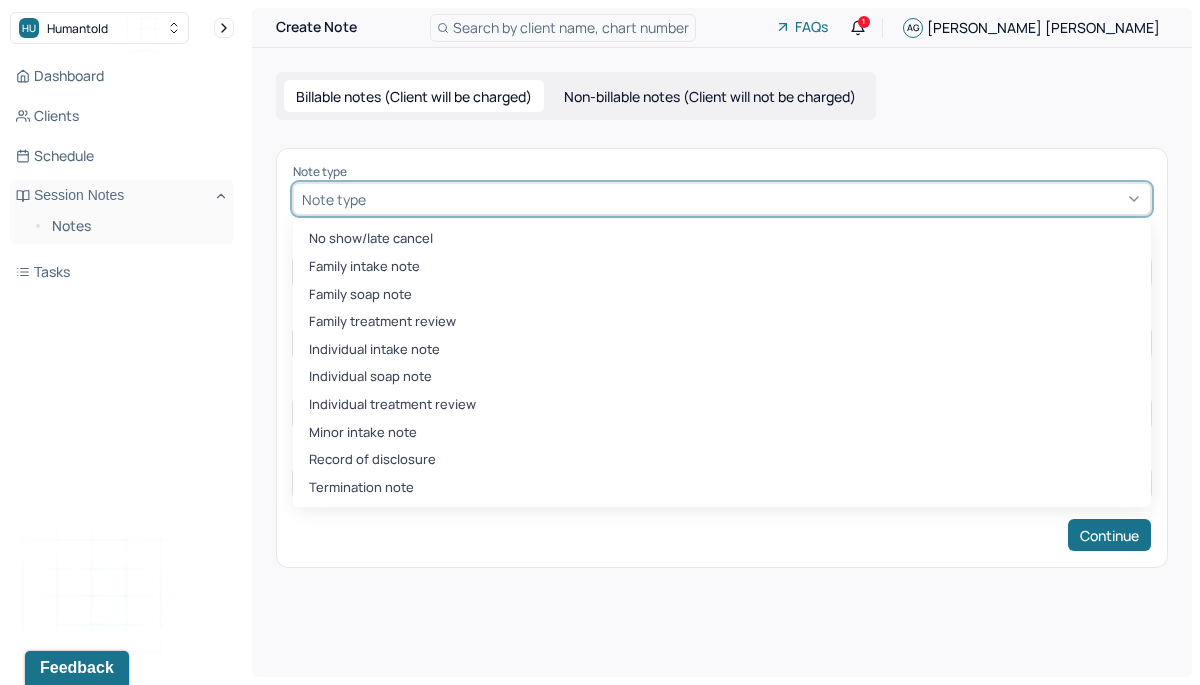 click on "Note type" at bounding box center (334, 199) 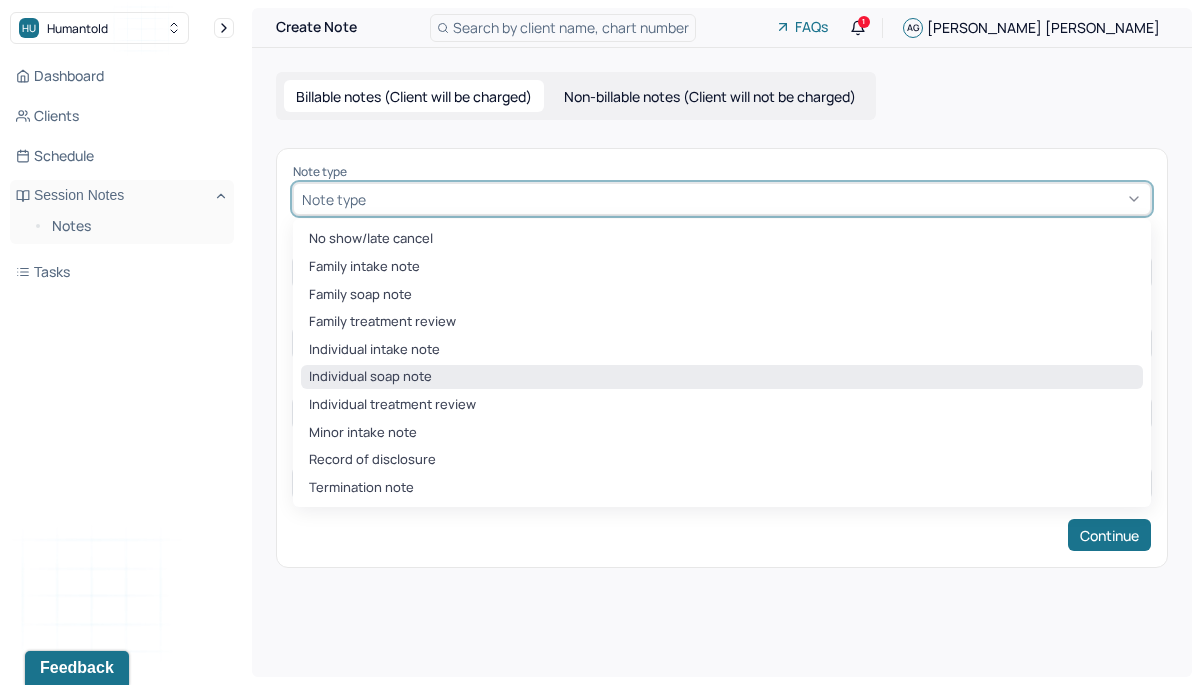click on "Individual soap note" at bounding box center [722, 377] 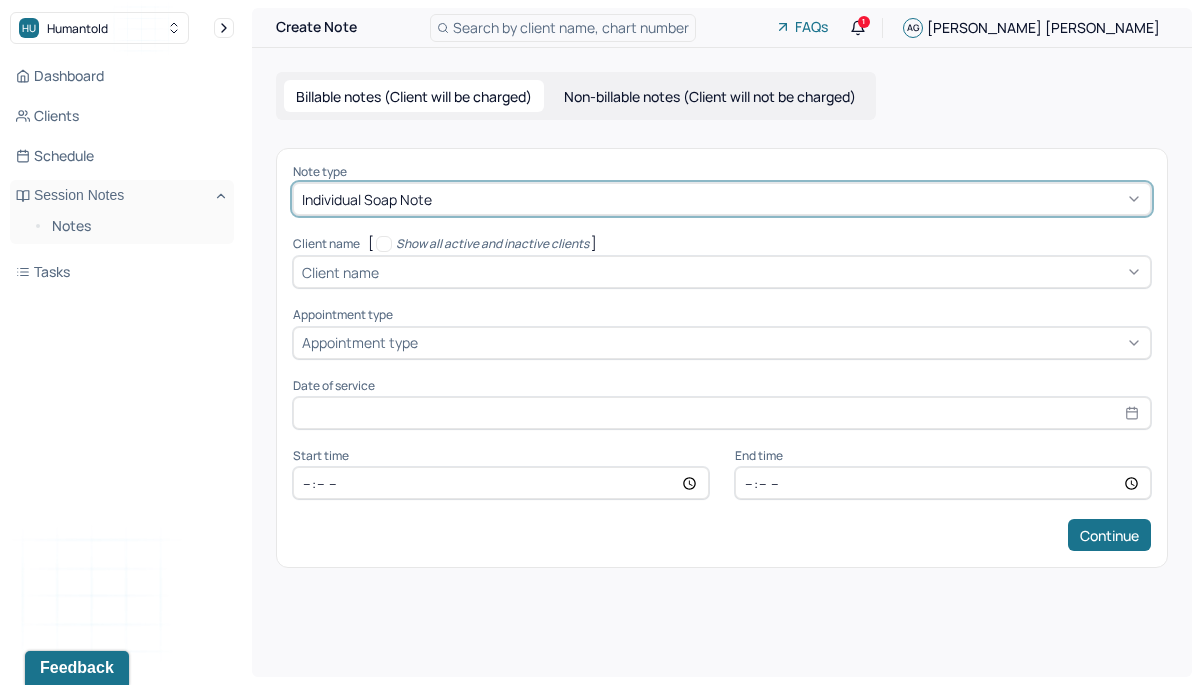 click at bounding box center [386, 272] 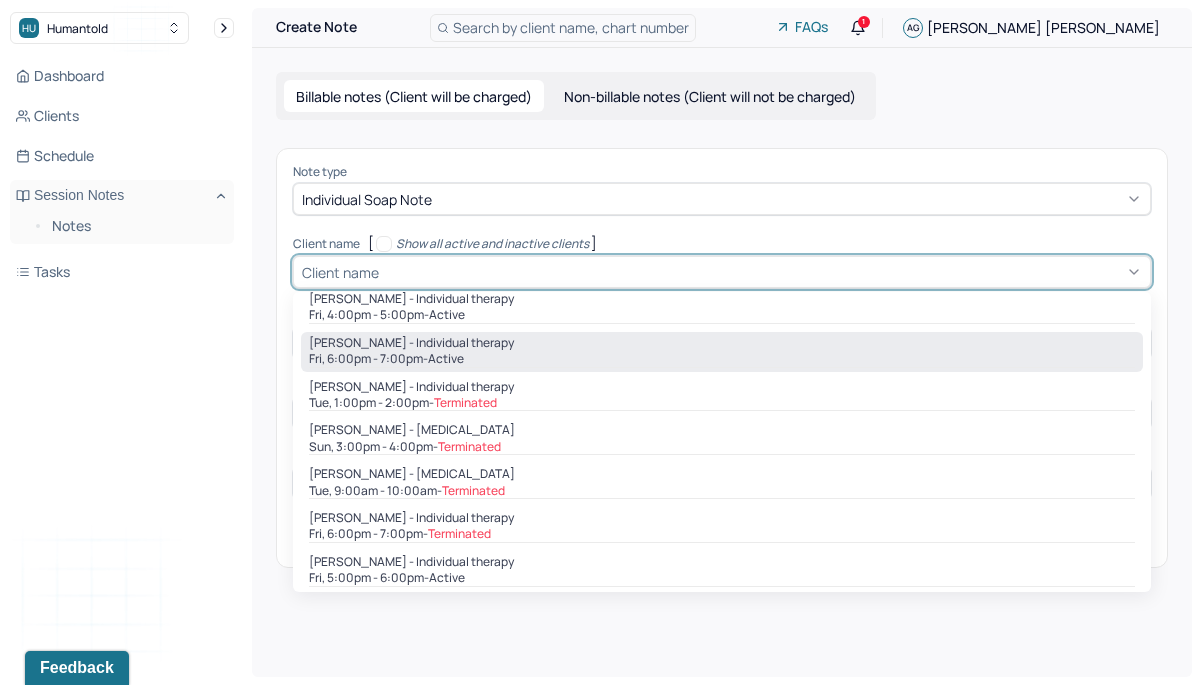 scroll, scrollTop: 500, scrollLeft: 0, axis: vertical 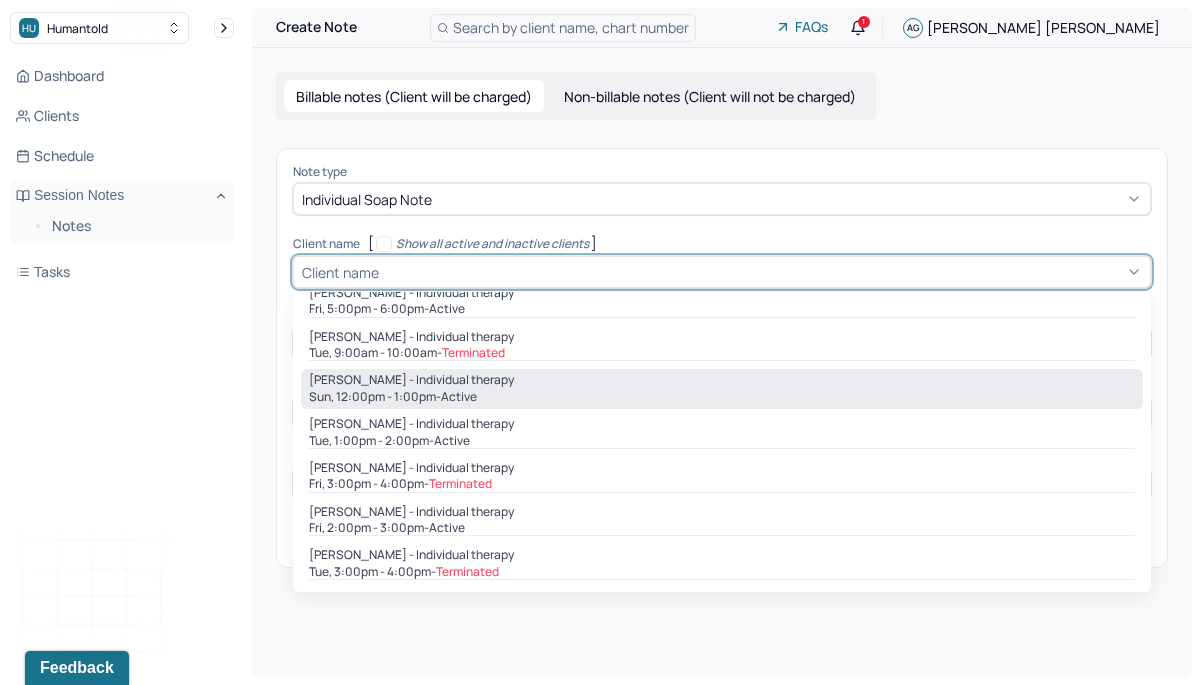 click on "Sun, 12:00pm - 1:00pm  -  active" at bounding box center [722, 397] 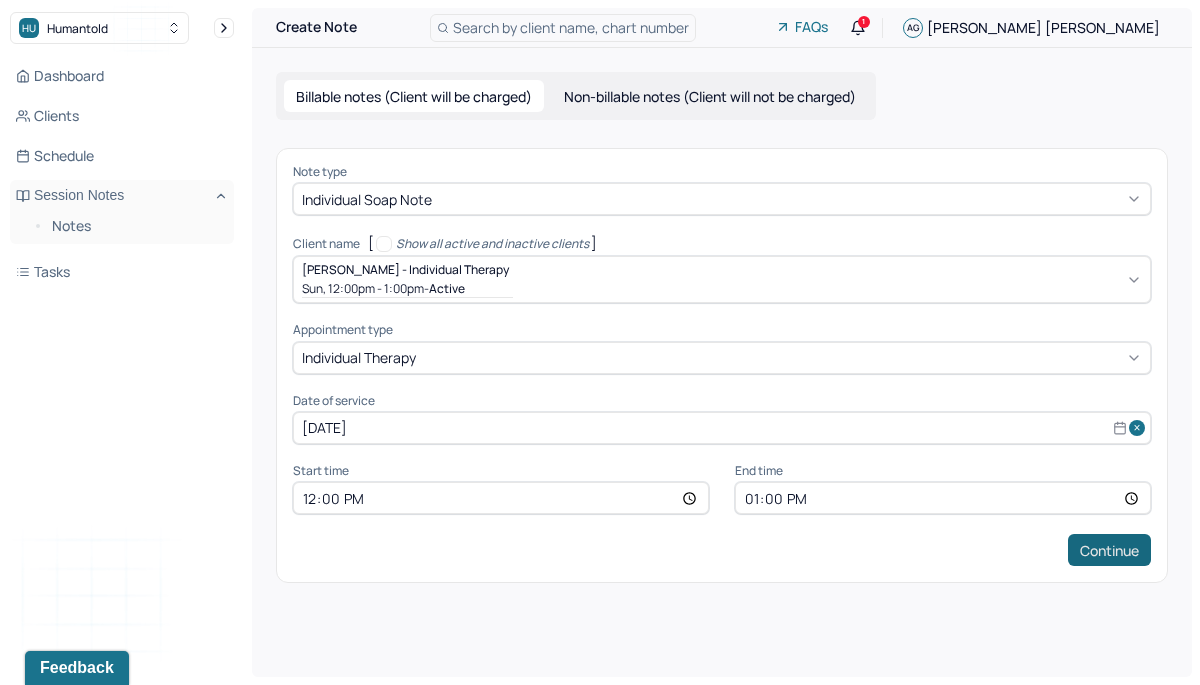 click on "Continue" at bounding box center [1109, 550] 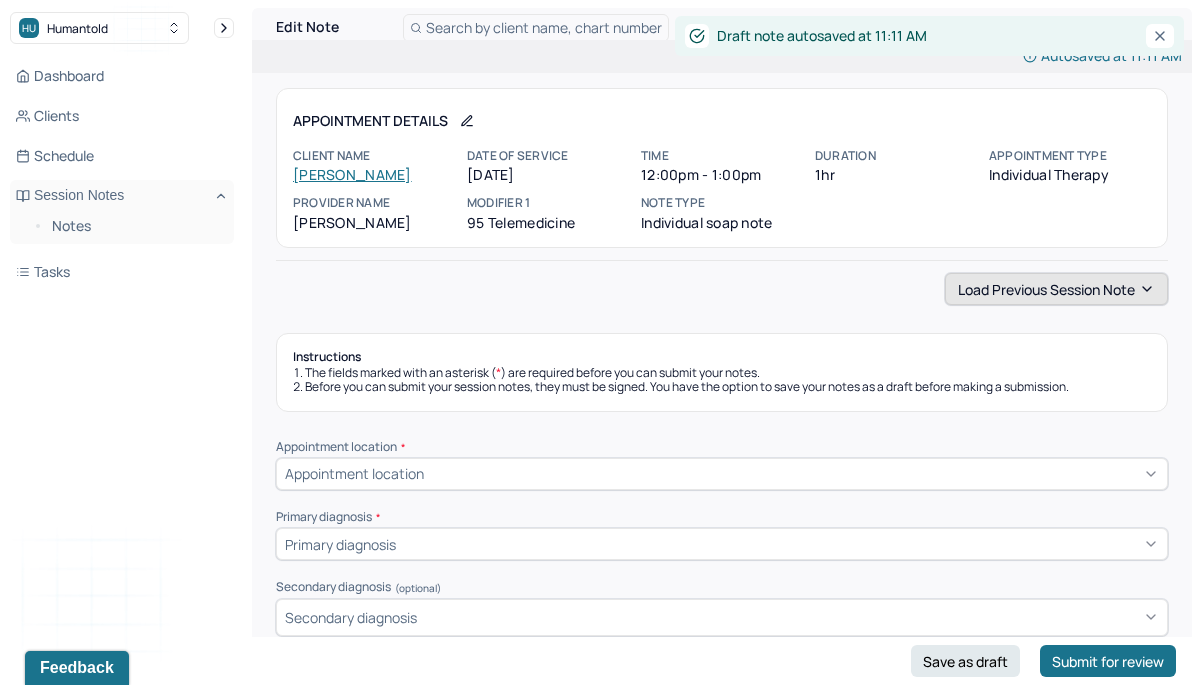 click on "Load previous session note" at bounding box center (1056, 289) 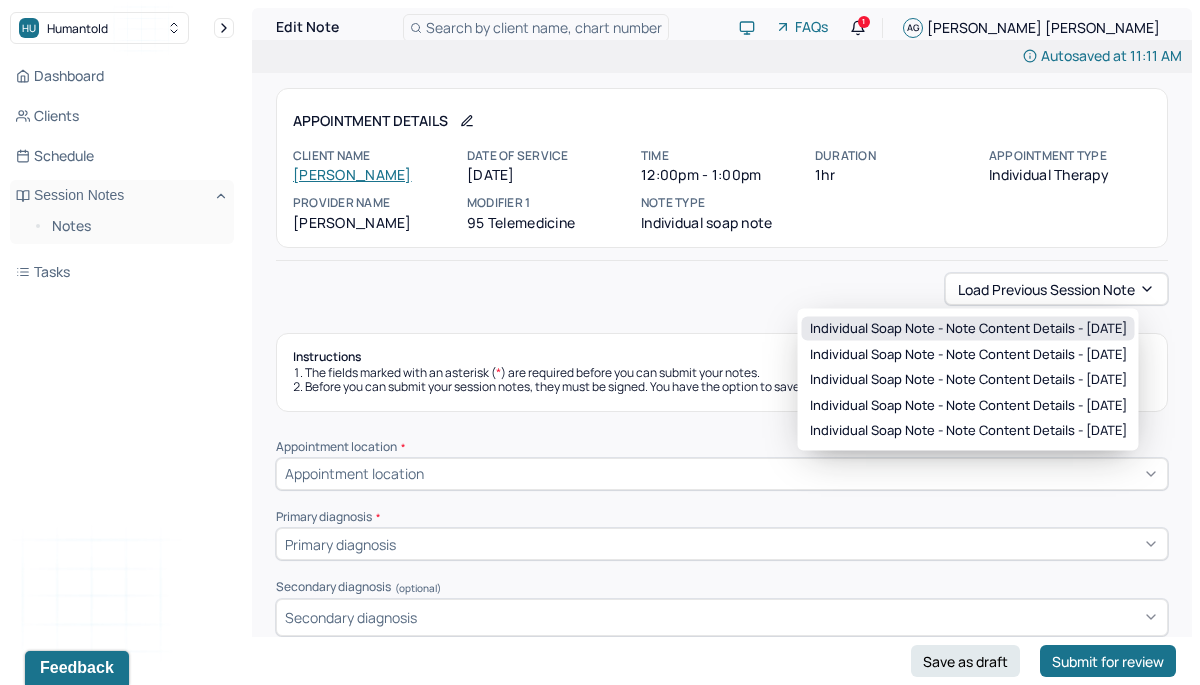 click on "Individual soap note   - Note content Details -   07/20/2025" at bounding box center [968, 329] 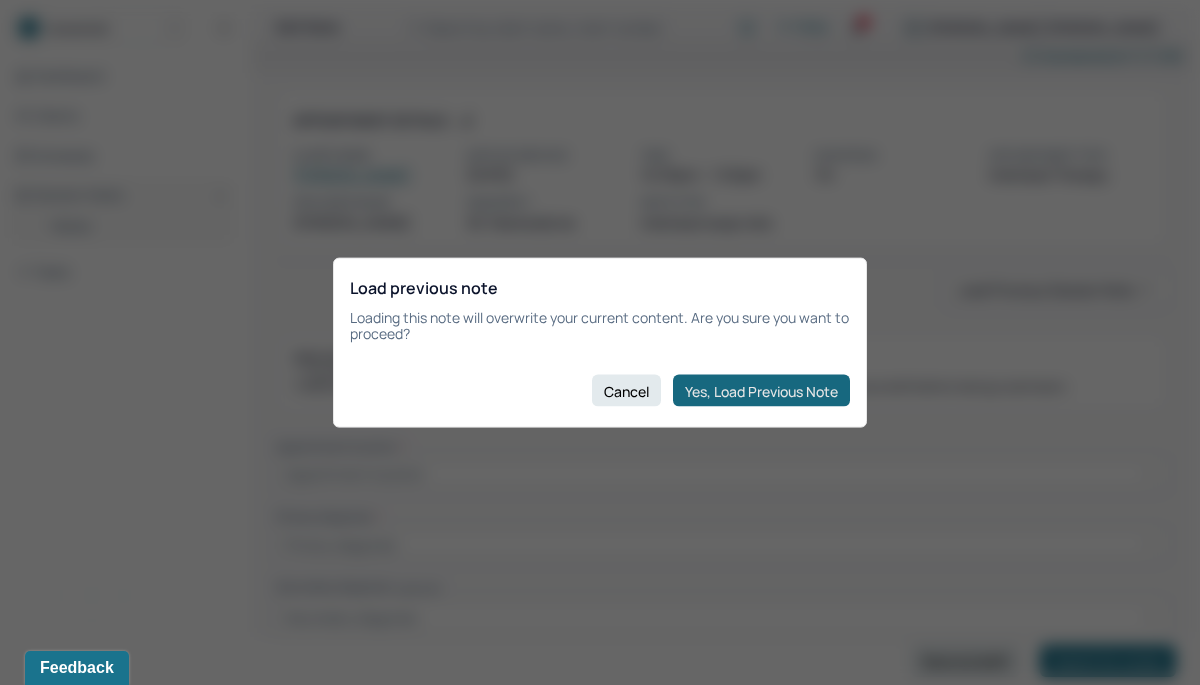 click on "Yes, Load Previous Note" at bounding box center [761, 391] 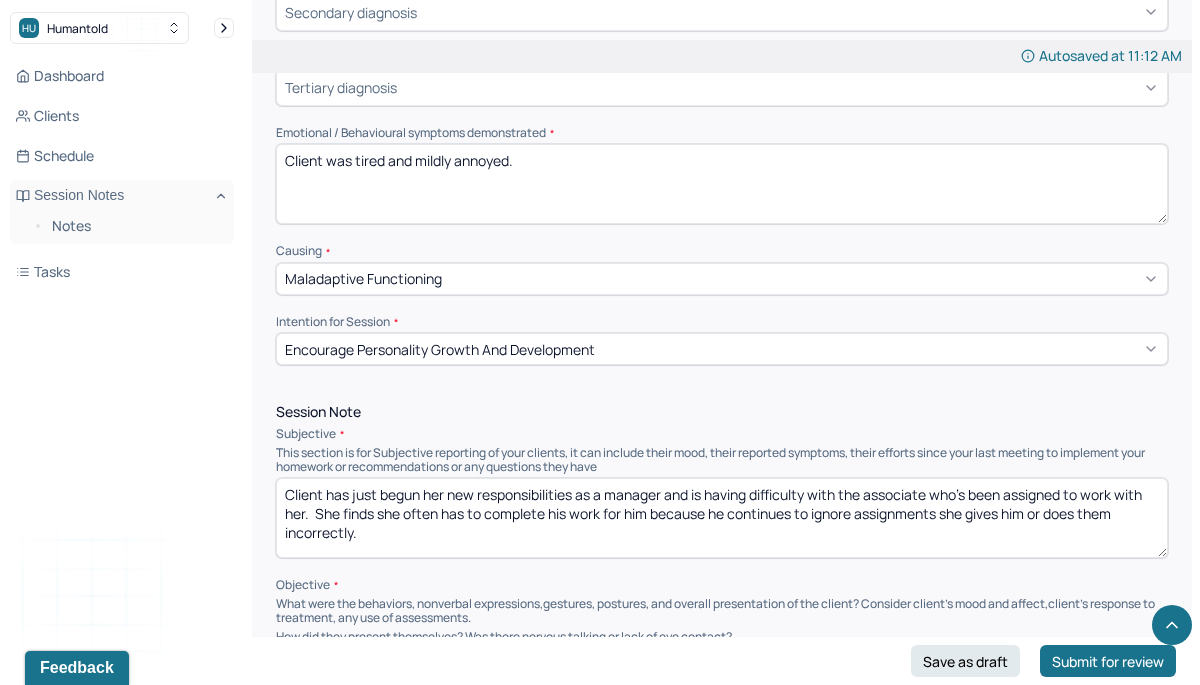 scroll, scrollTop: 867, scrollLeft: 0, axis: vertical 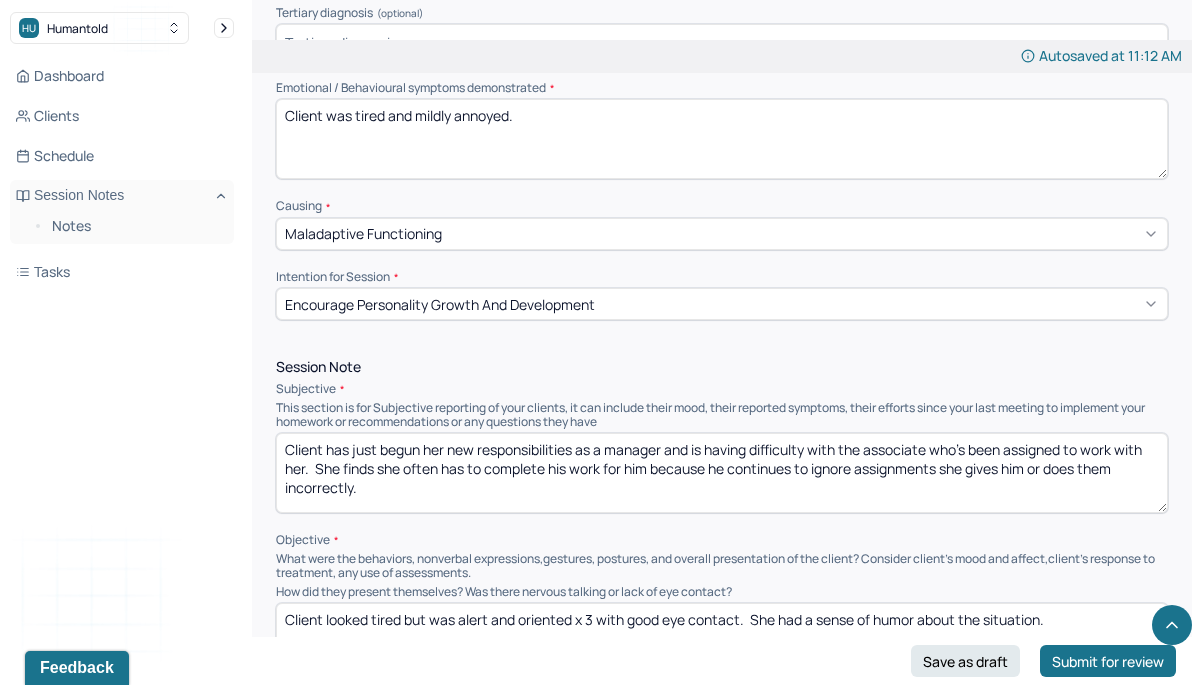 click on "Client has just begun her new responsibilities as a manager and is having difficulty with the associate who's been assigned to work with her.  She finds she often has to complete his work for him because he continues to ignore assignments she gives him or does them incorrectly." at bounding box center (722, 473) 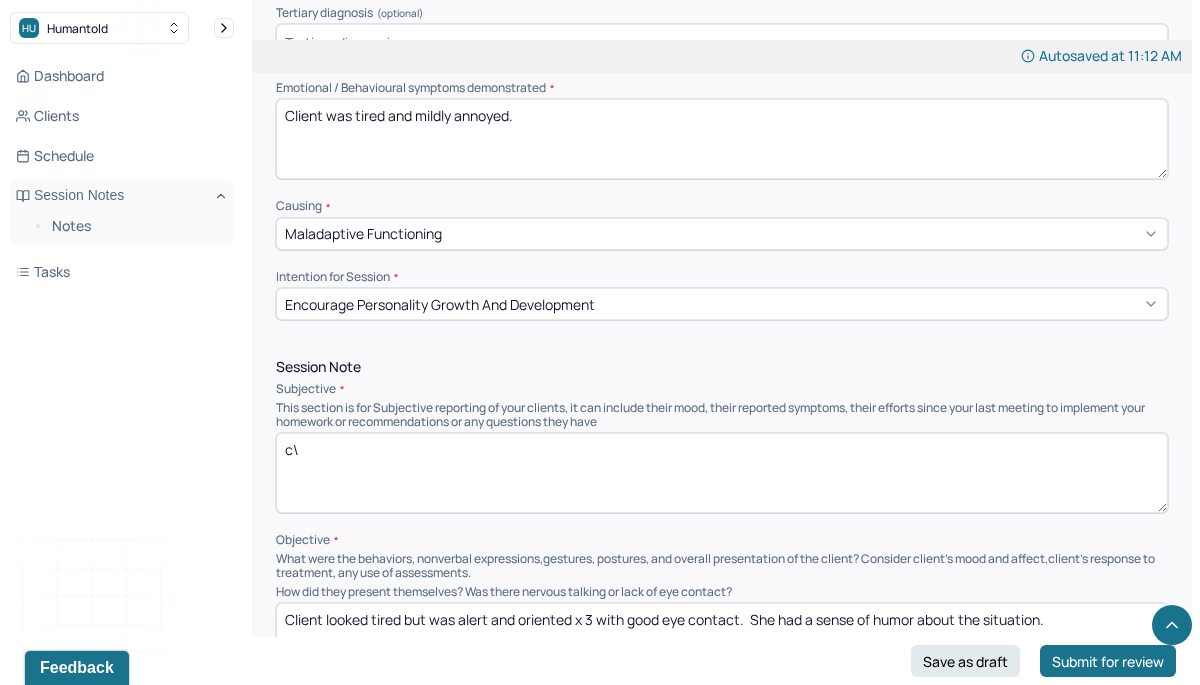 type on "c" 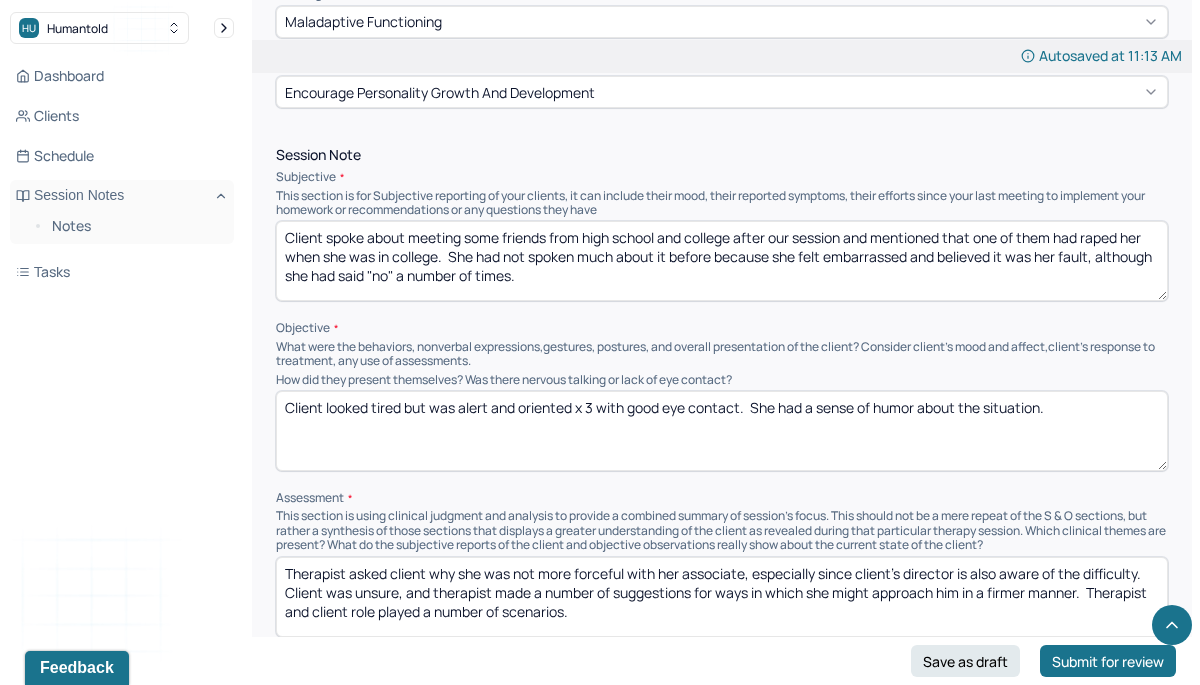 scroll, scrollTop: 1088, scrollLeft: 0, axis: vertical 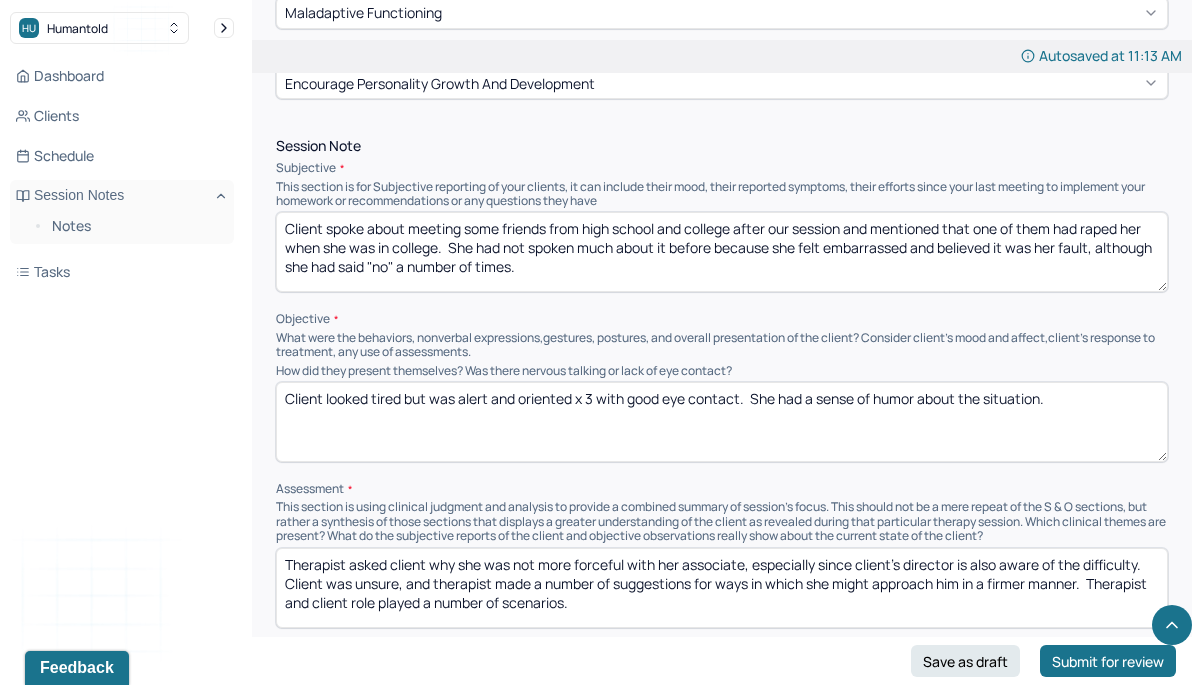 type on "Client spoke about meeting some friends from high school and college after our session and mentioned that one of them had raped her when she was in college.  She had not spoken much about it before because she felt embarrassed and believed it was her fault, although she had said "no" a number of times." 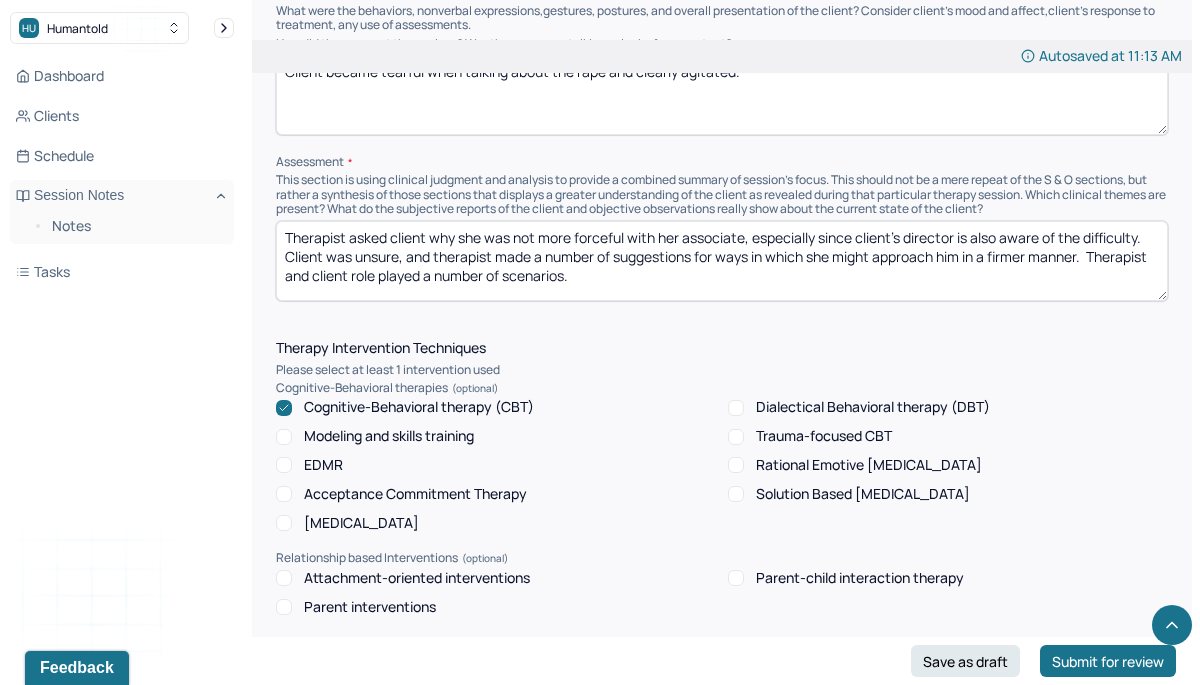 scroll, scrollTop: 1419, scrollLeft: 0, axis: vertical 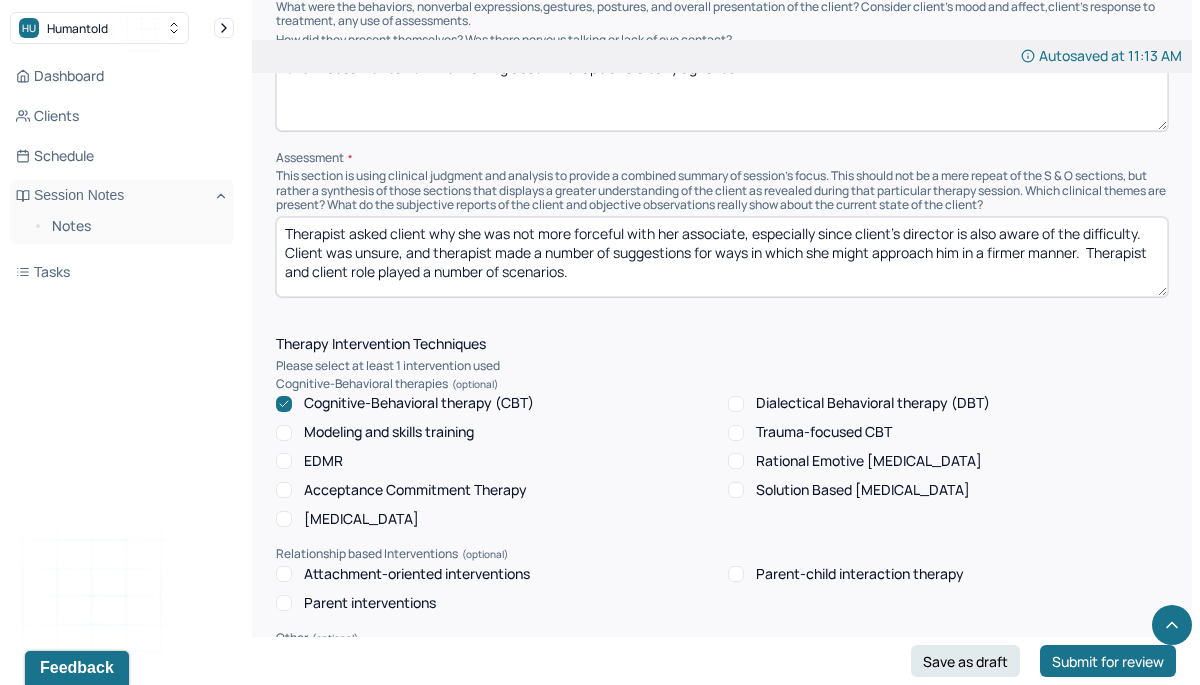 type on "Client became tearful when talking about the rape and clearly agitated." 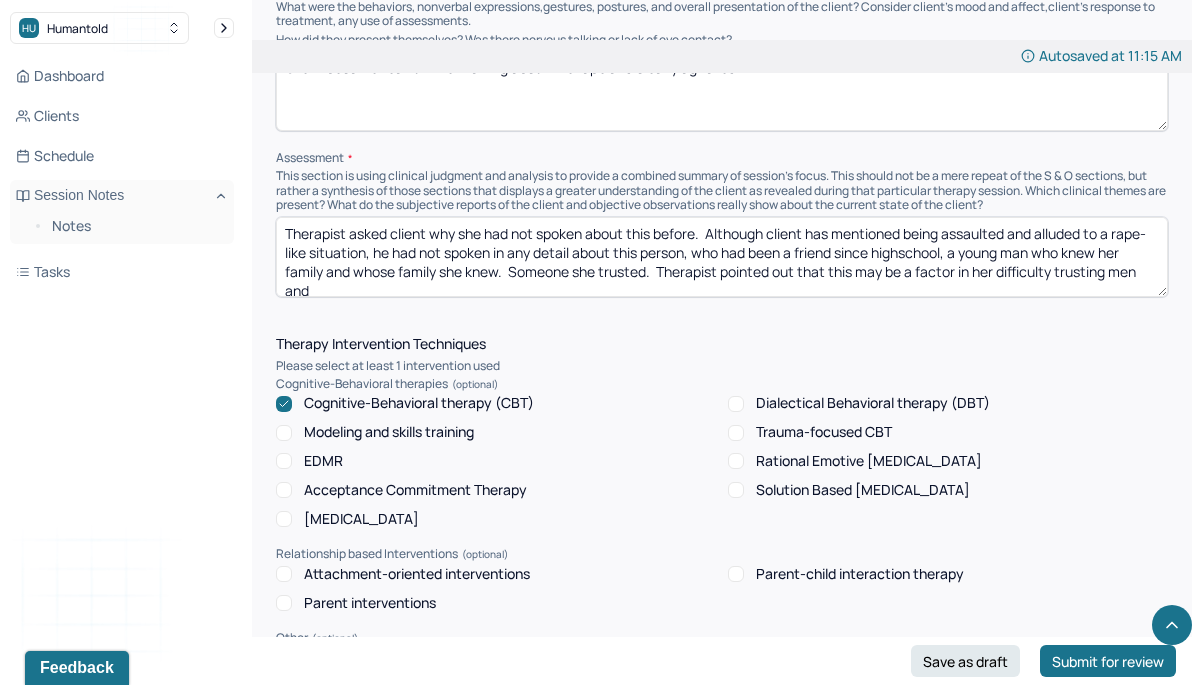scroll, scrollTop: 3, scrollLeft: 0, axis: vertical 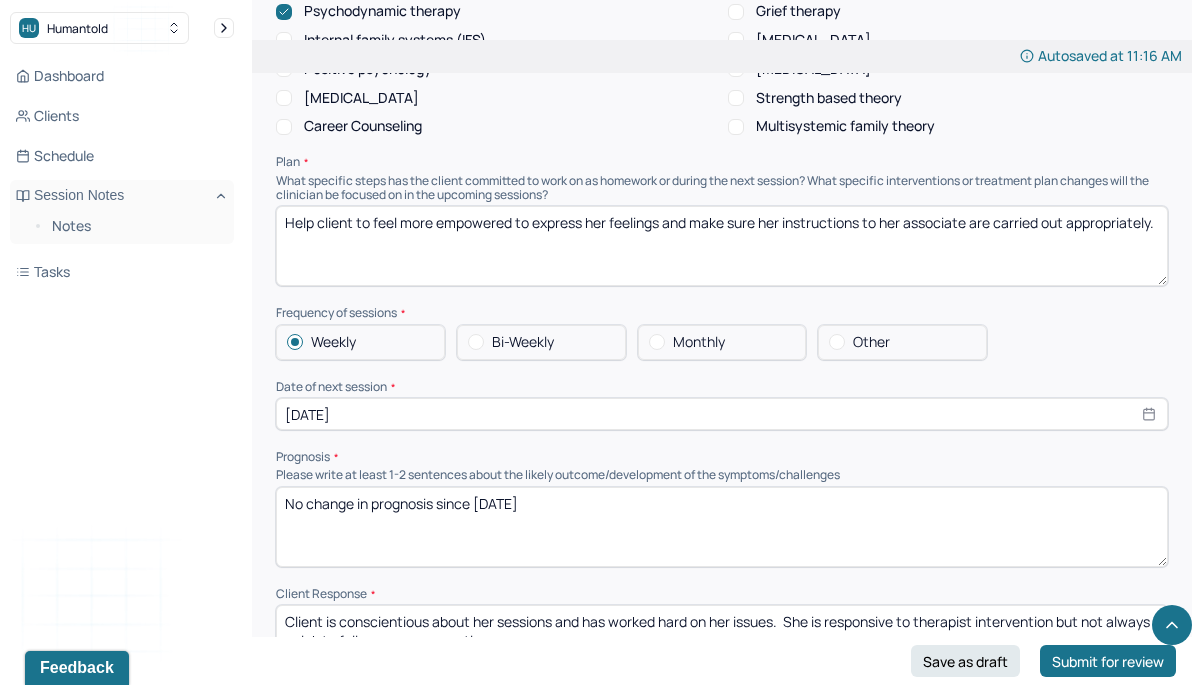 type on "Therapist asked client why she had not spoken about this before.  Although client has mentioned being assaulted and alluded to a rape-like situation, he had not spoken in any detail about this person, who had been a friend since highschool, a young man who knew her family and whose family she knew.  Someone she trusted.  Therapist pointed out that this may be a factor in her difficulty trusting men and her resistance to dating and explored her feelings about seeing the man again in a social setting.  Client agreed it might not be a good idea and said she would spend more time sharing the episode with the therapist in future sessions." 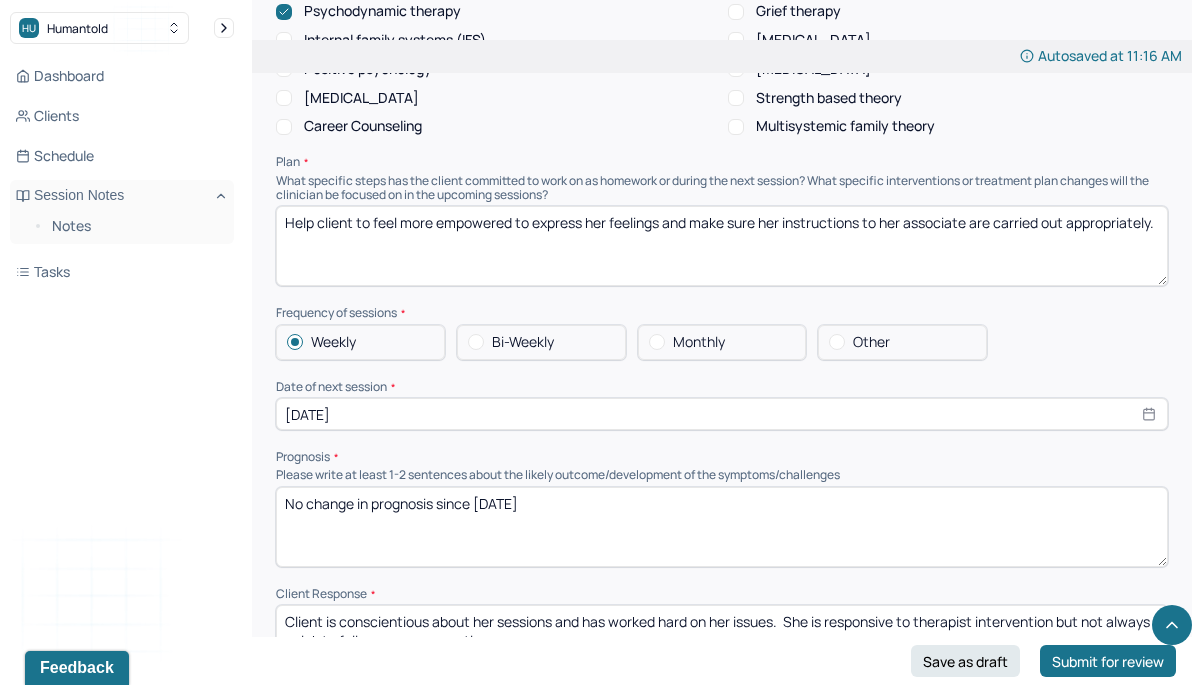drag, startPoint x: 288, startPoint y: 217, endPoint x: 554, endPoint y: 233, distance: 266.48077 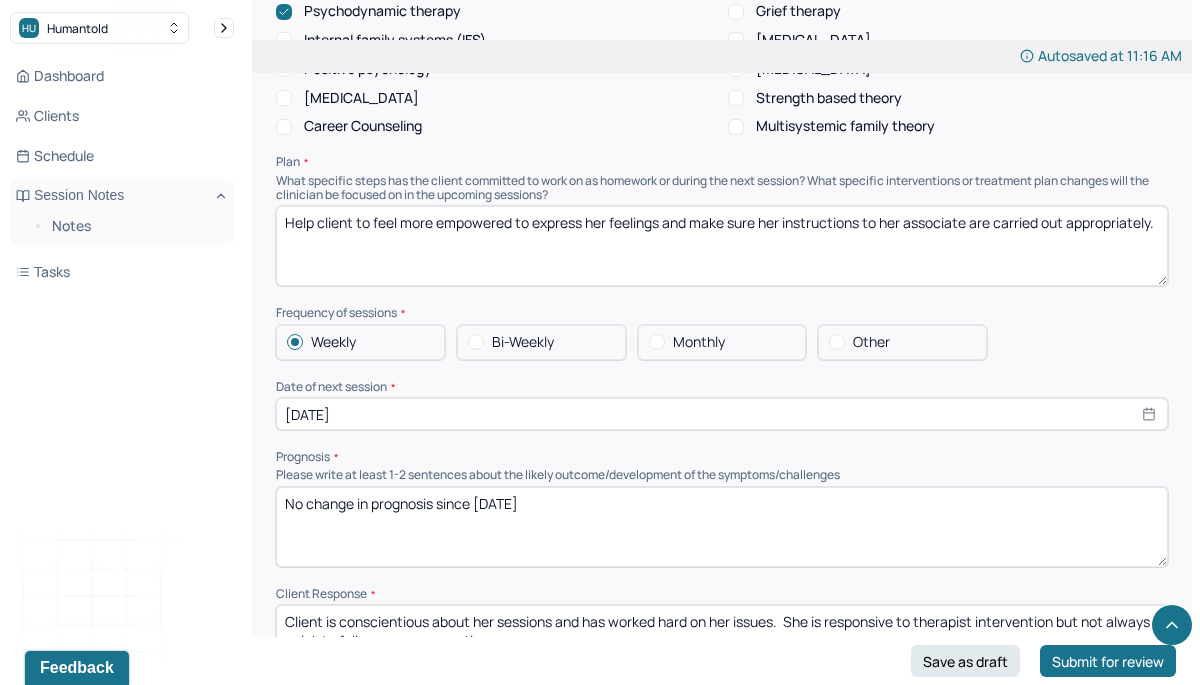 click on "Help client to feel more empowered to express her feelings and make sure her instructions to her associate are carried out appropriately." at bounding box center [722, 246] 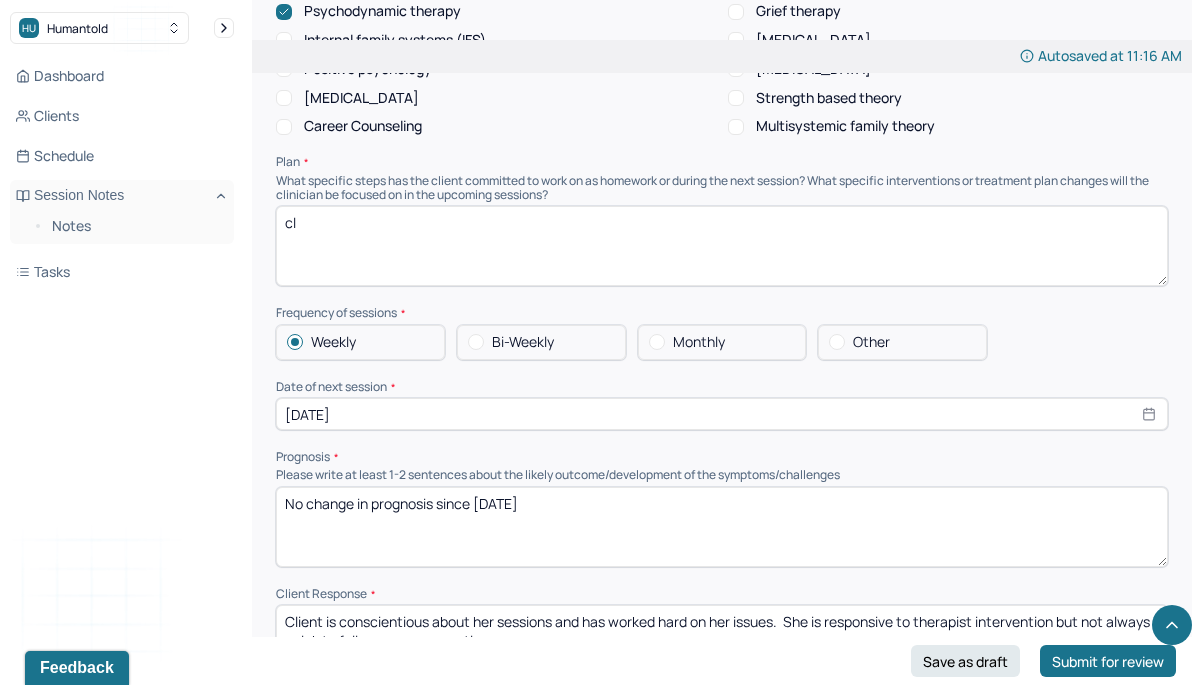 type on "c" 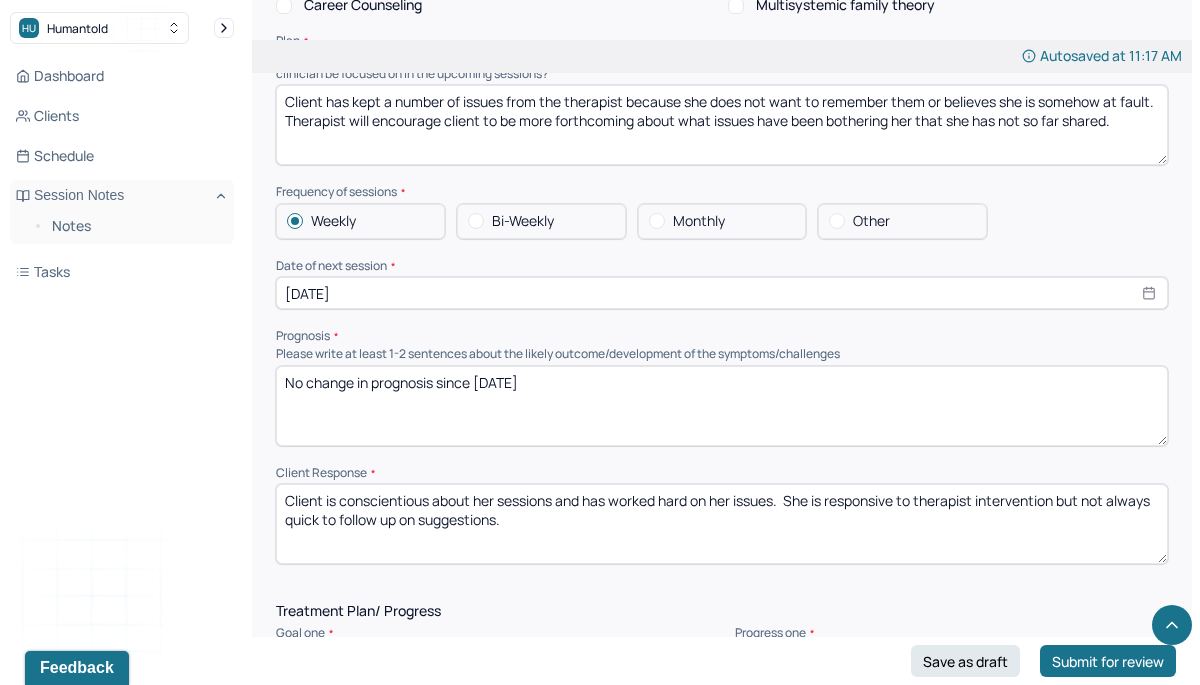 scroll, scrollTop: 2312, scrollLeft: 0, axis: vertical 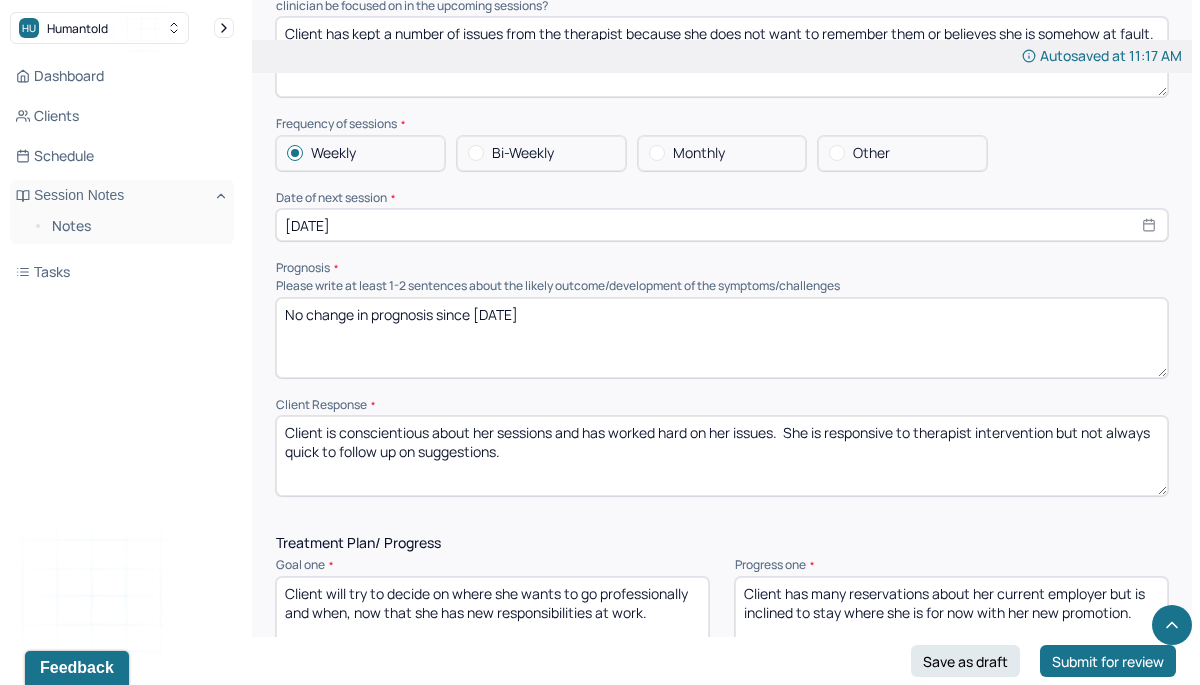 type on "Client has kept a number of issues from the therapist because she does not want to remember them or believes she is somehow at fault. Therapist will encourage client to be more forthcoming about what issues have been bothering her that she has not so far shared." 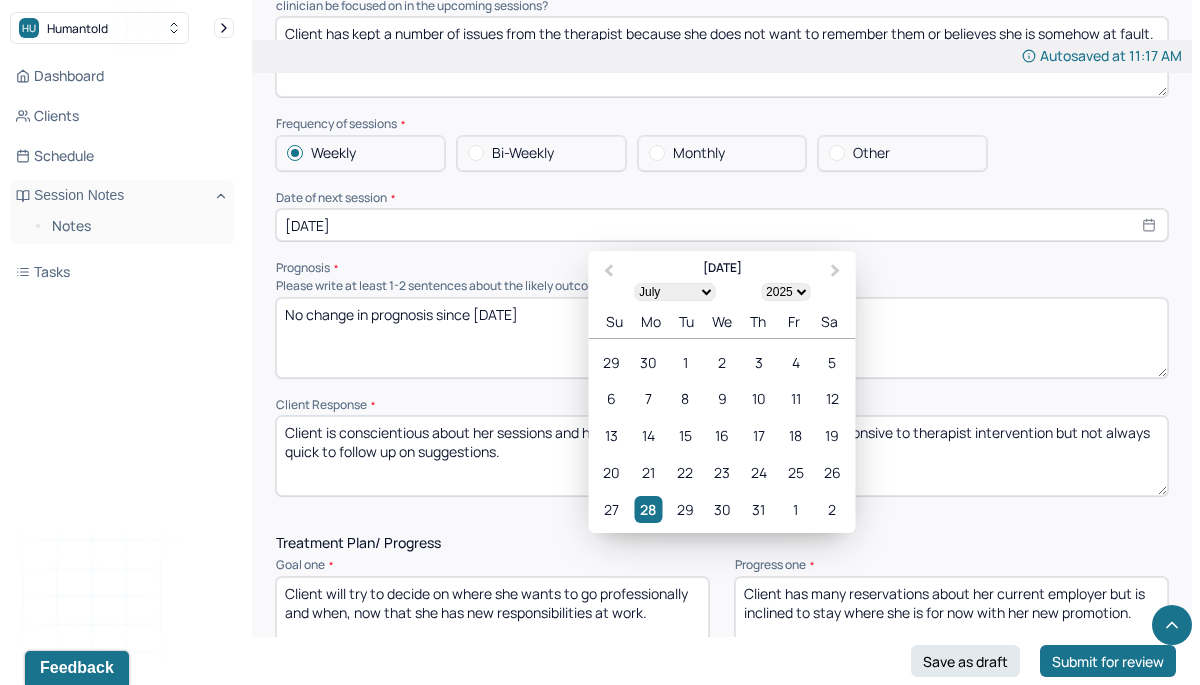 click on "Sa" at bounding box center [829, 321] 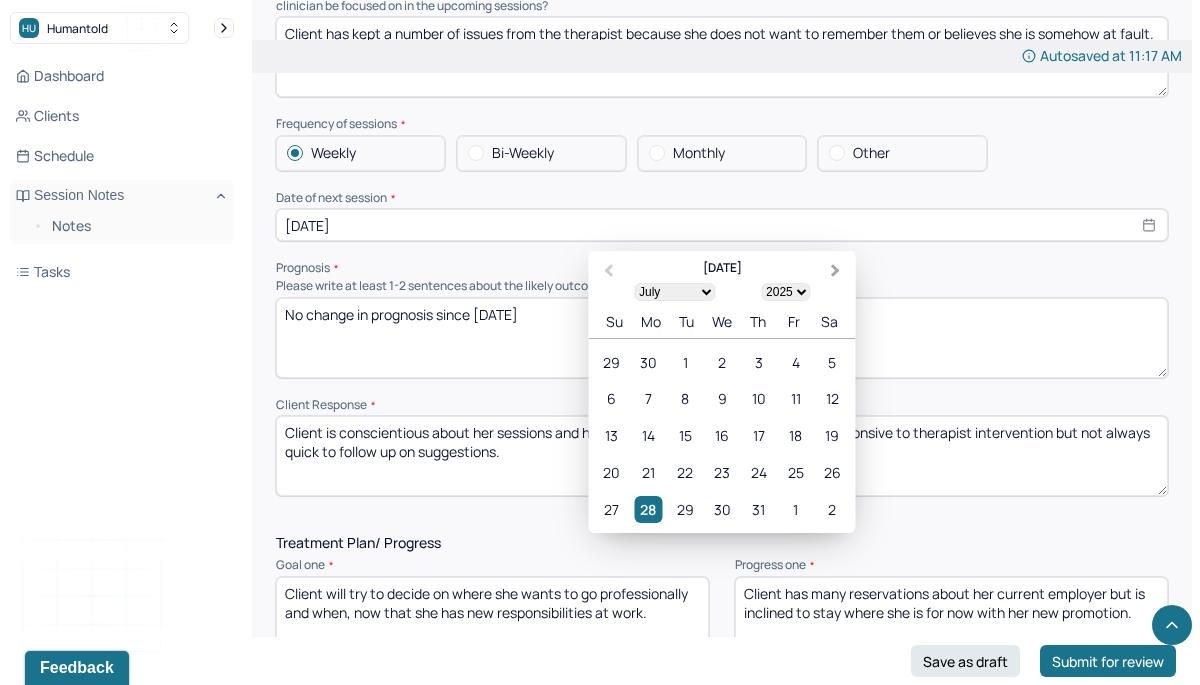 click on "Next Month" at bounding box center (838, 272) 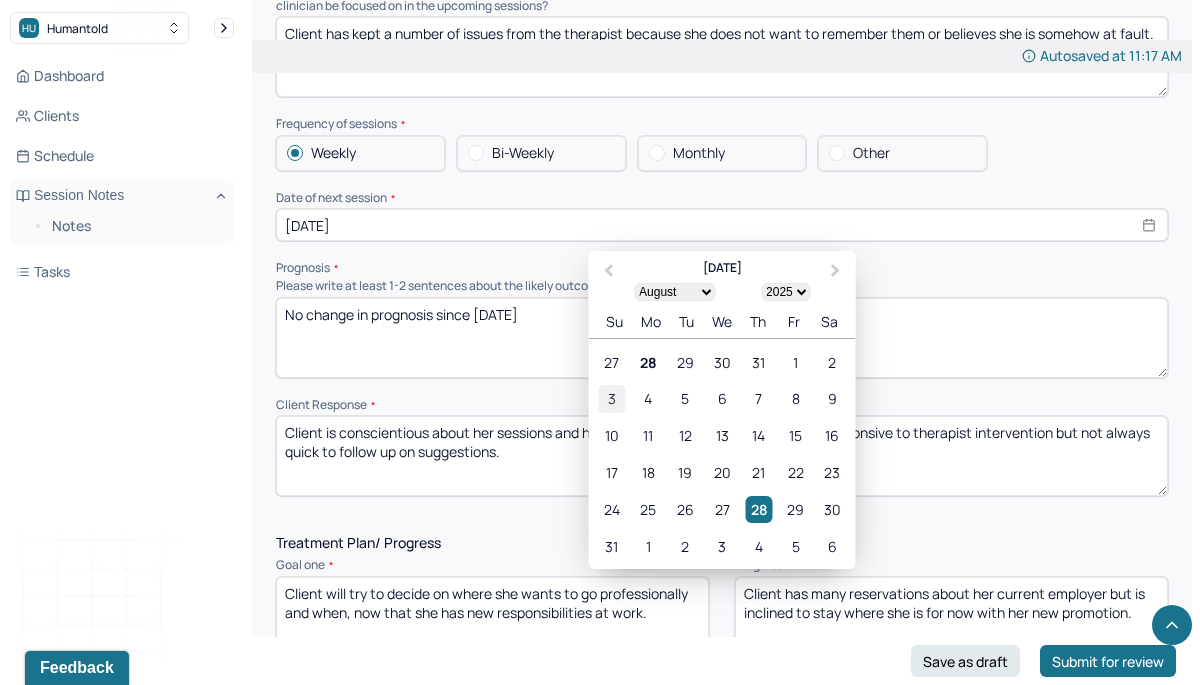 click on "3" at bounding box center [611, 398] 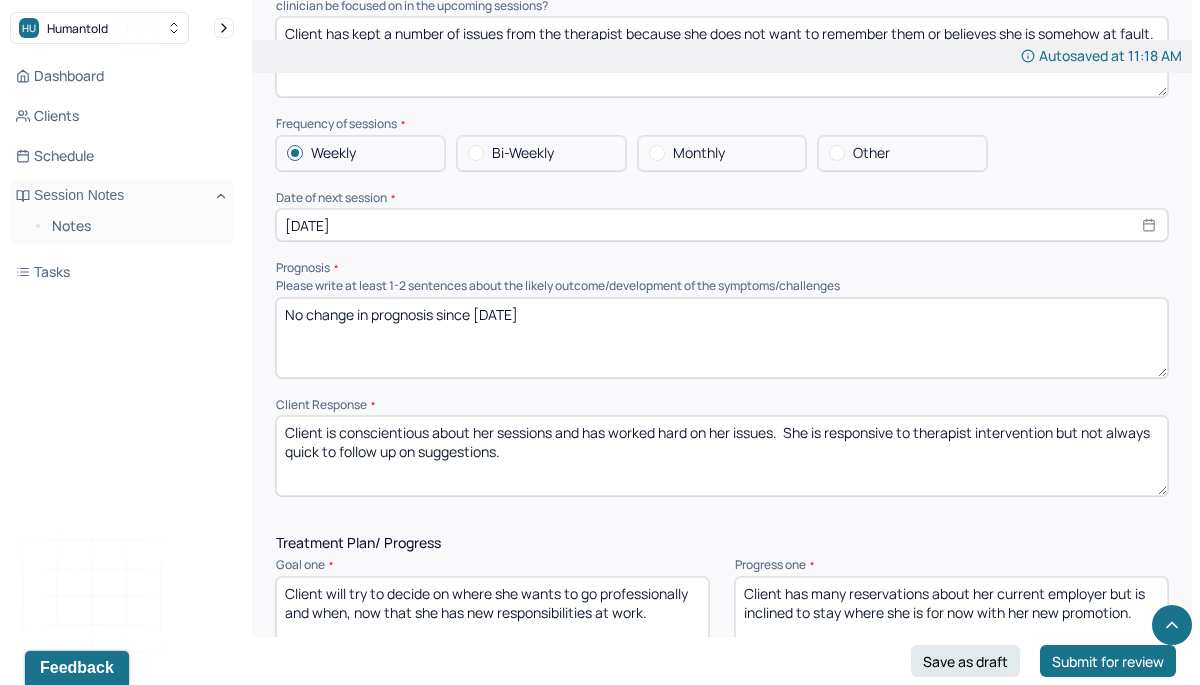 click on "No change in prognosis since 7/13/25" at bounding box center [722, 338] 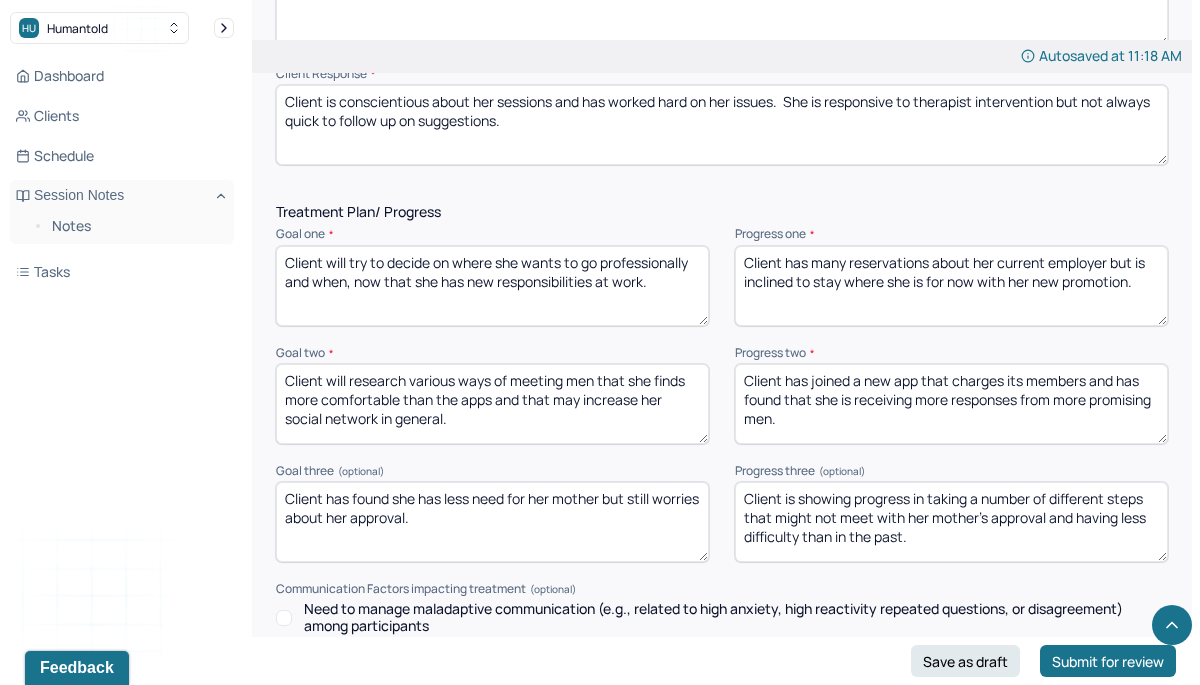scroll, scrollTop: 2649, scrollLeft: 0, axis: vertical 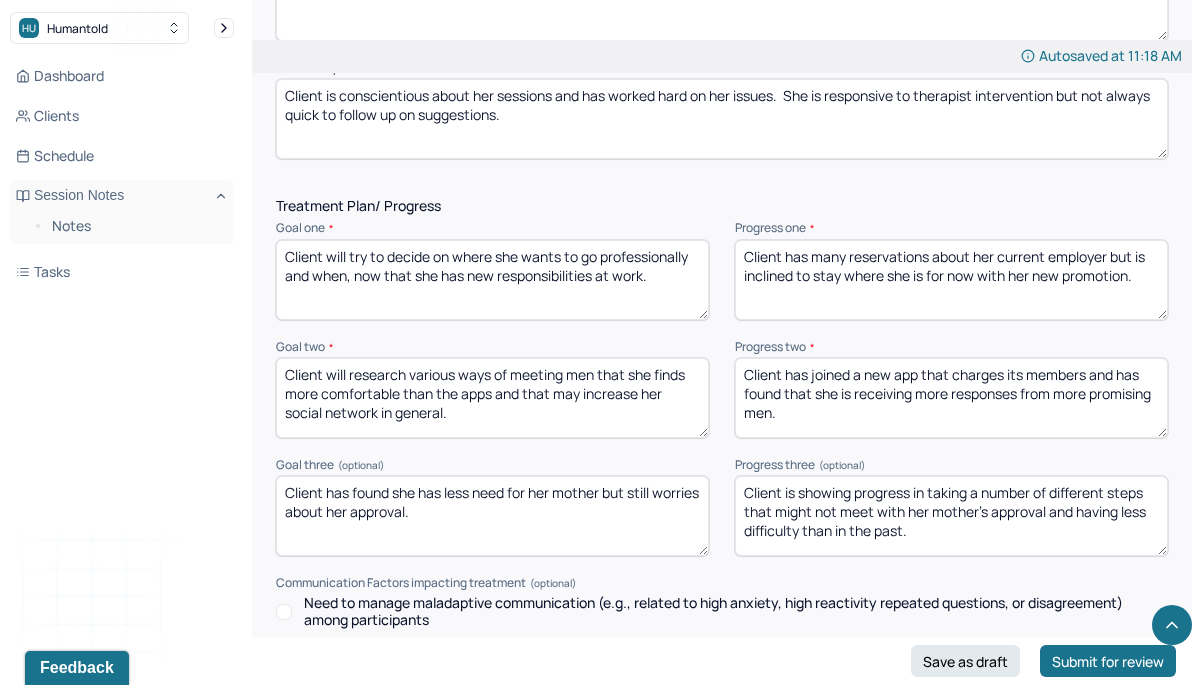type on "No change in prognosis since 7/20/25" 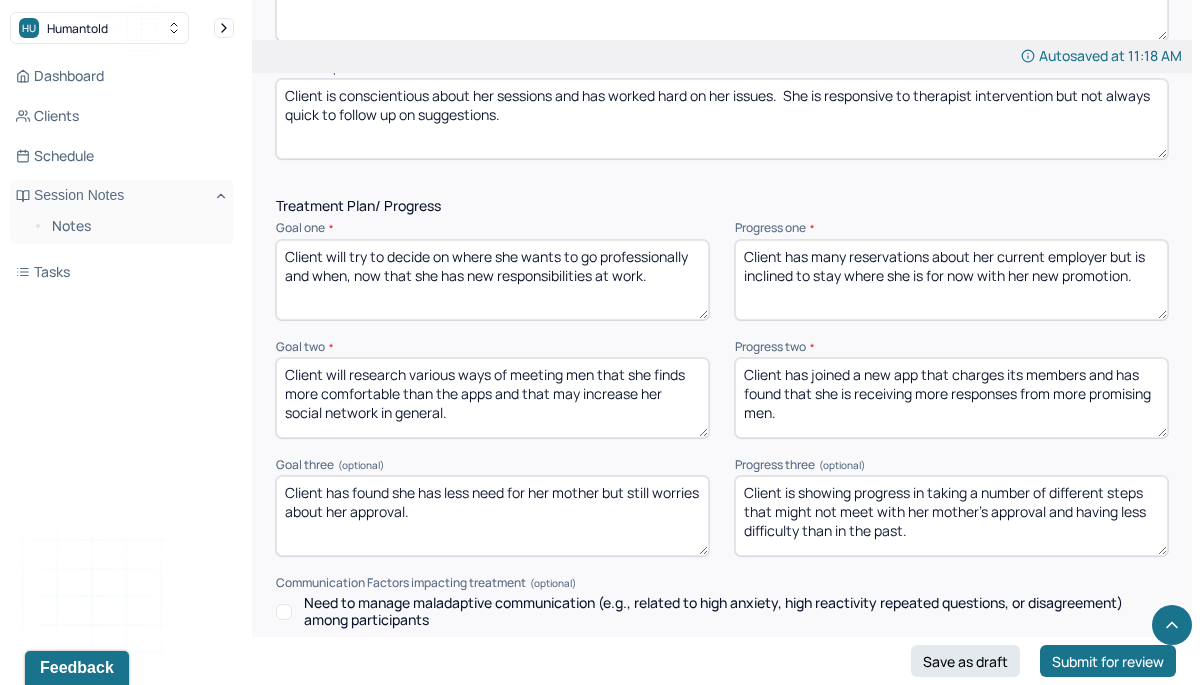 scroll, scrollTop: 2646, scrollLeft: 0, axis: vertical 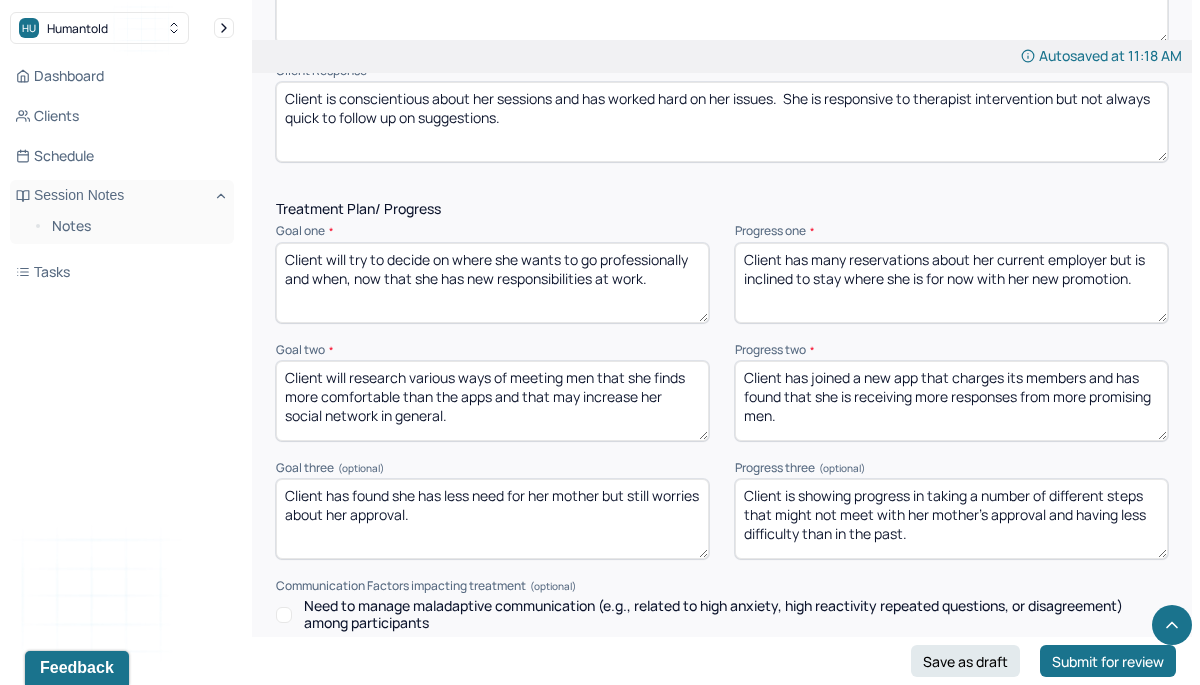 drag, startPoint x: 287, startPoint y: 242, endPoint x: 643, endPoint y: 263, distance: 356.61884 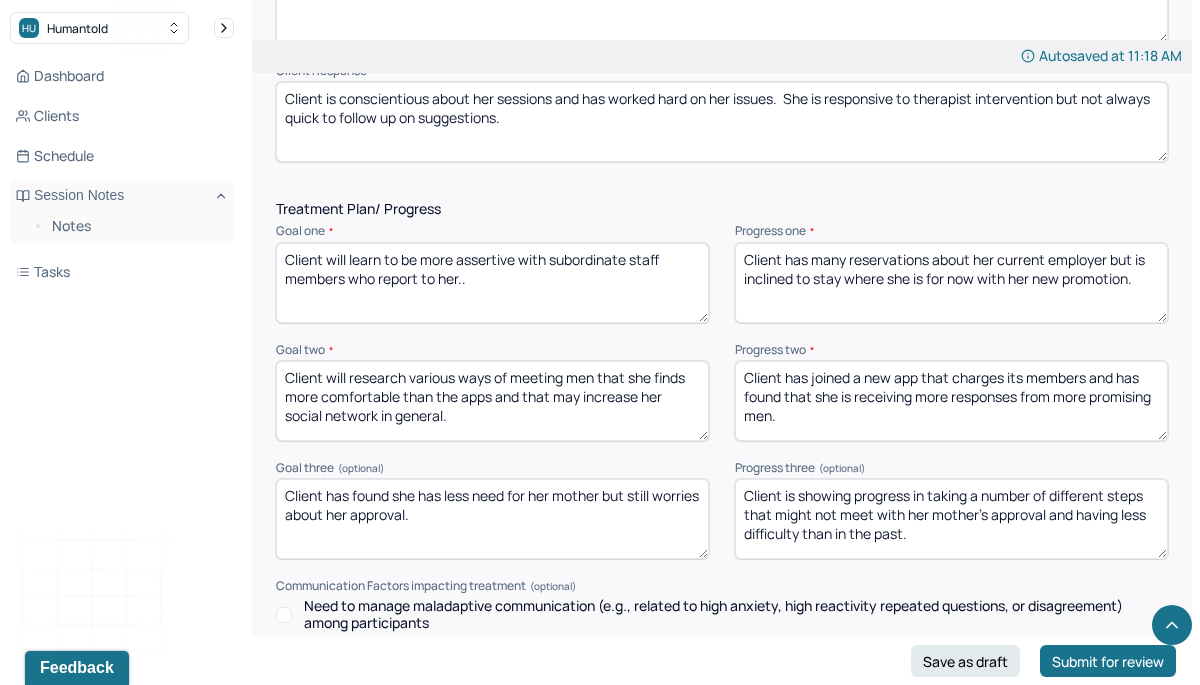 type on "Client will learn to be more assertive with subordinate staff members who report to her.." 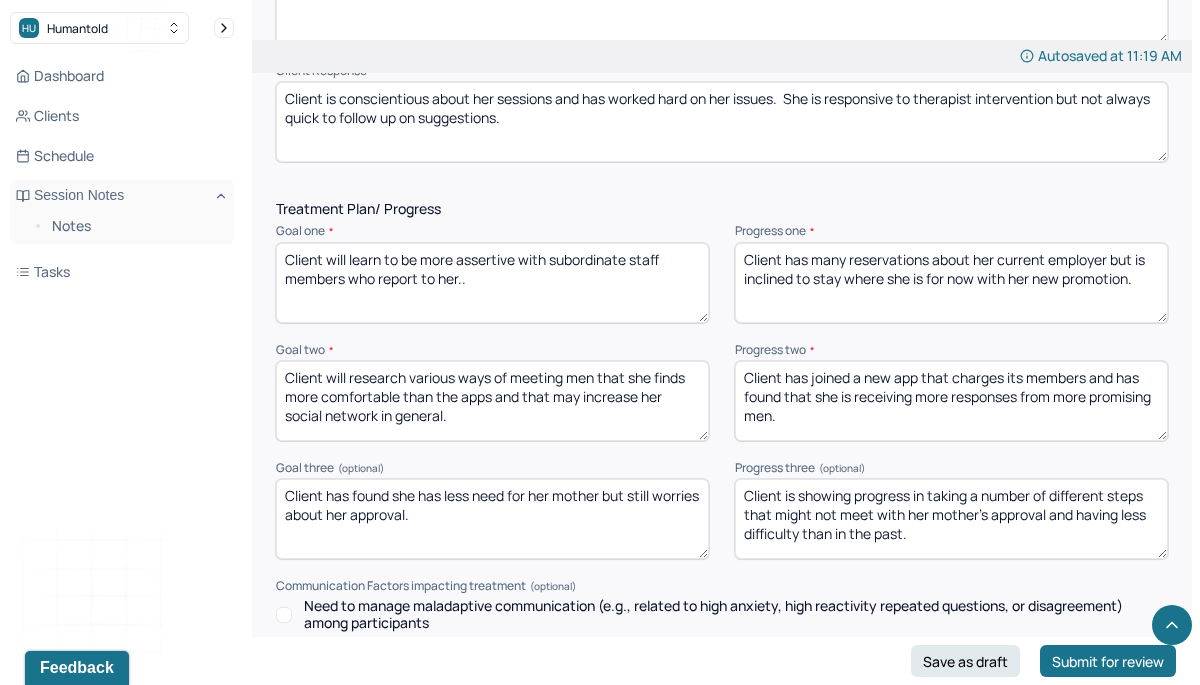 drag, startPoint x: 750, startPoint y: 247, endPoint x: 750, endPoint y: 302, distance: 55 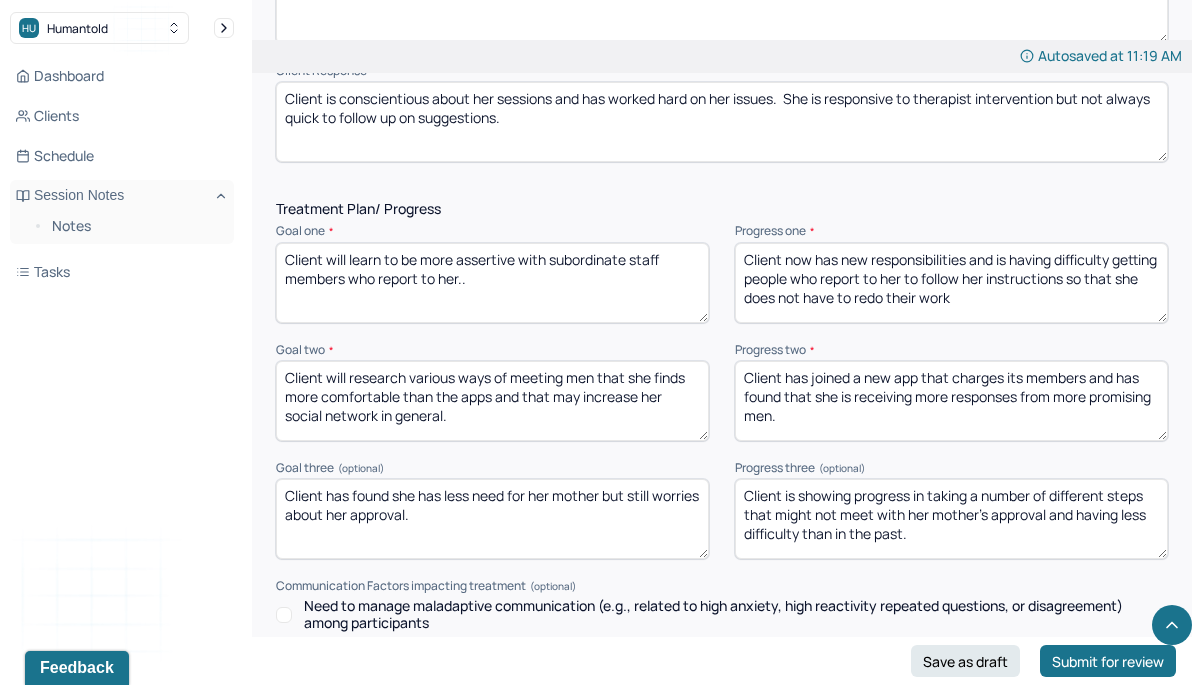 type on "Client now has new responsibilities and is having difficulty getting people who report to her to follow her instructions so that she does not have to redo their work" 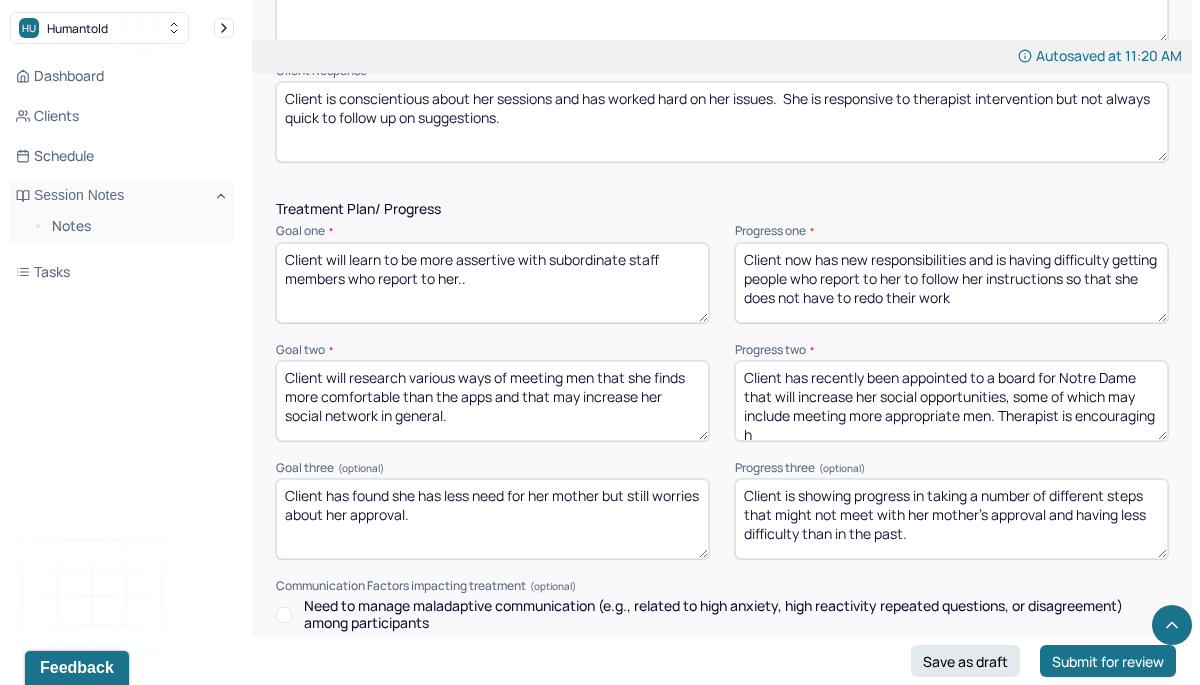 scroll, scrollTop: 3, scrollLeft: 0, axis: vertical 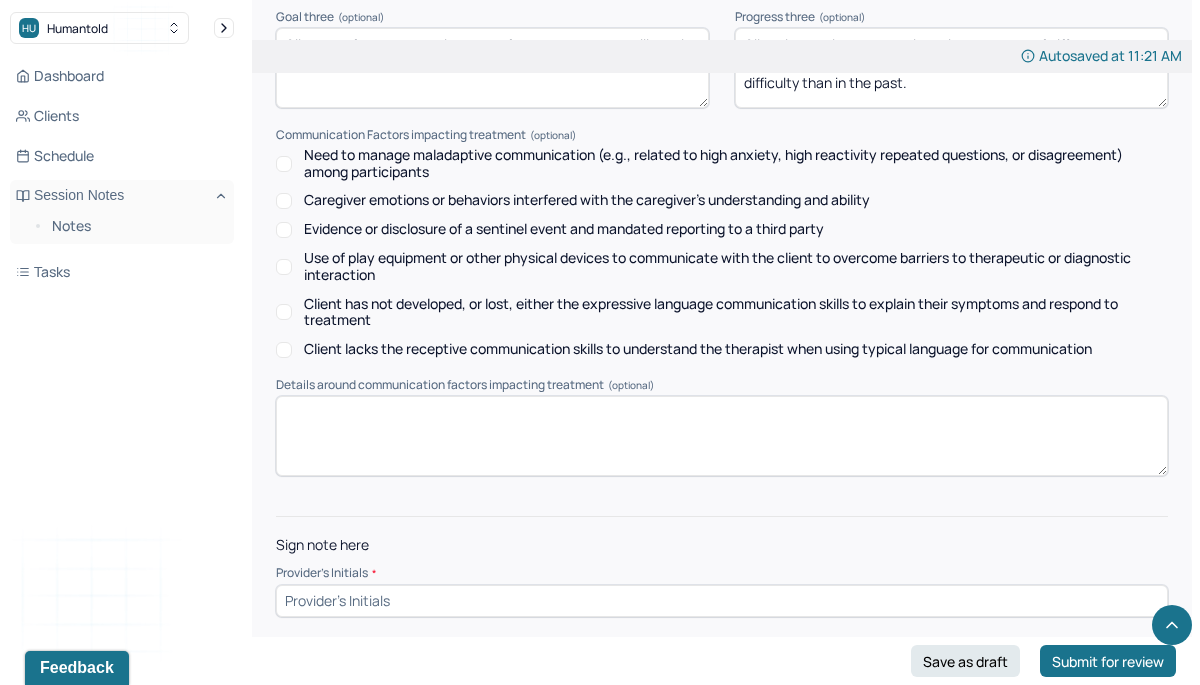 type on "Client has recently been appointed to a board for Notre Dame that will increase her social opportunities, some of which may include meeting more appropriate men. Therapist is encouraging her to take advantage of these opportunities." 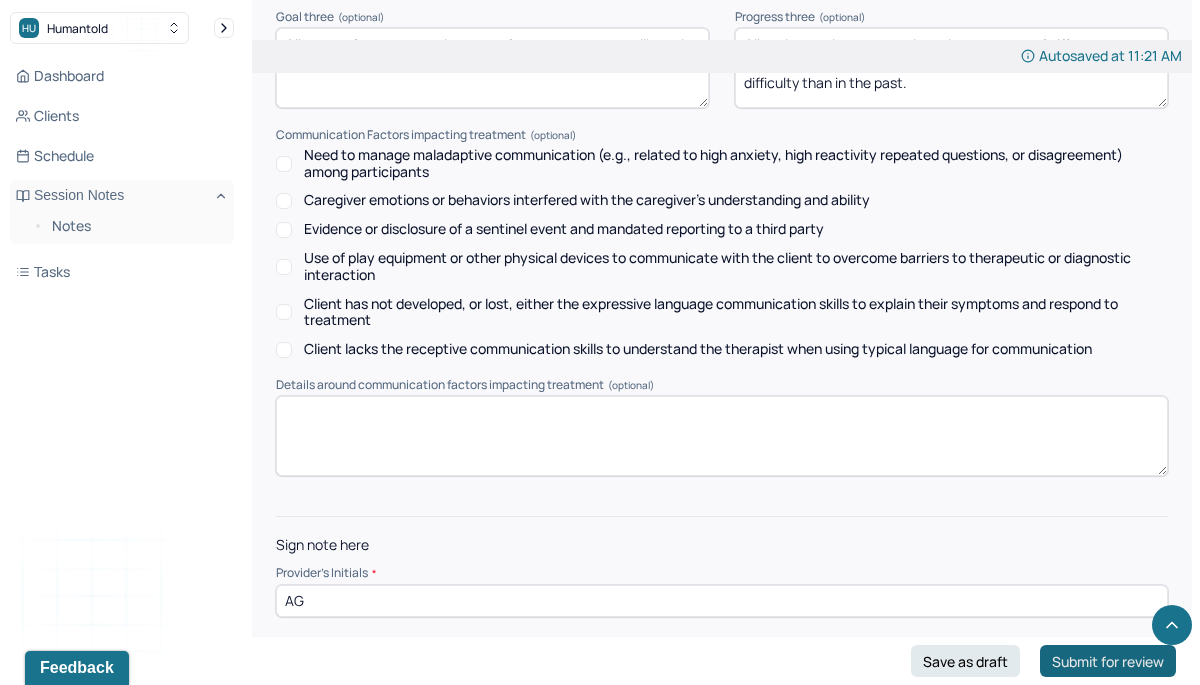 type on "AG" 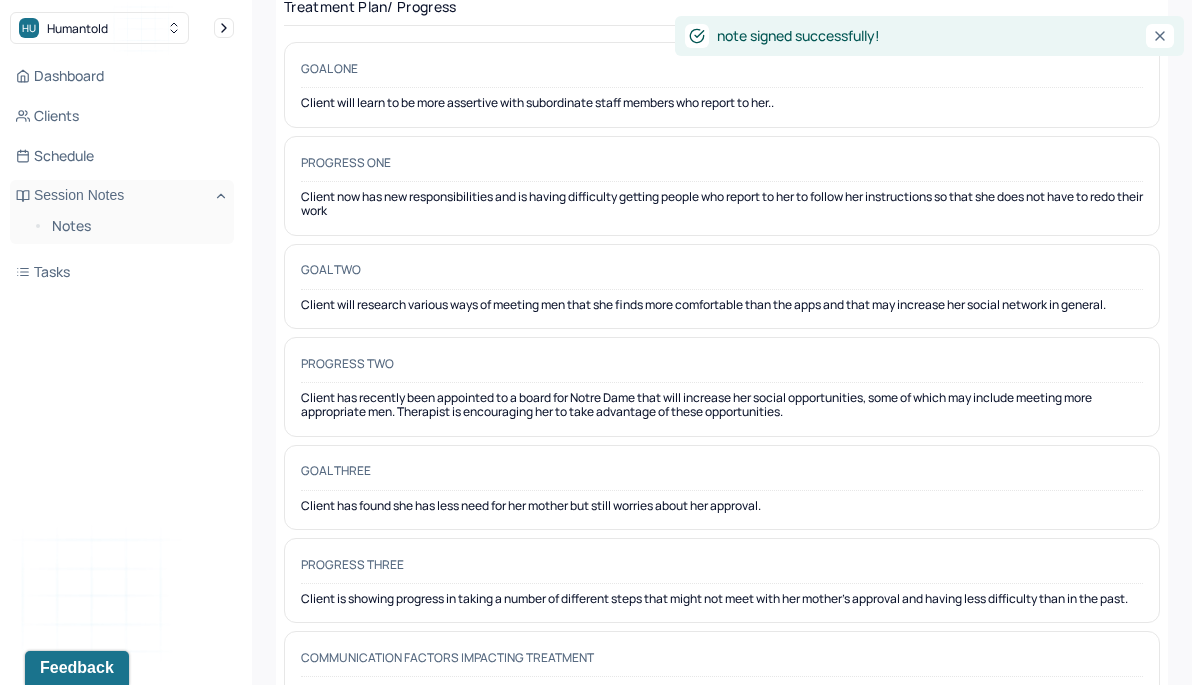 scroll, scrollTop: 0, scrollLeft: 0, axis: both 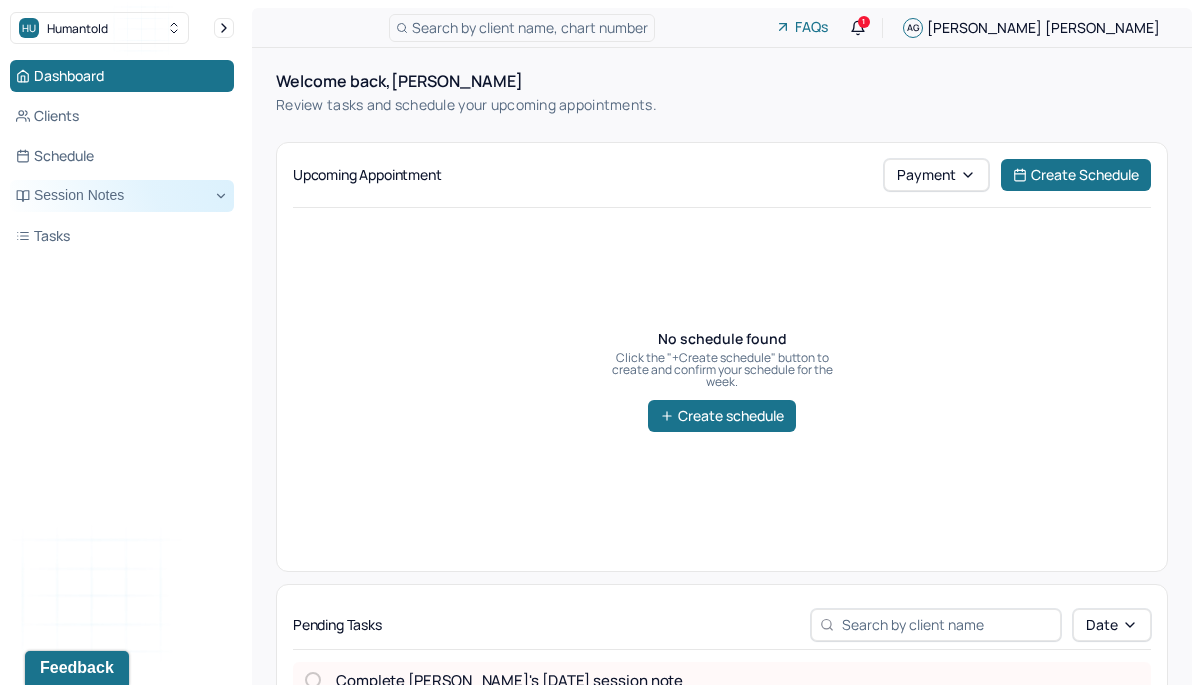 click on "Session Notes" at bounding box center [122, 196] 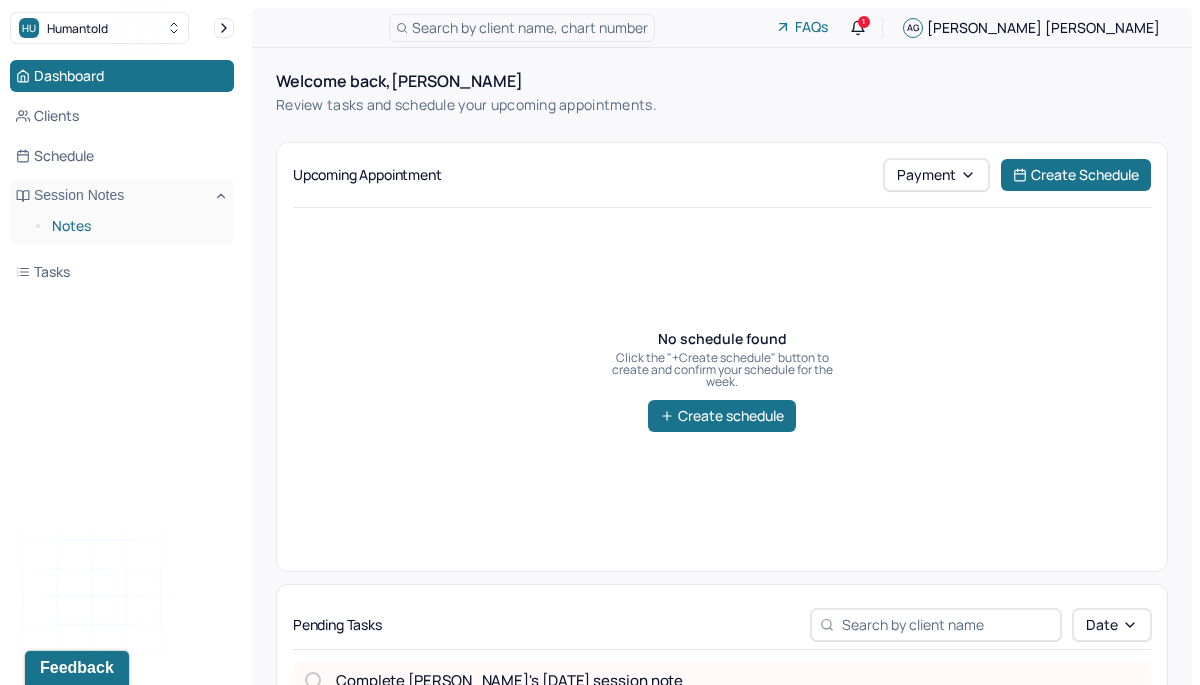 click on "Notes" at bounding box center [135, 226] 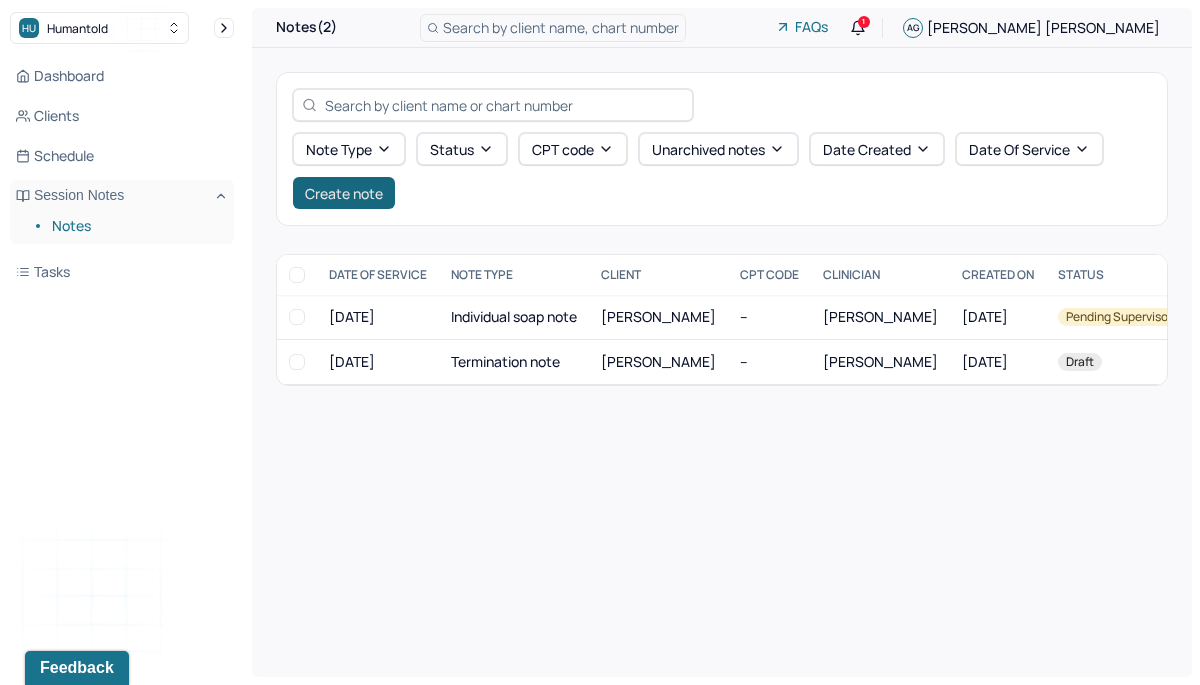 click on "Create note" at bounding box center (344, 193) 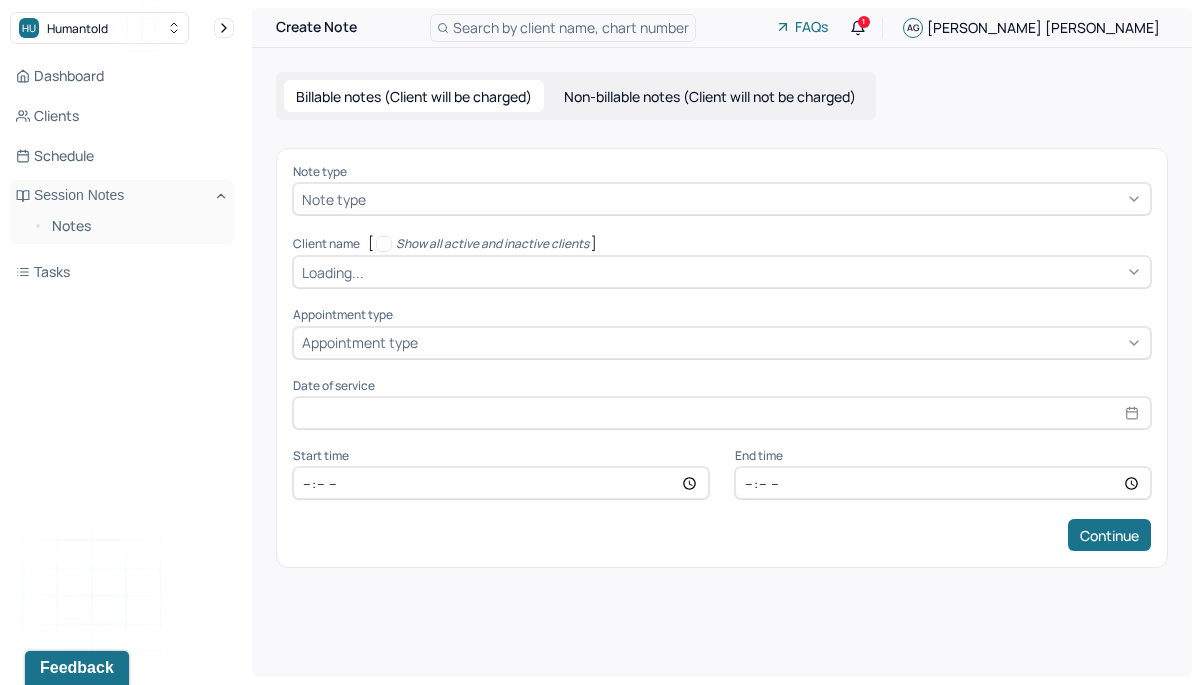 click at bounding box center [756, 199] 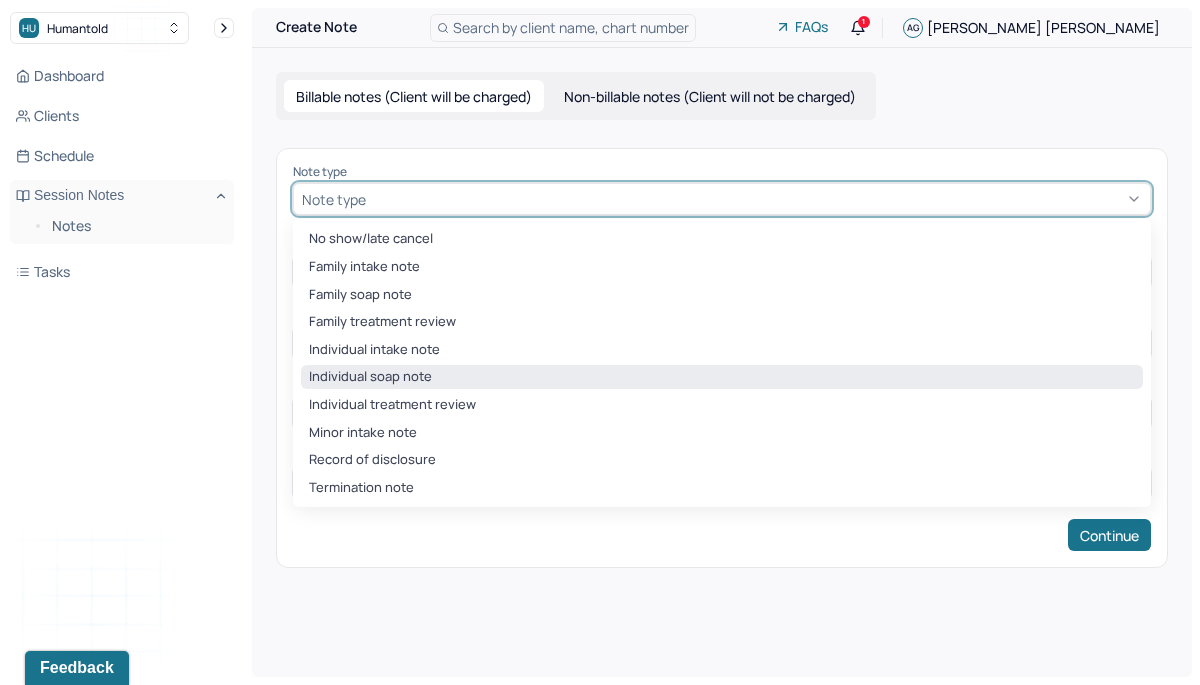 click on "Individual soap note" at bounding box center (722, 377) 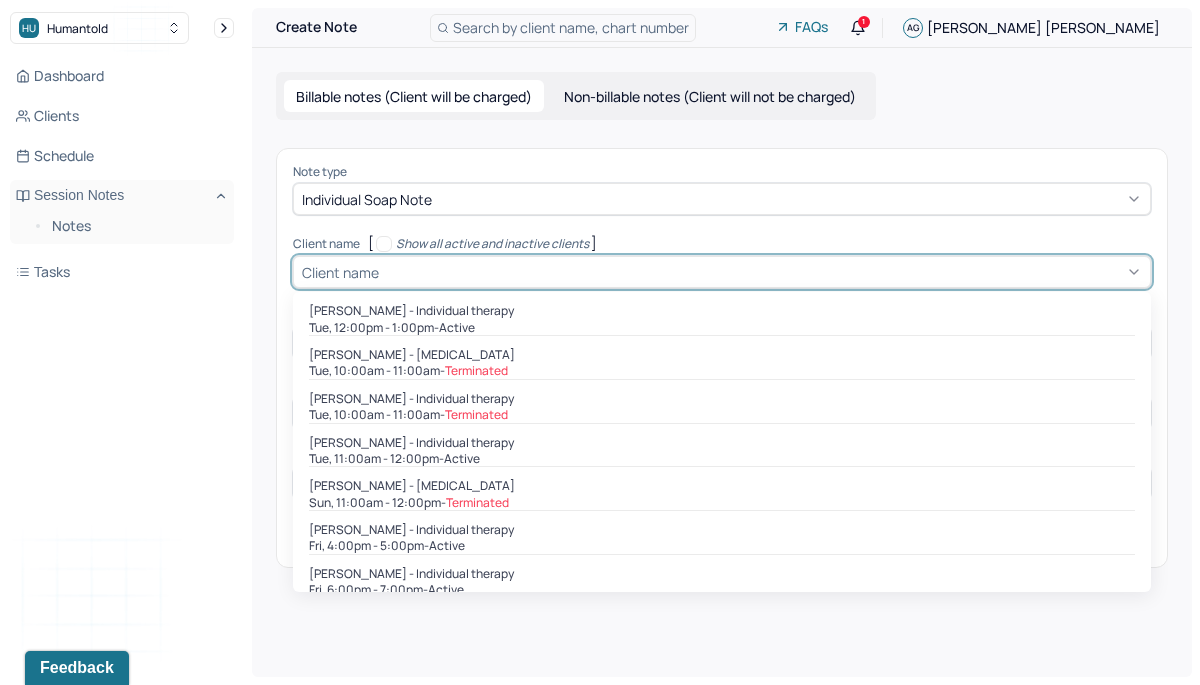 click at bounding box center (762, 272) 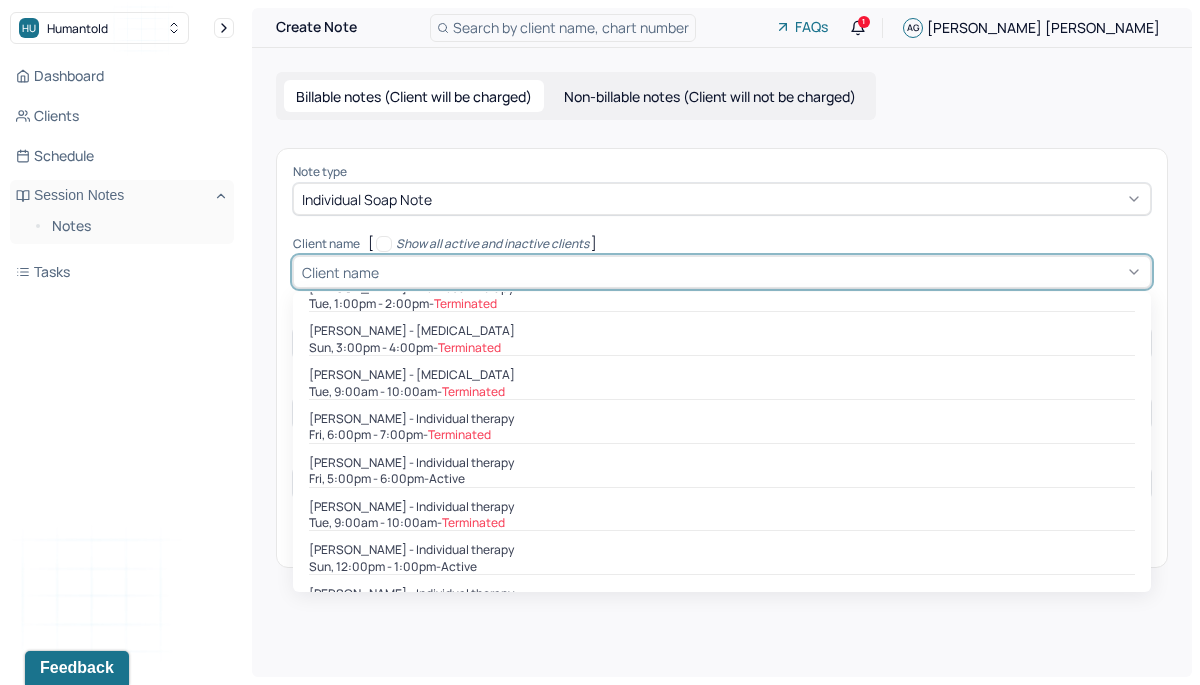 scroll, scrollTop: 343, scrollLeft: 0, axis: vertical 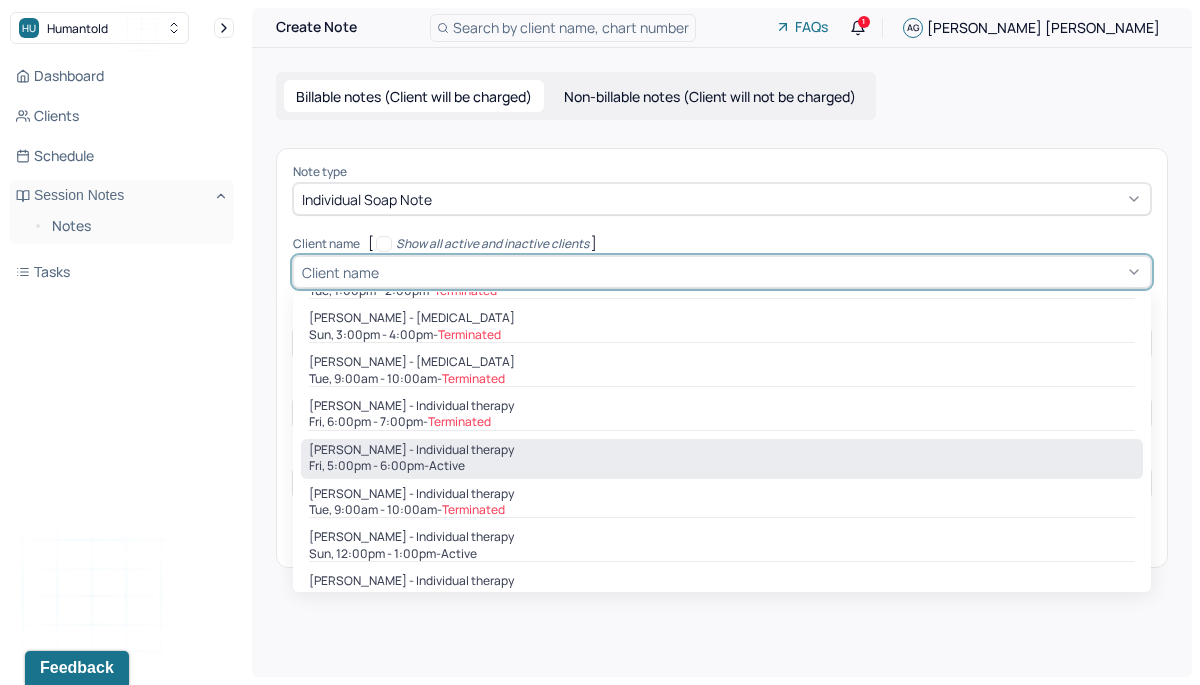 click on "Fri, 5:00pm - 6:00pm  -  active" at bounding box center [722, 466] 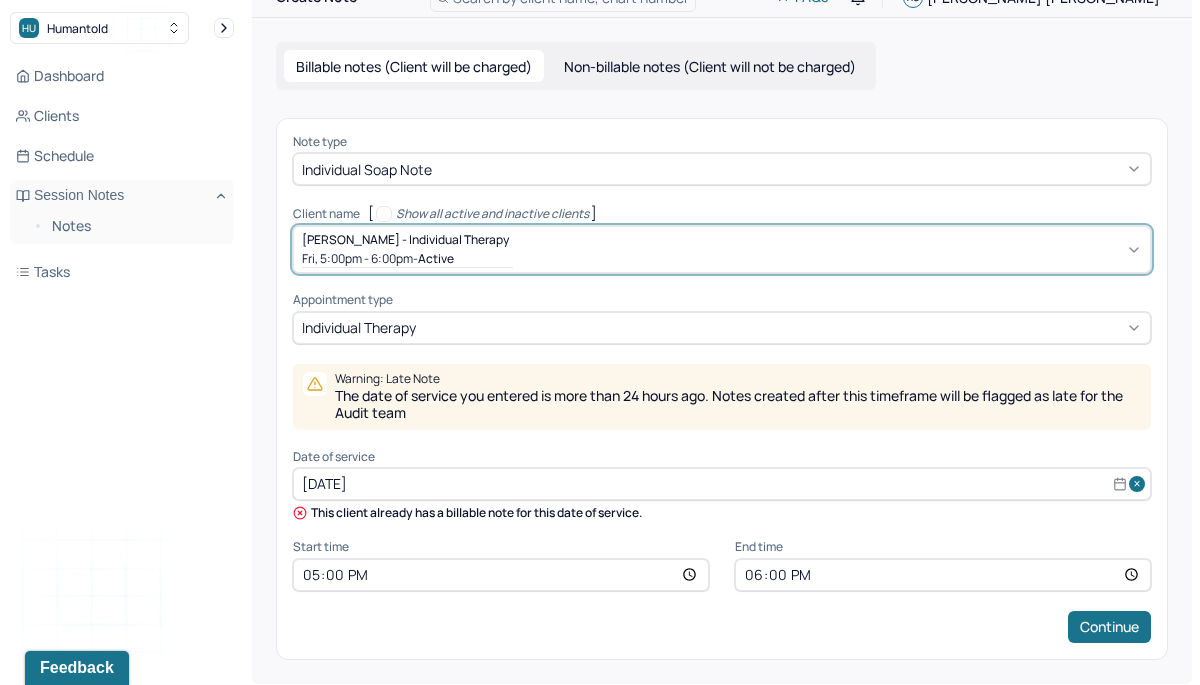 scroll, scrollTop: 34, scrollLeft: 0, axis: vertical 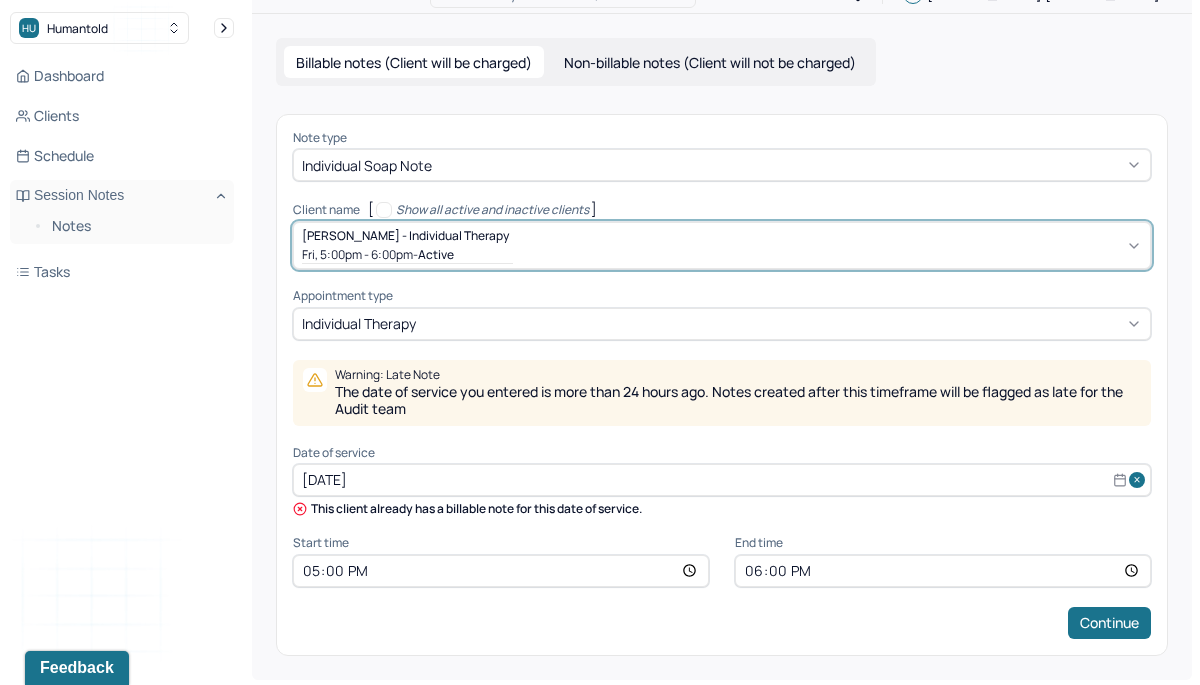 click on "[DATE]" at bounding box center [722, 480] 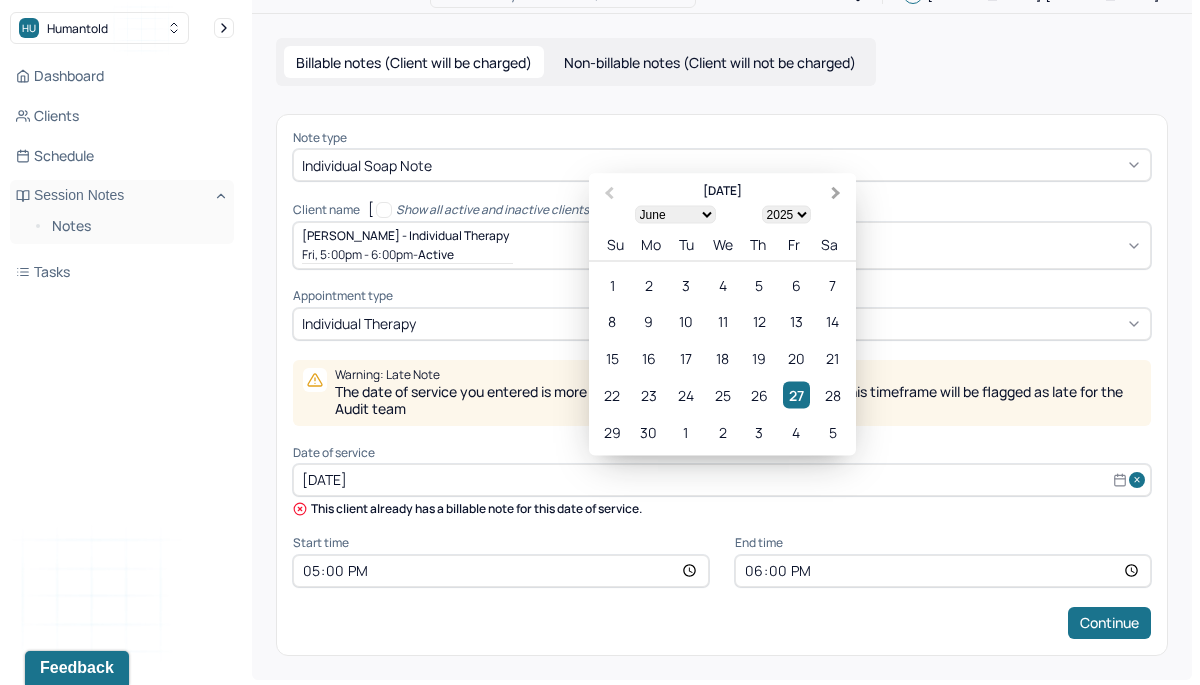 click on "Next Month" at bounding box center [838, 194] 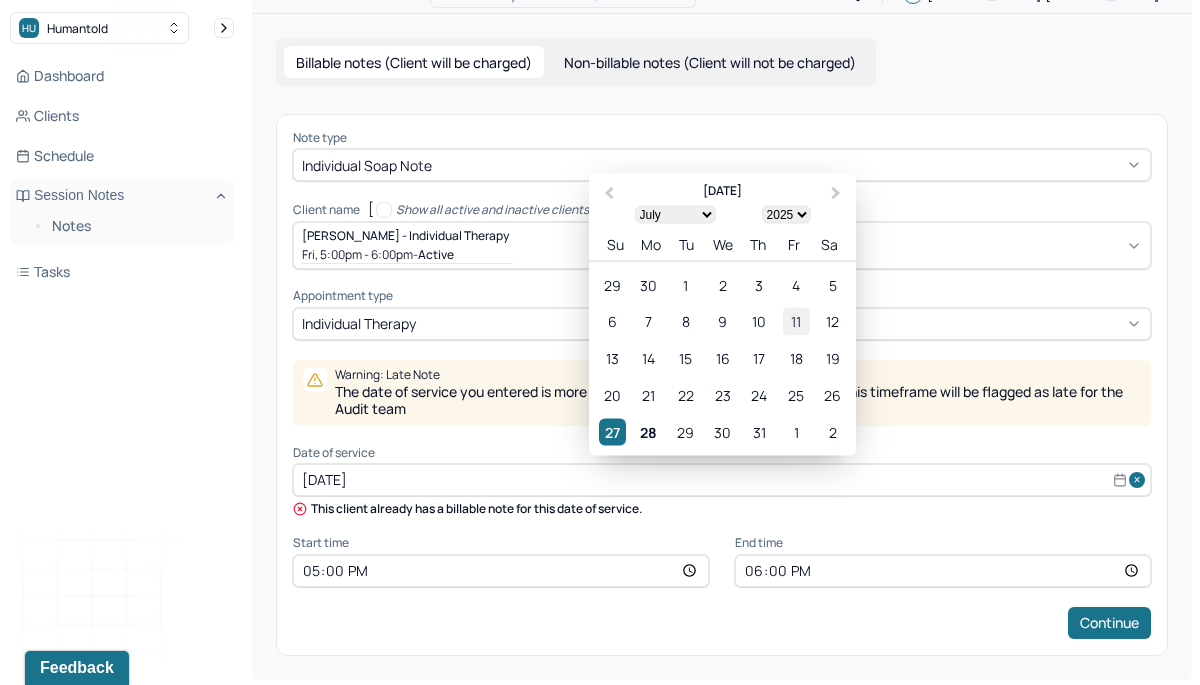 click on "11" at bounding box center [796, 321] 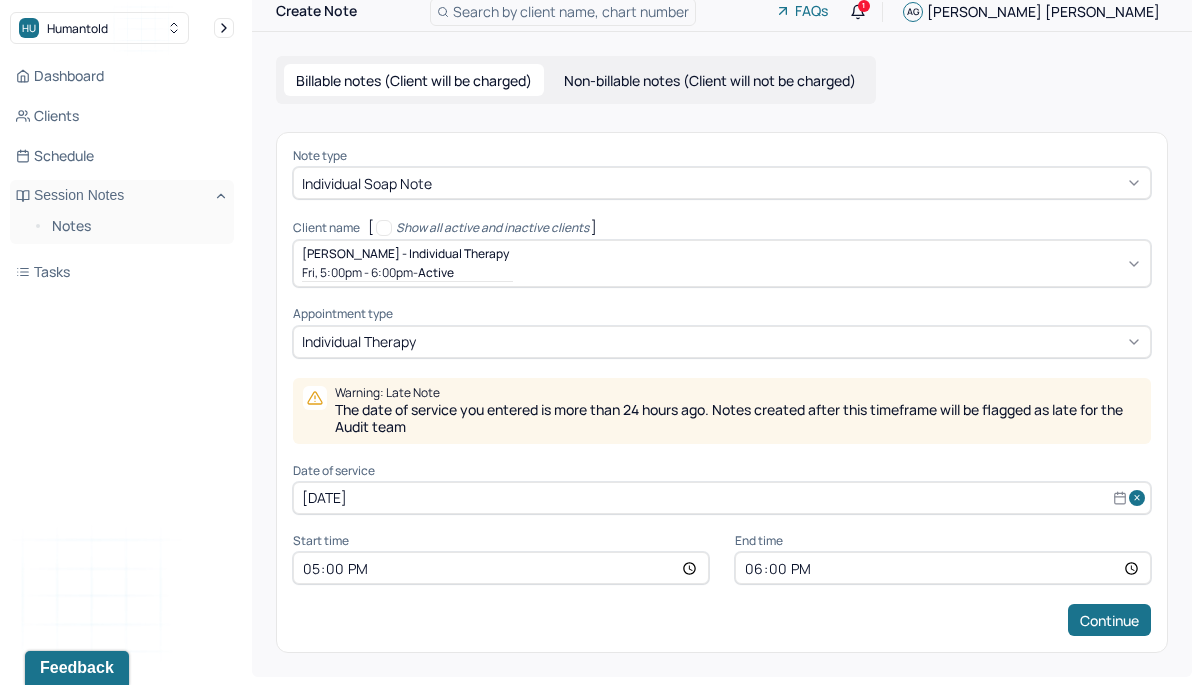 scroll, scrollTop: 13, scrollLeft: 0, axis: vertical 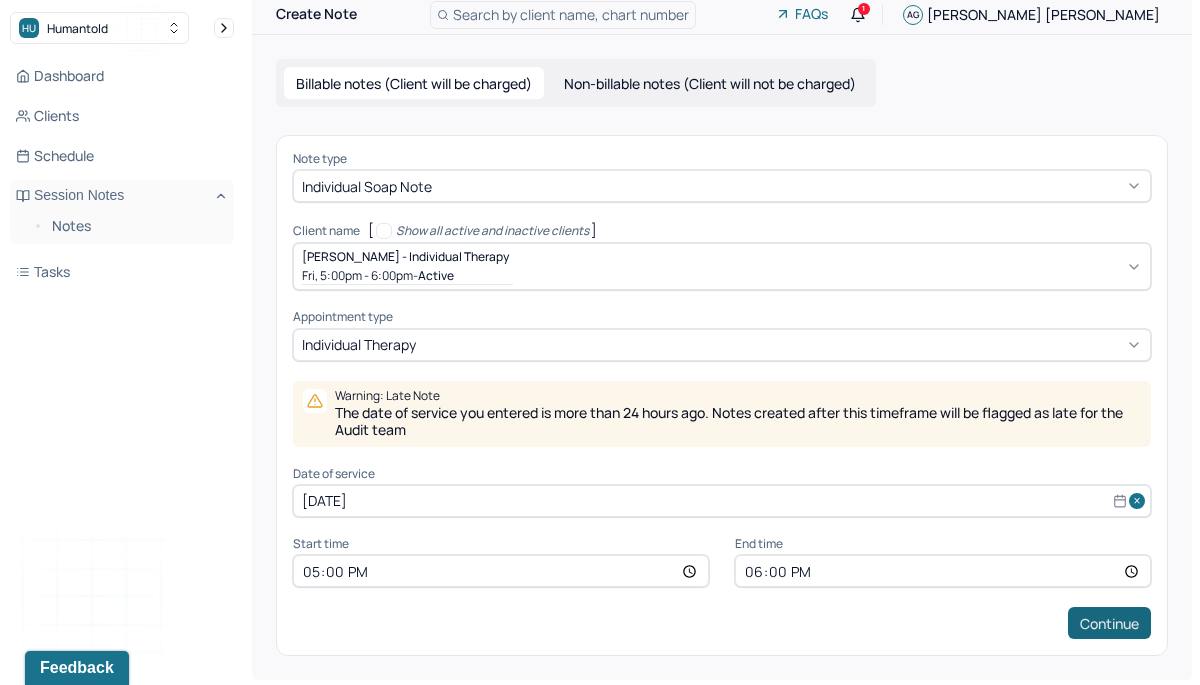 click on "Continue" at bounding box center (1109, 623) 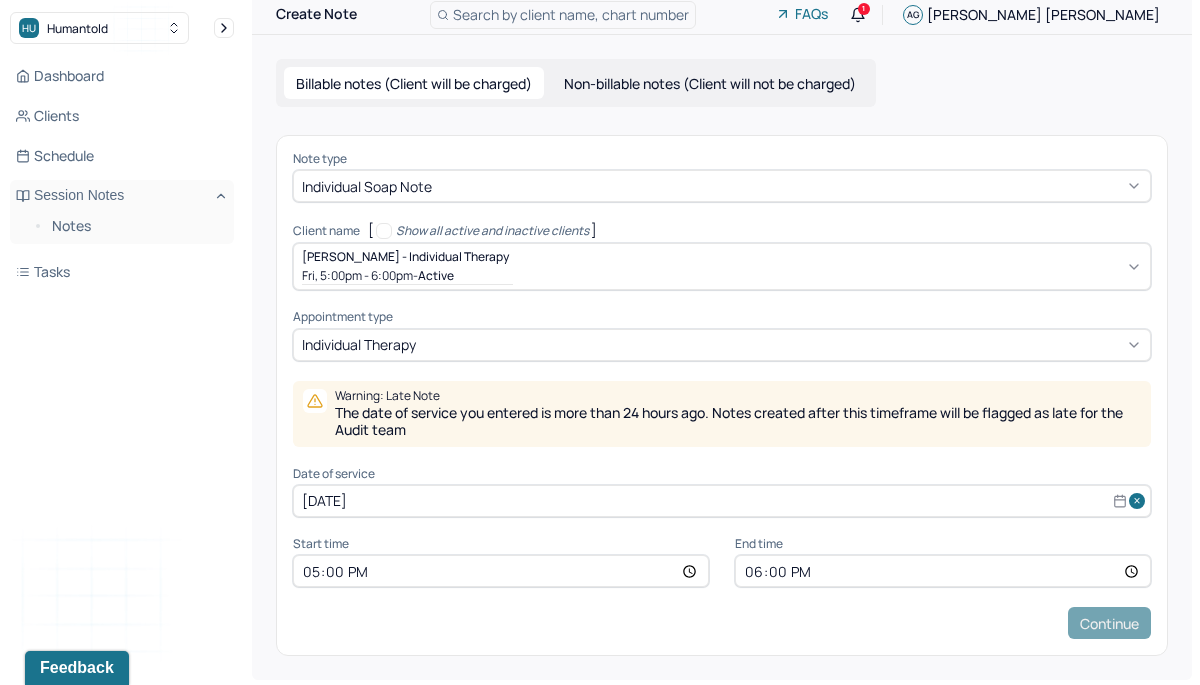 scroll, scrollTop: 0, scrollLeft: 0, axis: both 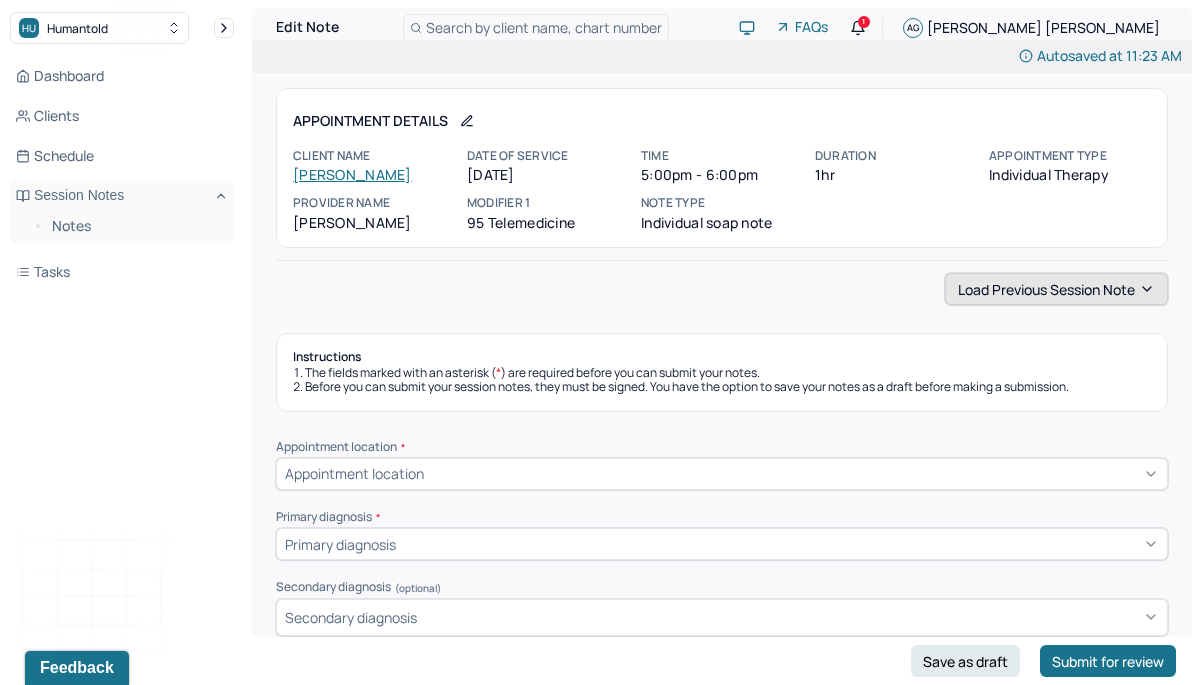 click on "Load previous session note" at bounding box center (1056, 289) 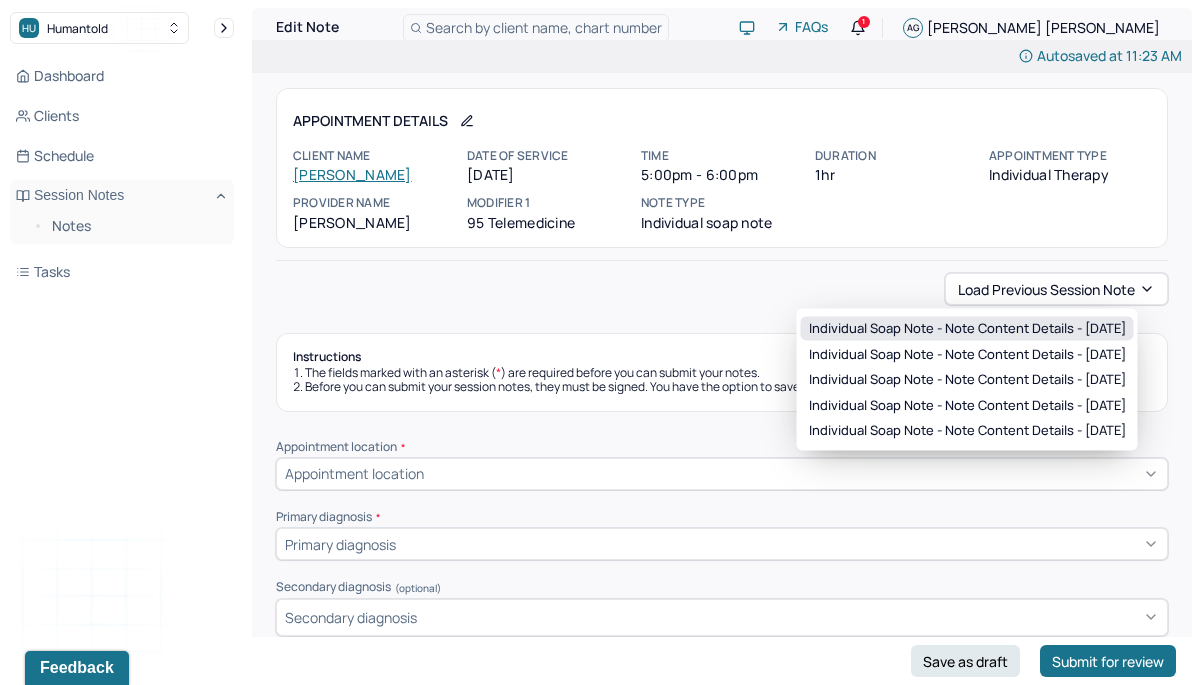 click on "Individual soap note   - Note content Details -   [DATE]" at bounding box center [967, 329] 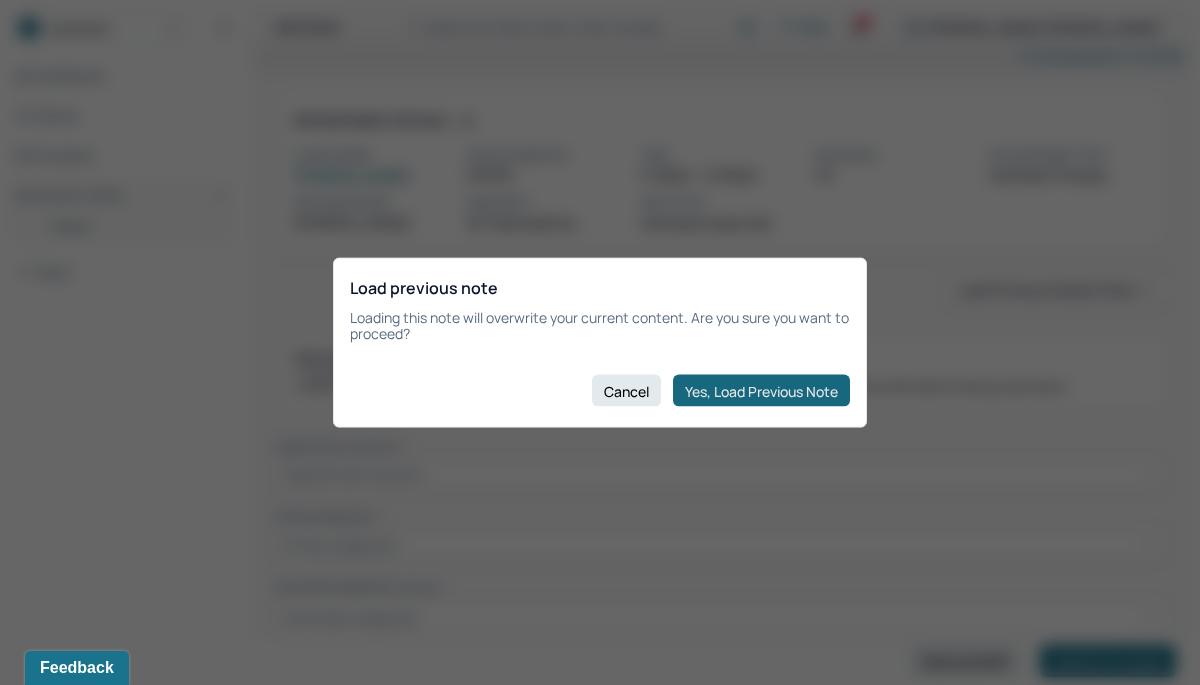 click on "Yes, Load Previous Note" at bounding box center [761, 391] 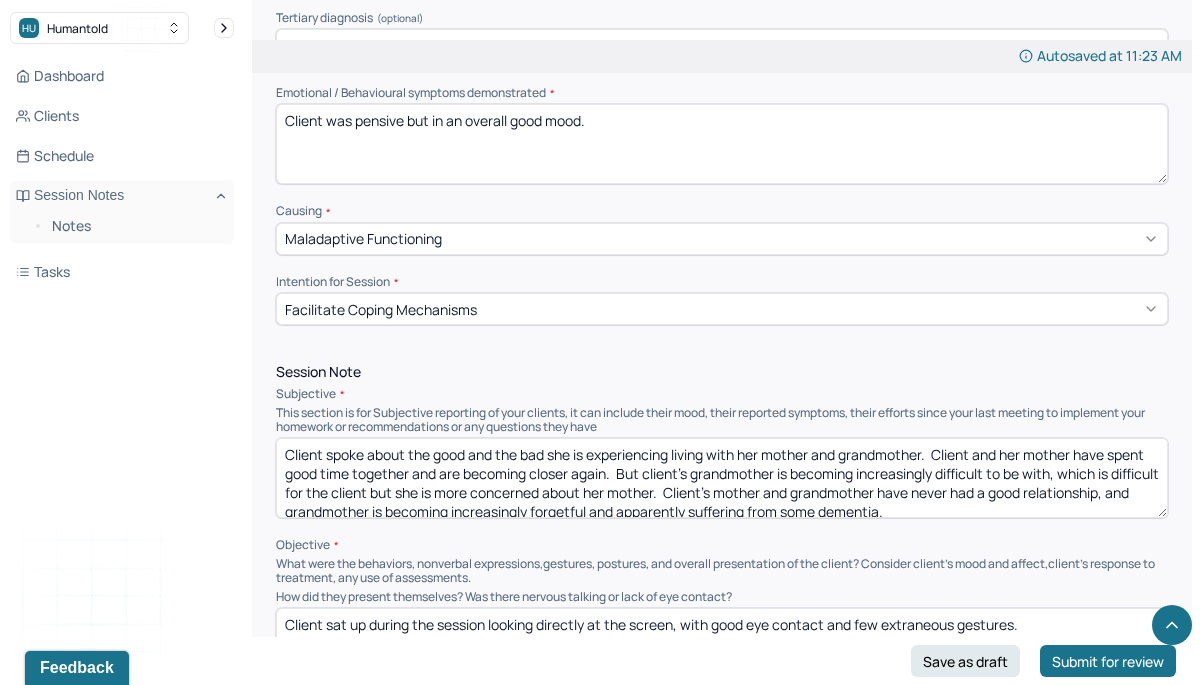 scroll, scrollTop: 877, scrollLeft: 0, axis: vertical 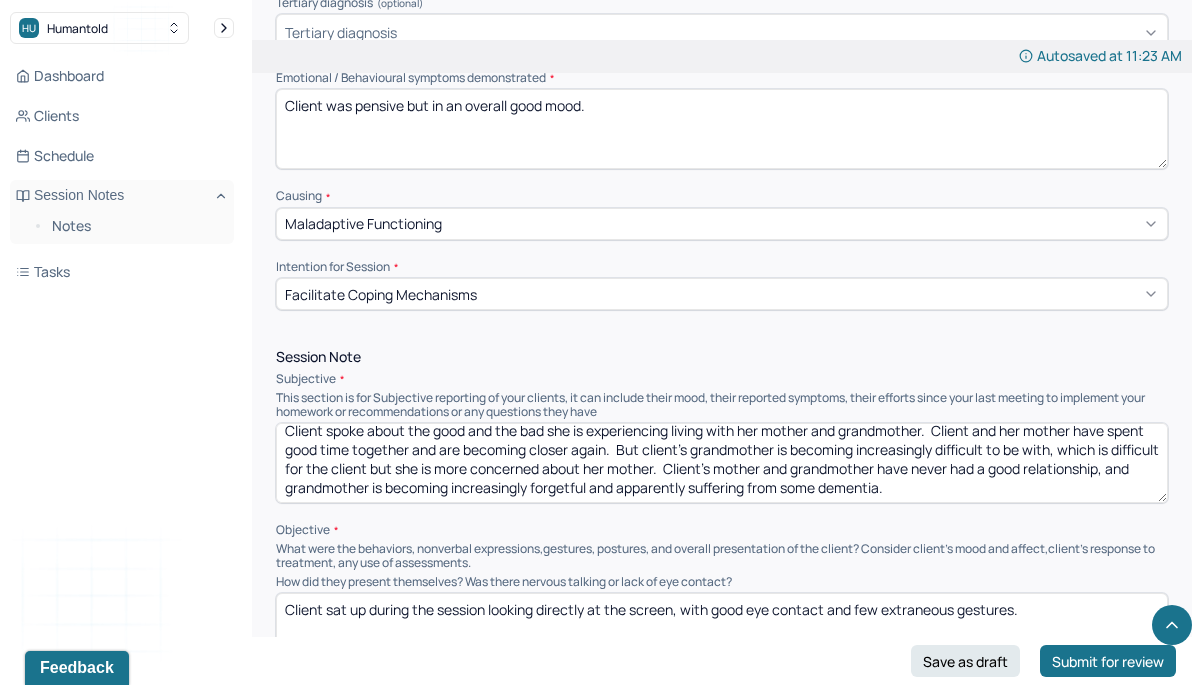 drag, startPoint x: 284, startPoint y: 434, endPoint x: 294, endPoint y: 513, distance: 79.630394 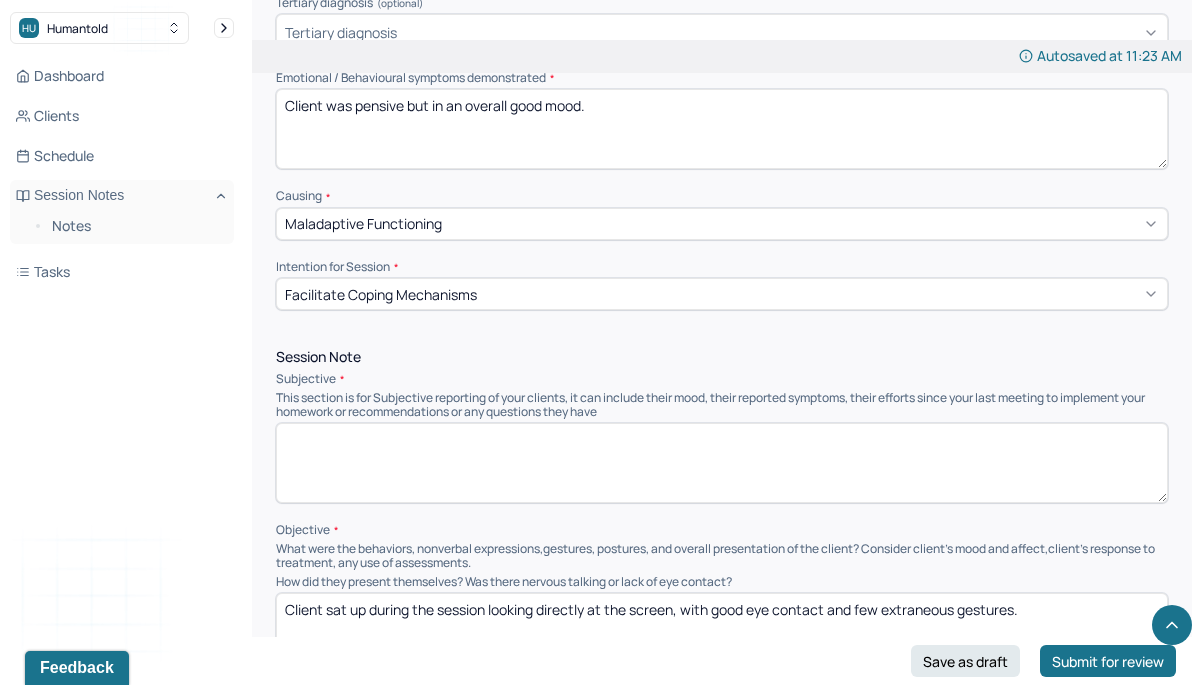 scroll, scrollTop: 0, scrollLeft: 0, axis: both 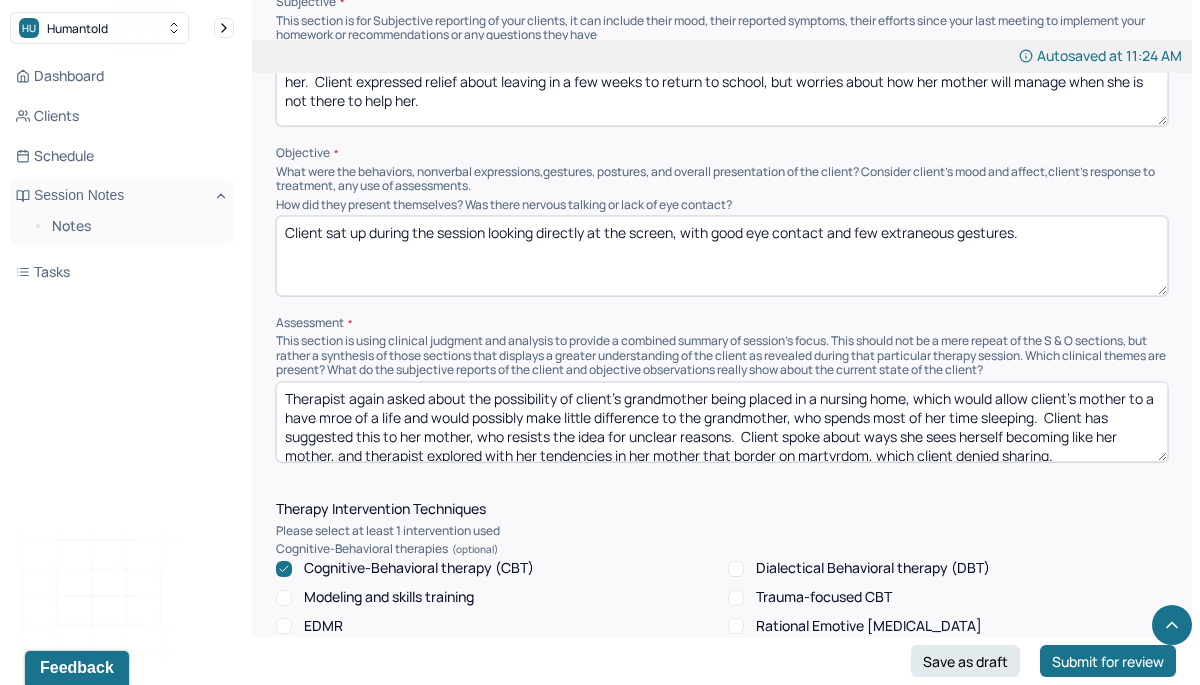 type on "Client continues to have concerns about her grandmother, whose health is fading, and the strain on her mother in trying to take care of her.  Client expressed relief about leaving in a few weeks to return to school, but worries about how her mother will manage when she is not there to help her." 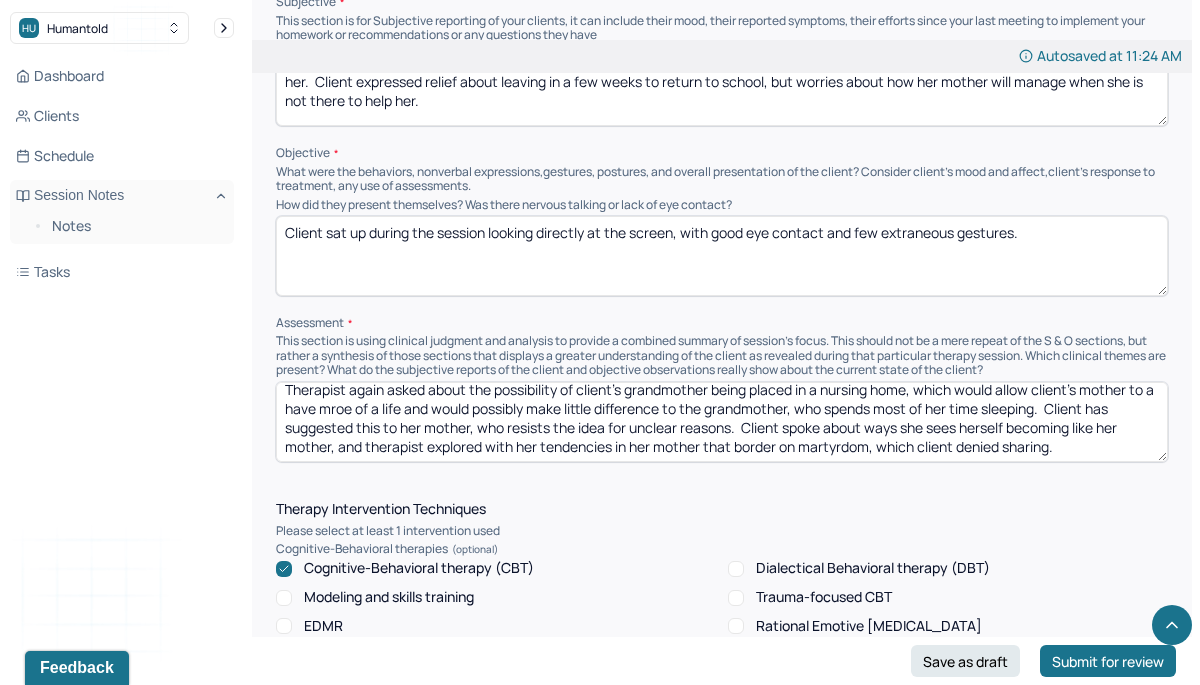 drag, startPoint x: 282, startPoint y: 389, endPoint x: 292, endPoint y: 460, distance: 71.70077 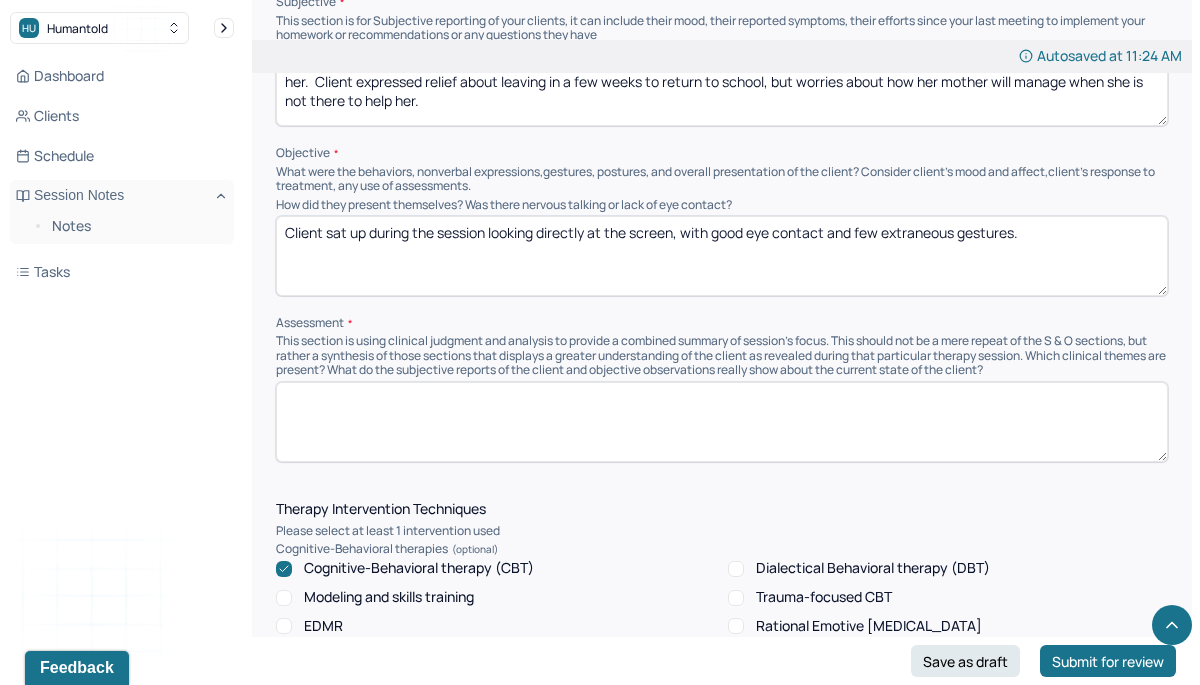 scroll, scrollTop: 0, scrollLeft: 0, axis: both 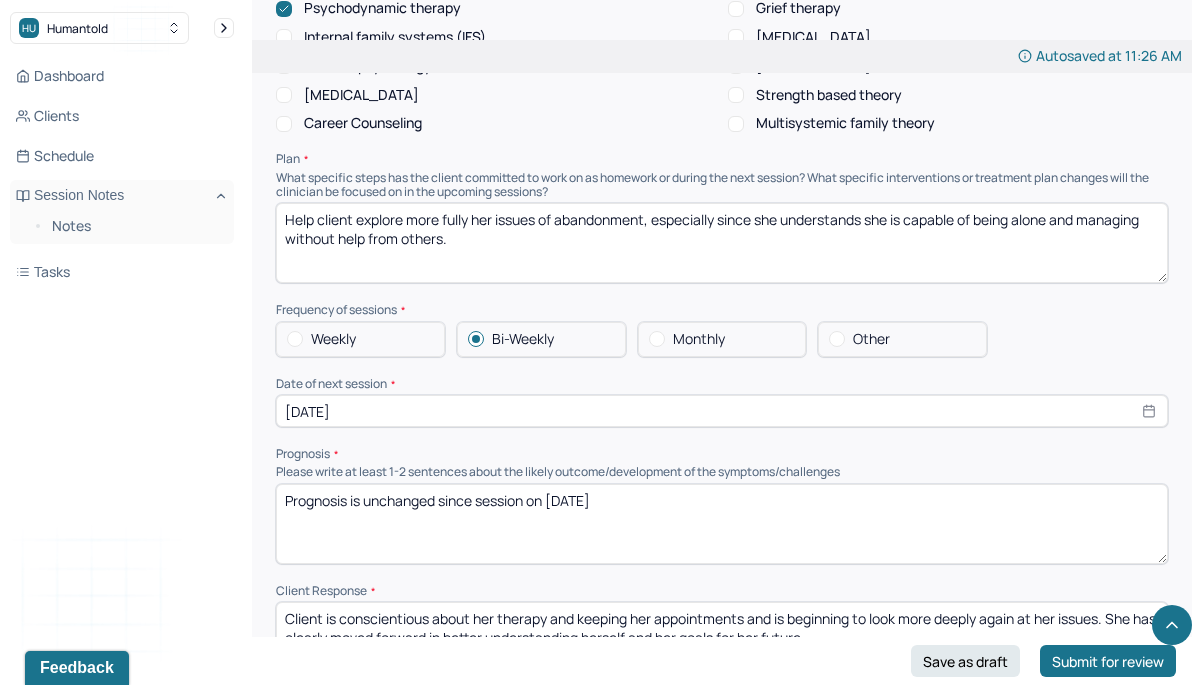 type on "Therapist explored ways in which client can distance herself emotionally from these concerns, as she will have to resume a difficult course of study.  Therapist tried to help client feel more comfortable with the options available to her mother and her mother's reasons for not taking advantage of them, which are not client's responsibility." 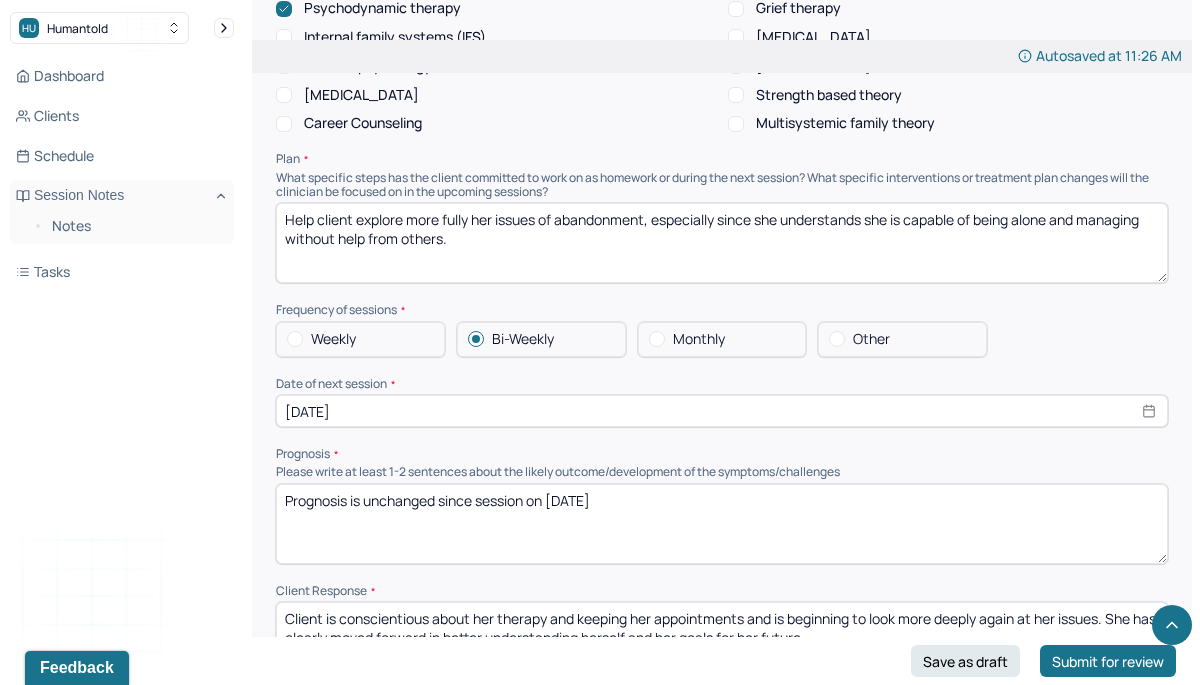 drag, startPoint x: 285, startPoint y: 211, endPoint x: 460, endPoint y: 224, distance: 175.4822 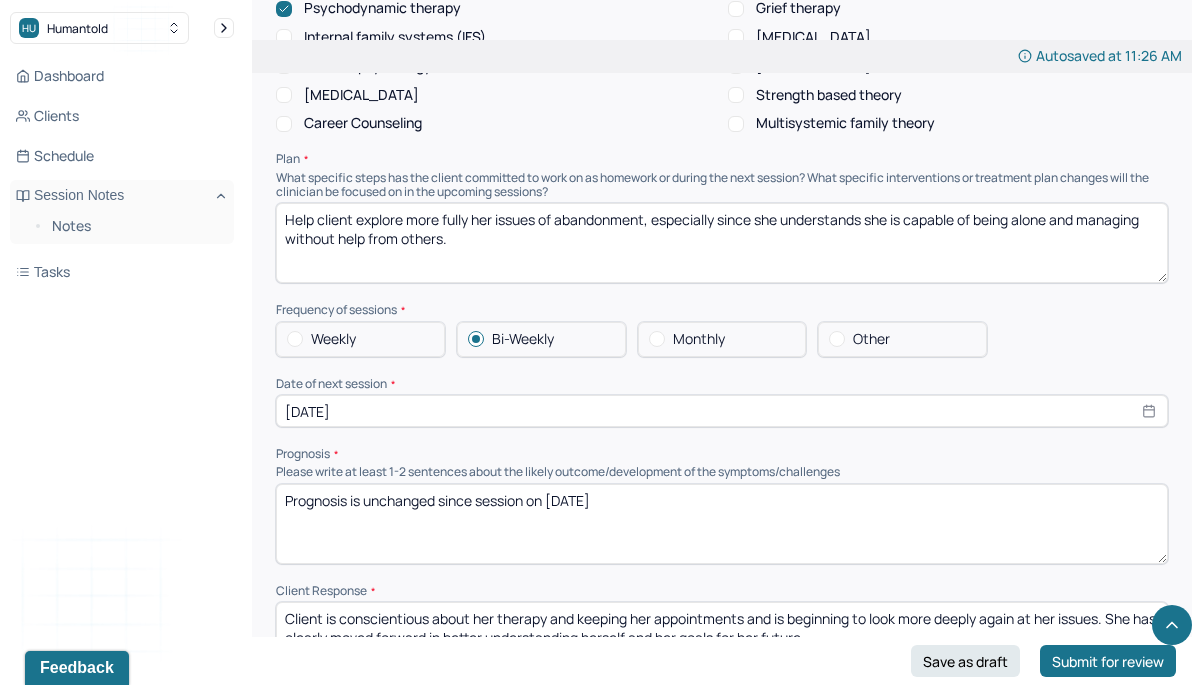 click on "Help client explore more fully her issues of abandonment, especially since she understands she is capable of being alone and managing without help from others." at bounding box center [722, 243] 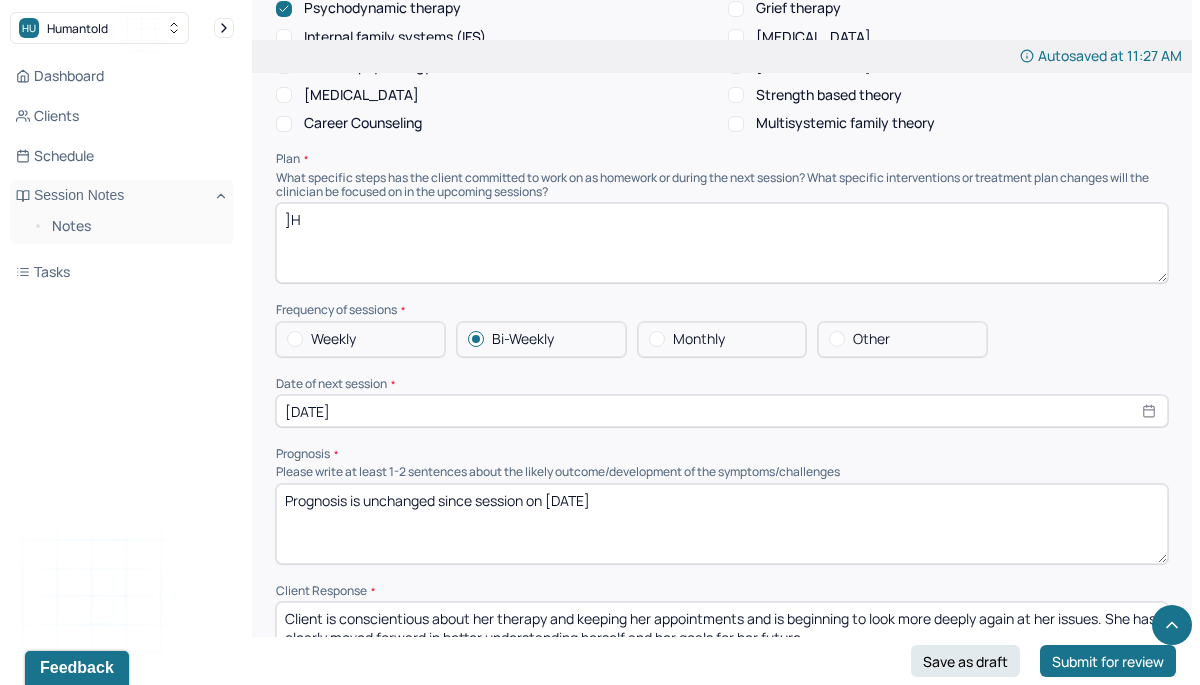 type on "]" 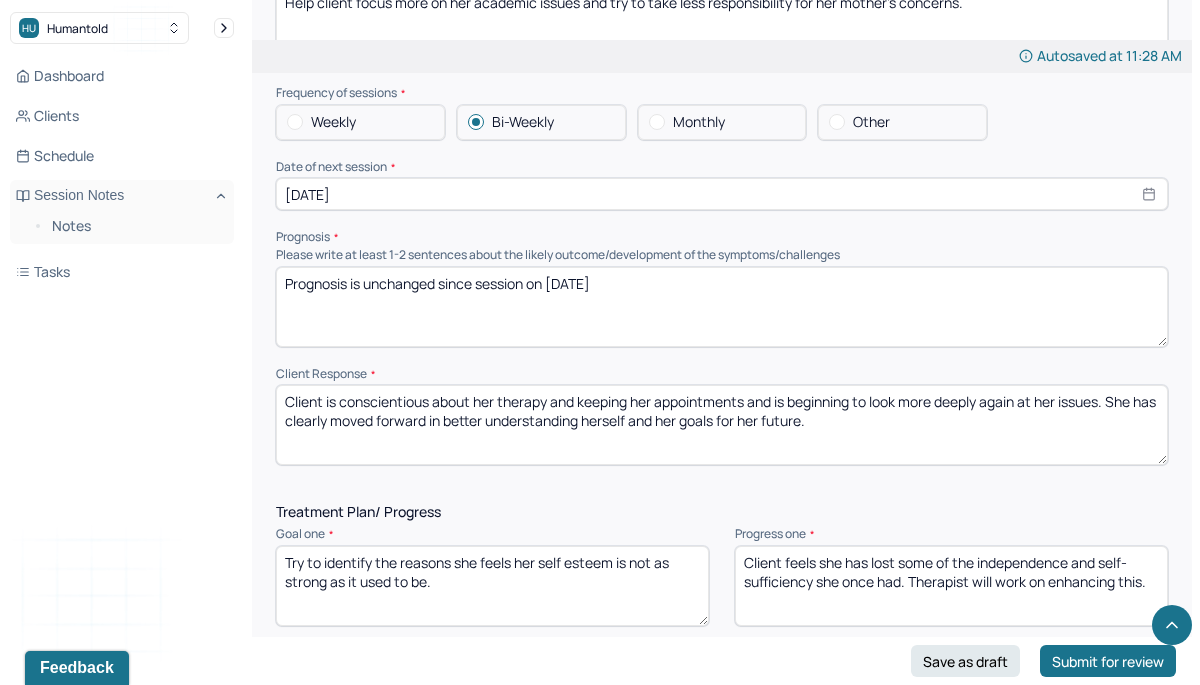 scroll, scrollTop: 2360, scrollLeft: 0, axis: vertical 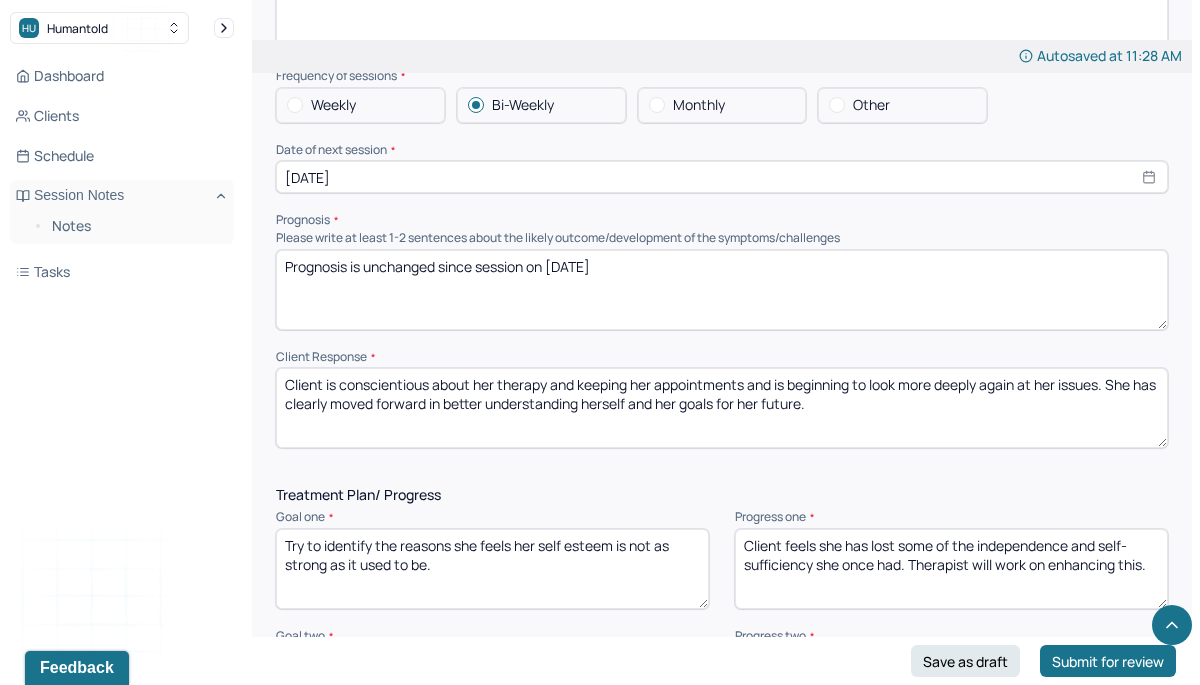 type on "Help client focus more on her academic issues and try to take less responsibility for her mother's concerns." 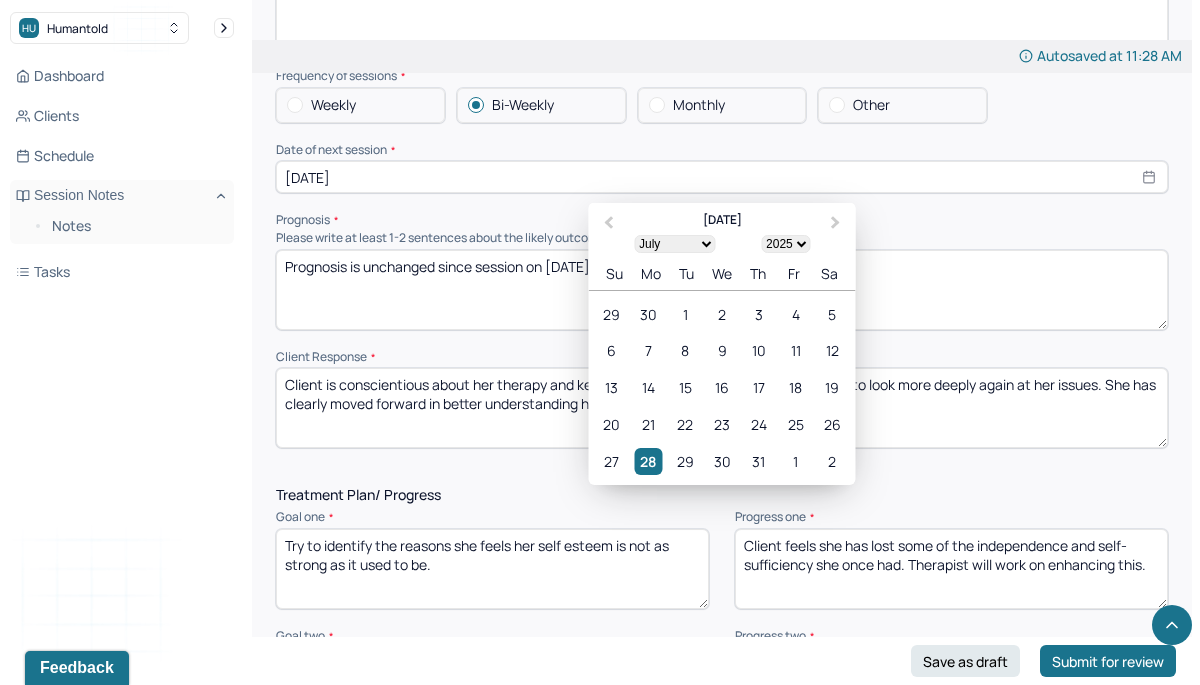click on "[DATE]" at bounding box center (722, 177) 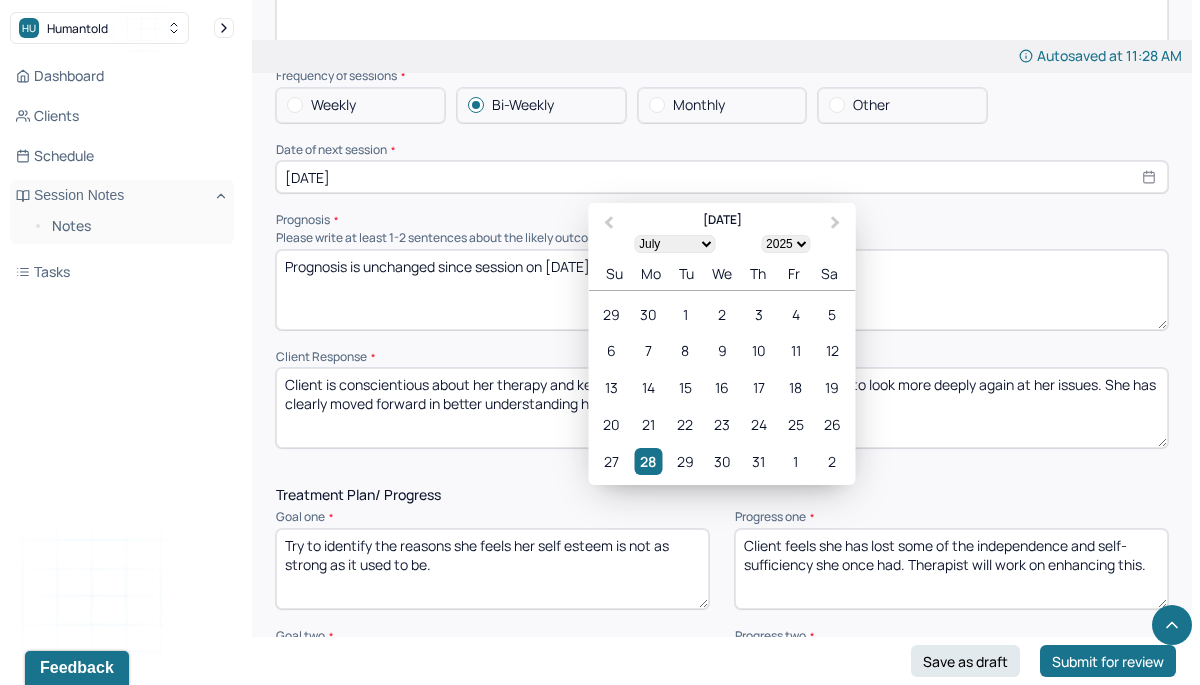 click on "[DATE]" at bounding box center [722, 177] 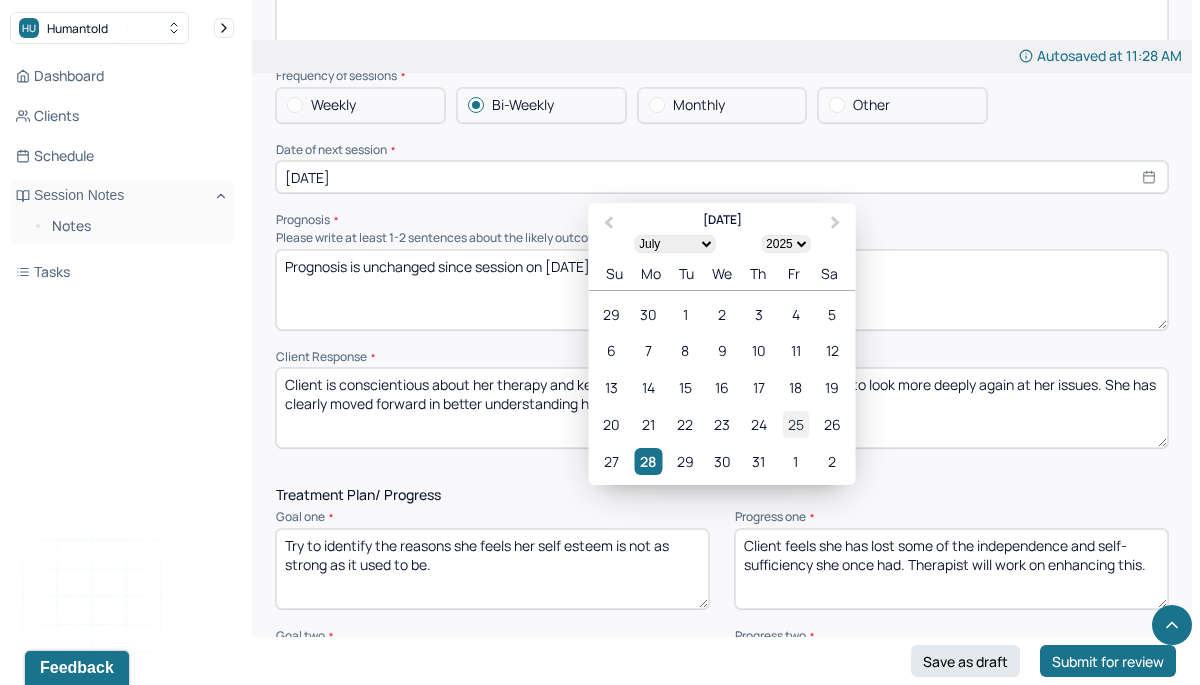 click on "25" at bounding box center [795, 424] 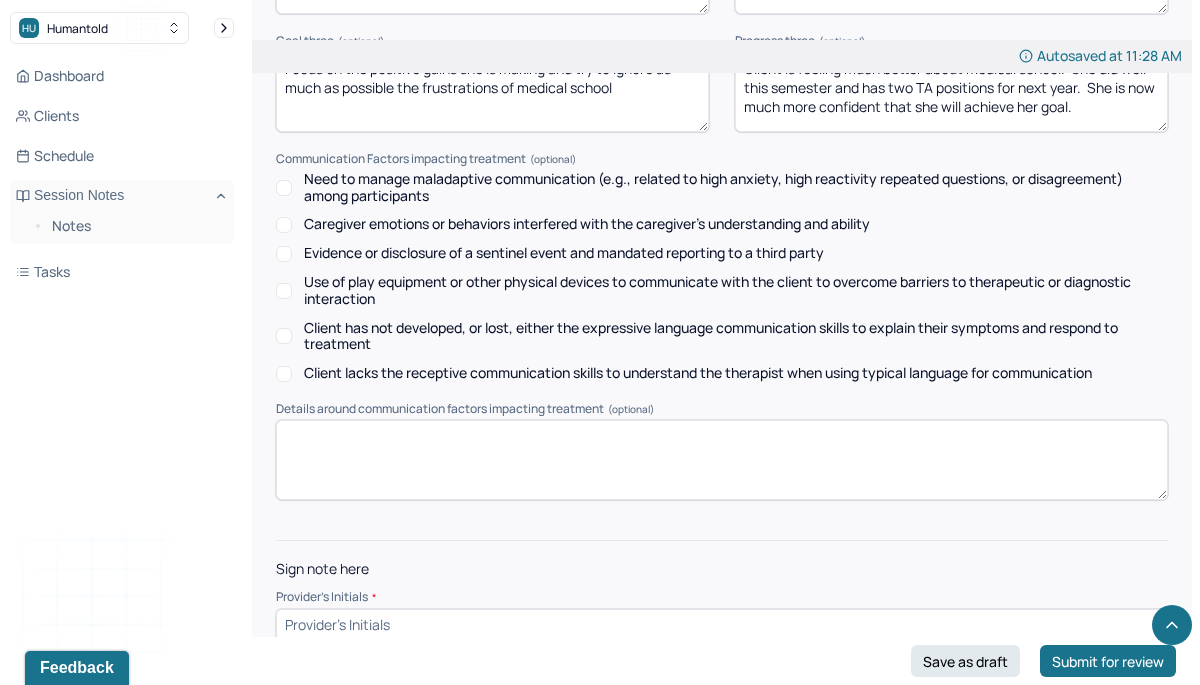 scroll, scrollTop: 3097, scrollLeft: 0, axis: vertical 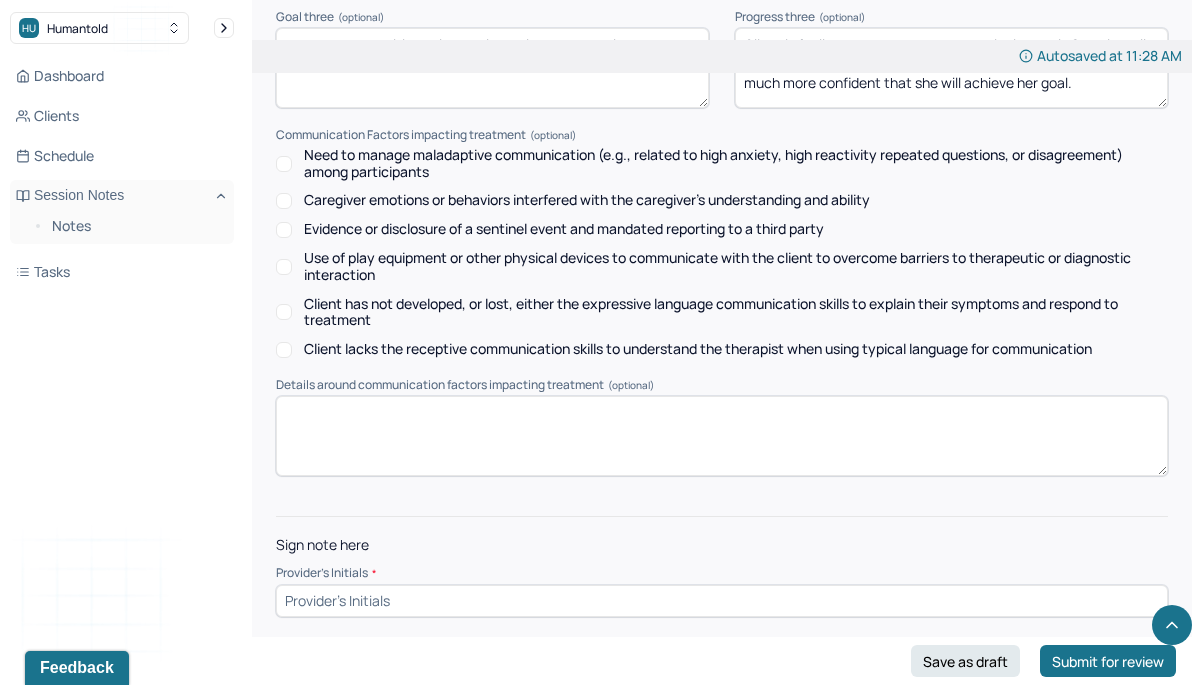 click at bounding box center (722, 601) 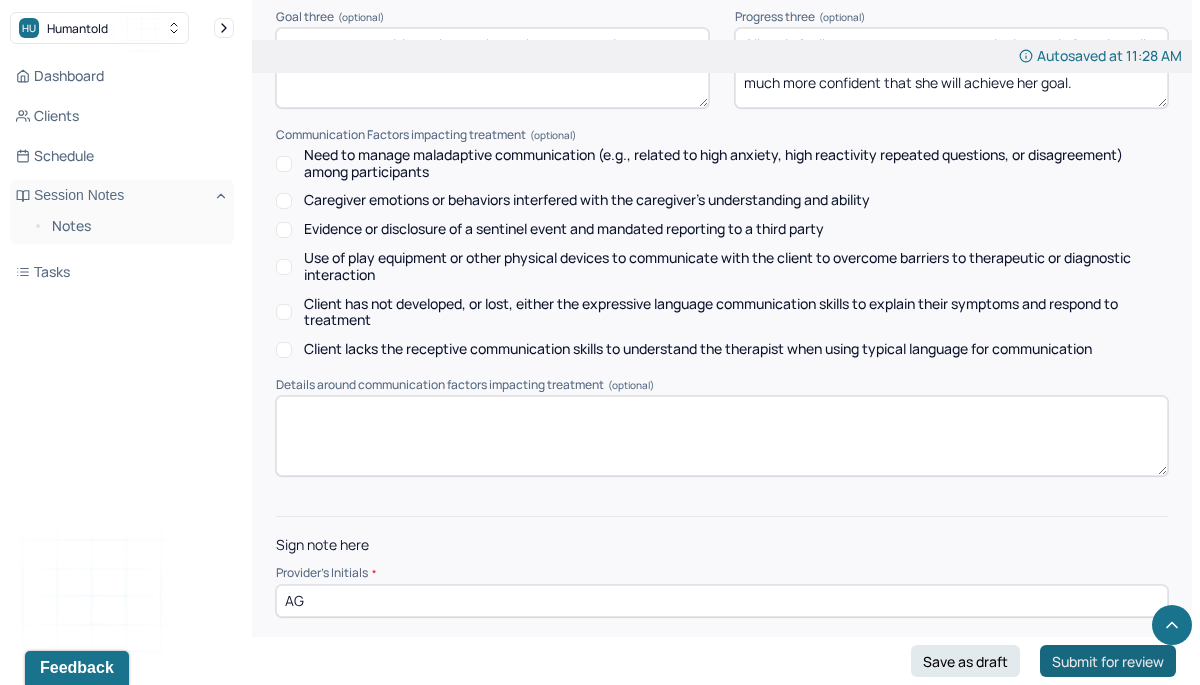type on "AG" 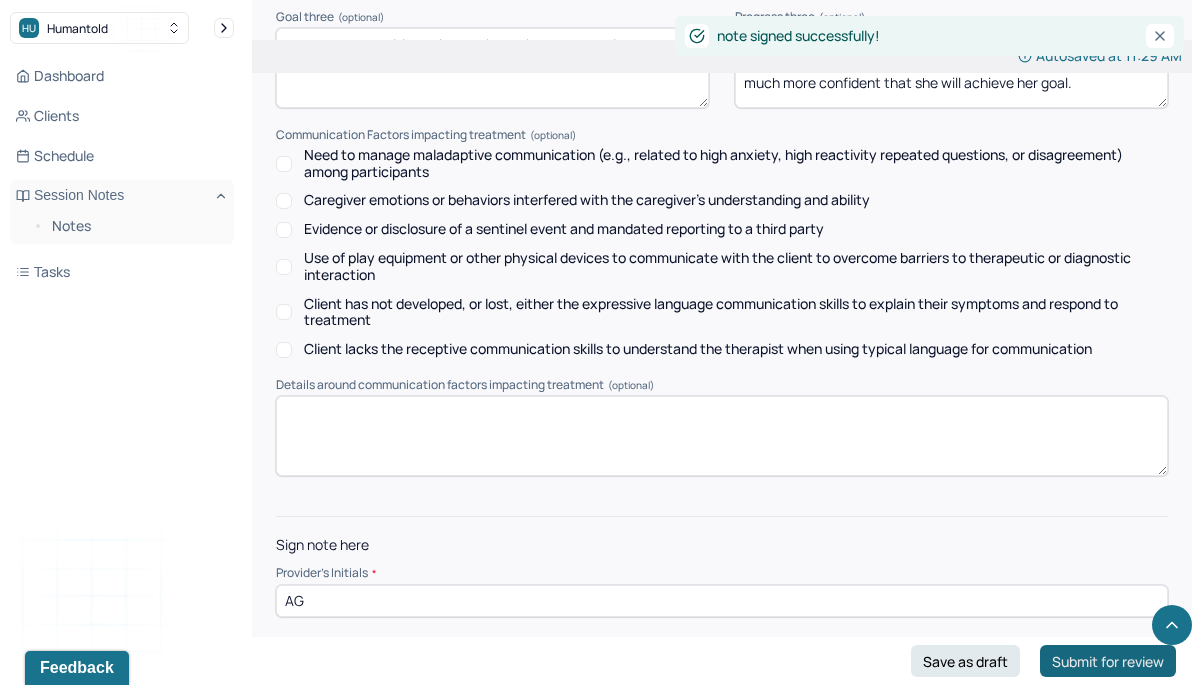 scroll, scrollTop: 0, scrollLeft: 0, axis: both 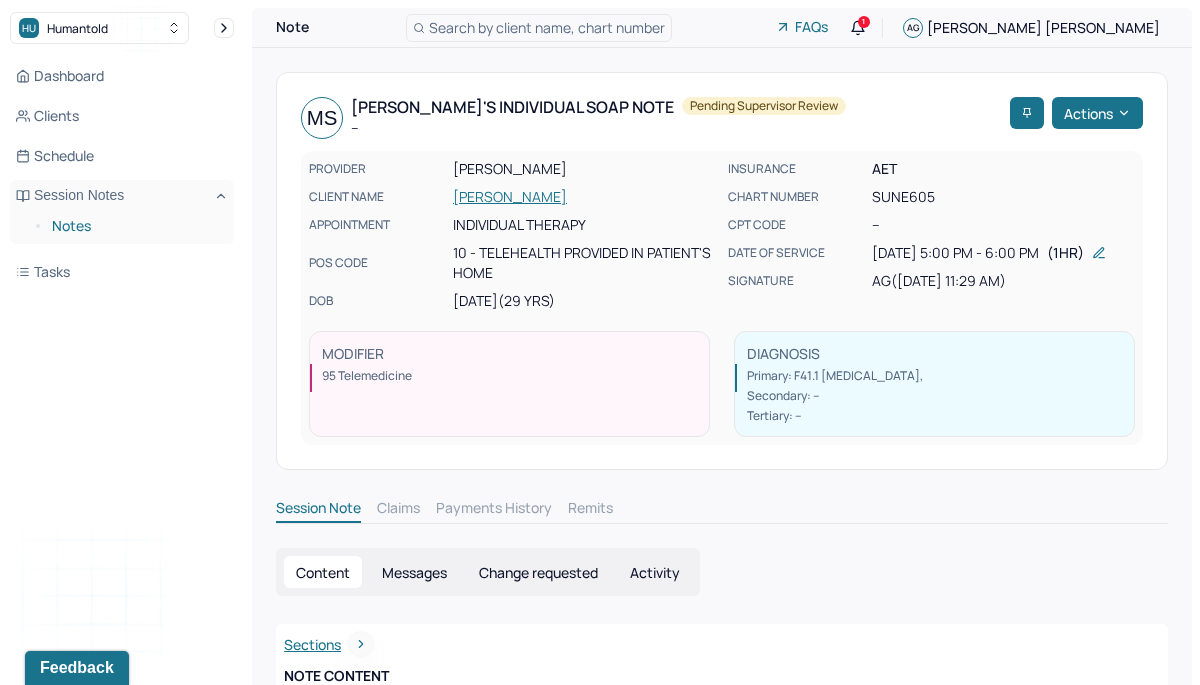 click on "Notes" at bounding box center (135, 226) 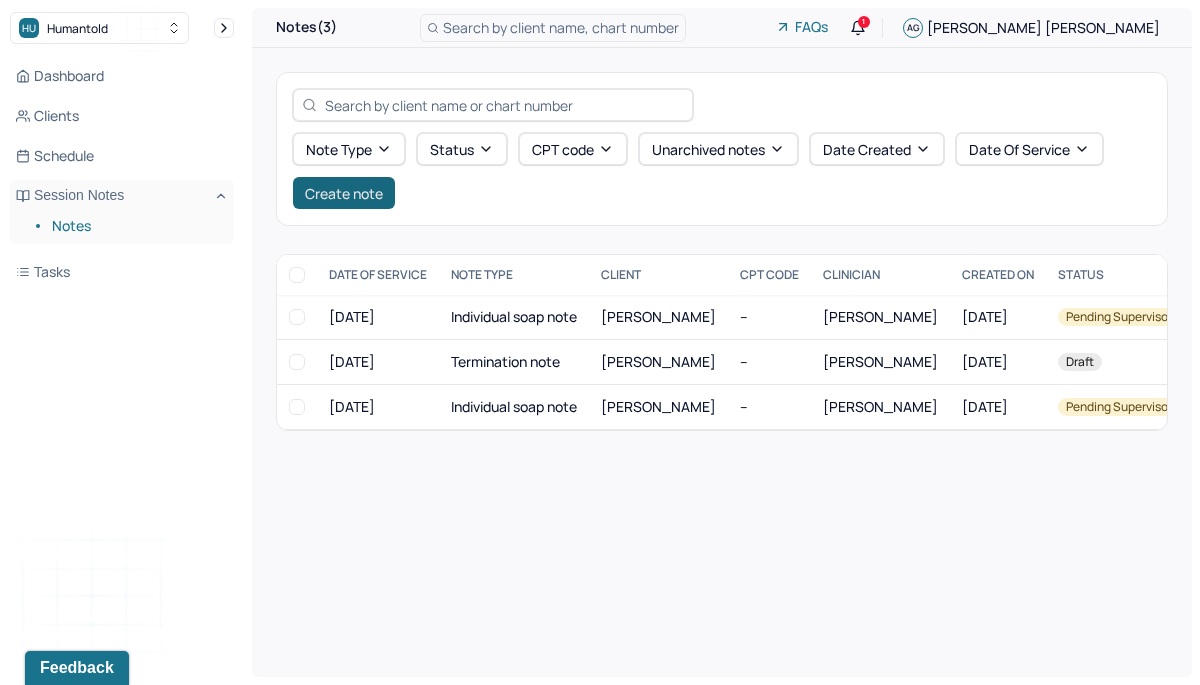 click on "Create note" at bounding box center [344, 193] 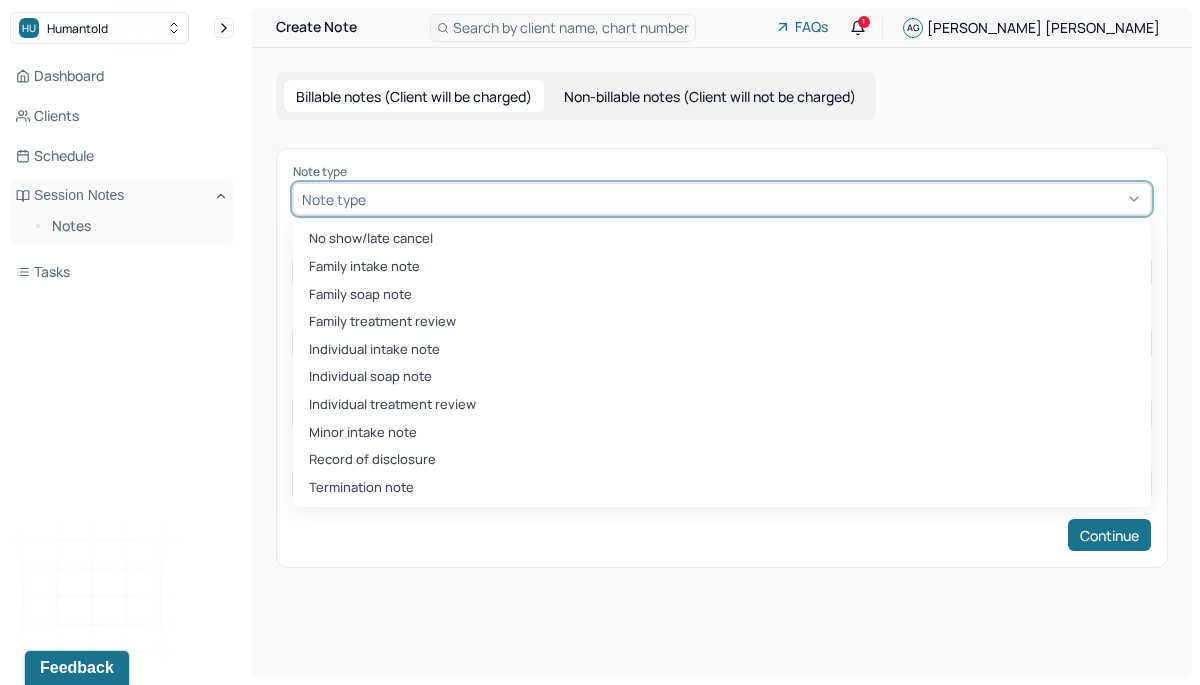 click at bounding box center (756, 199) 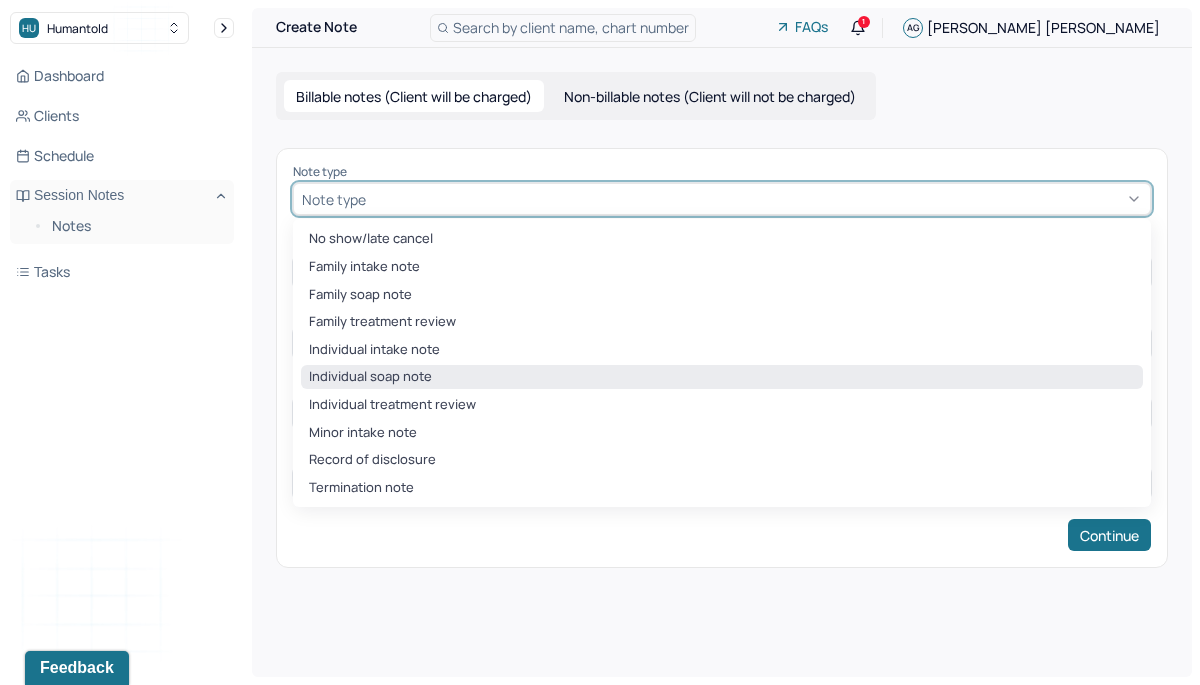 click on "Individual soap note" at bounding box center [722, 377] 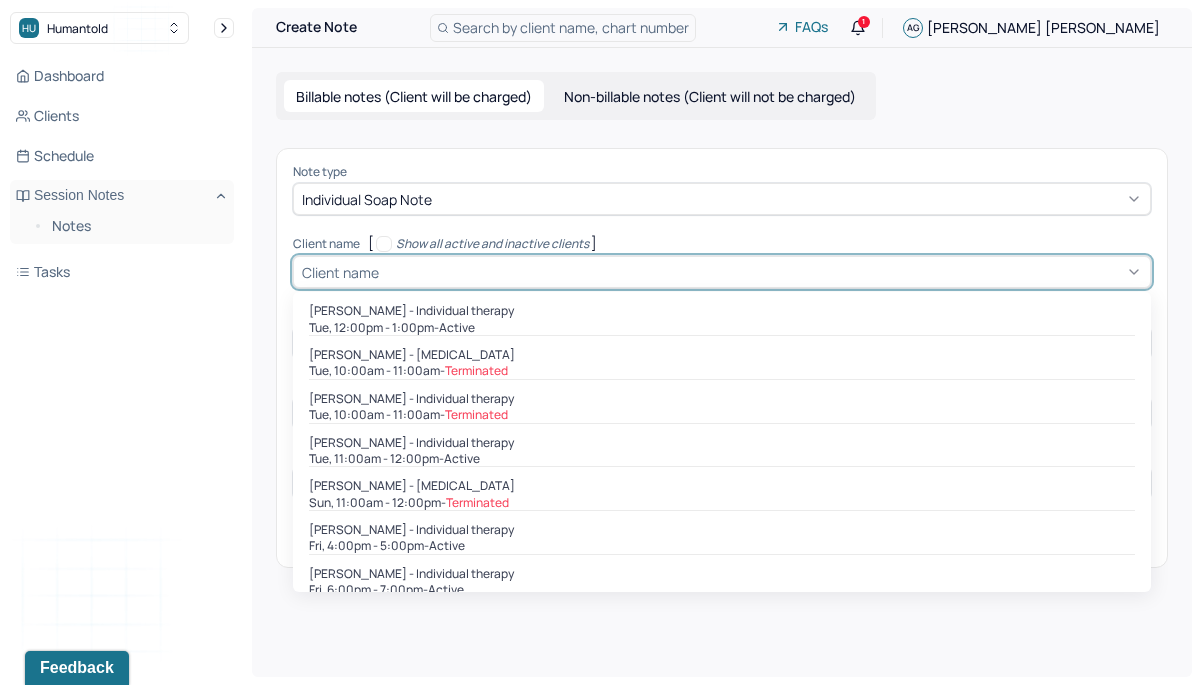 click at bounding box center [762, 272] 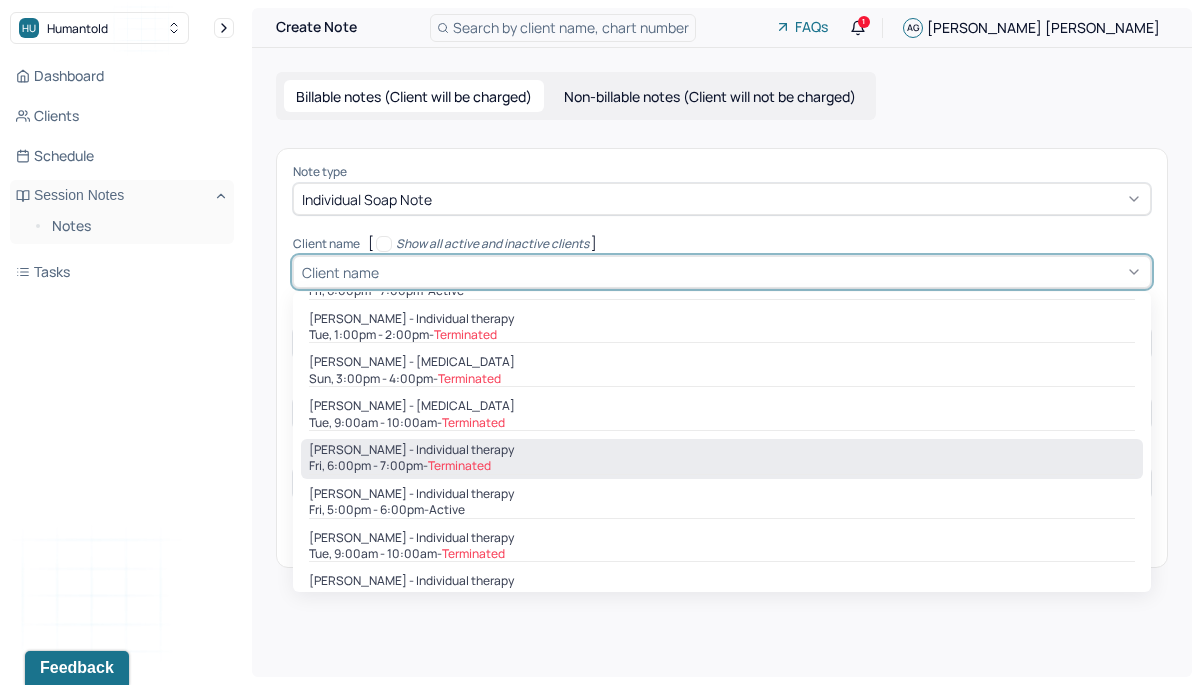 scroll, scrollTop: 317, scrollLeft: 0, axis: vertical 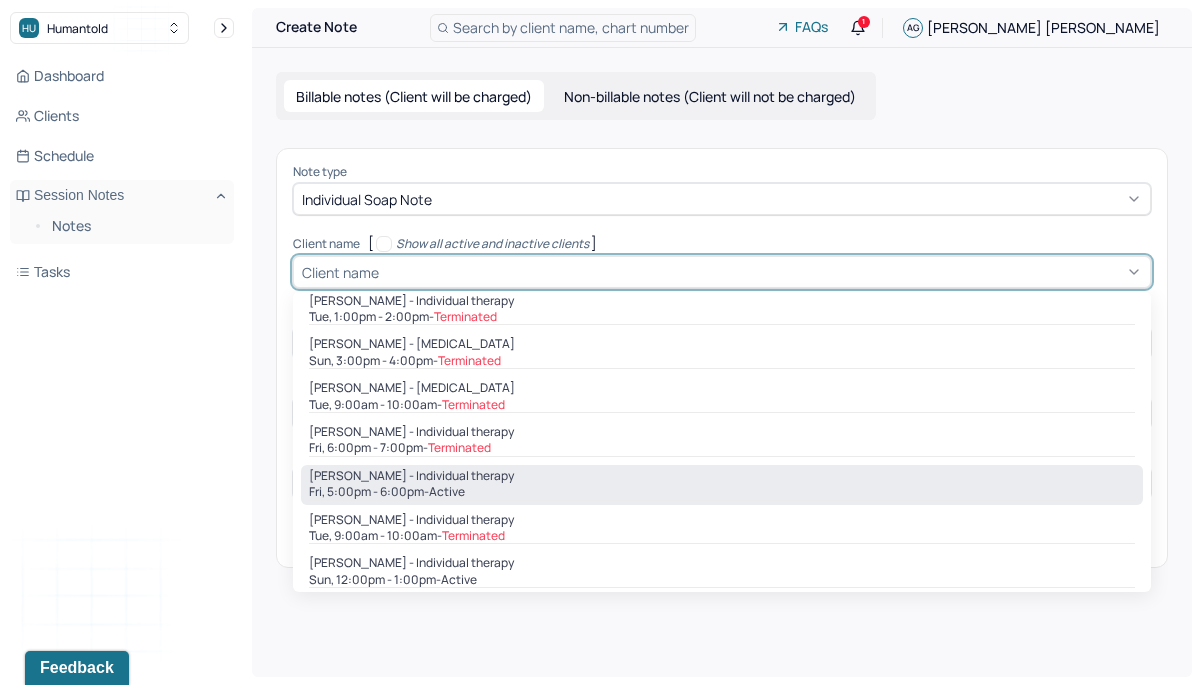click on "Fri, 5:00pm - 6:00pm  -  active" at bounding box center (722, 492) 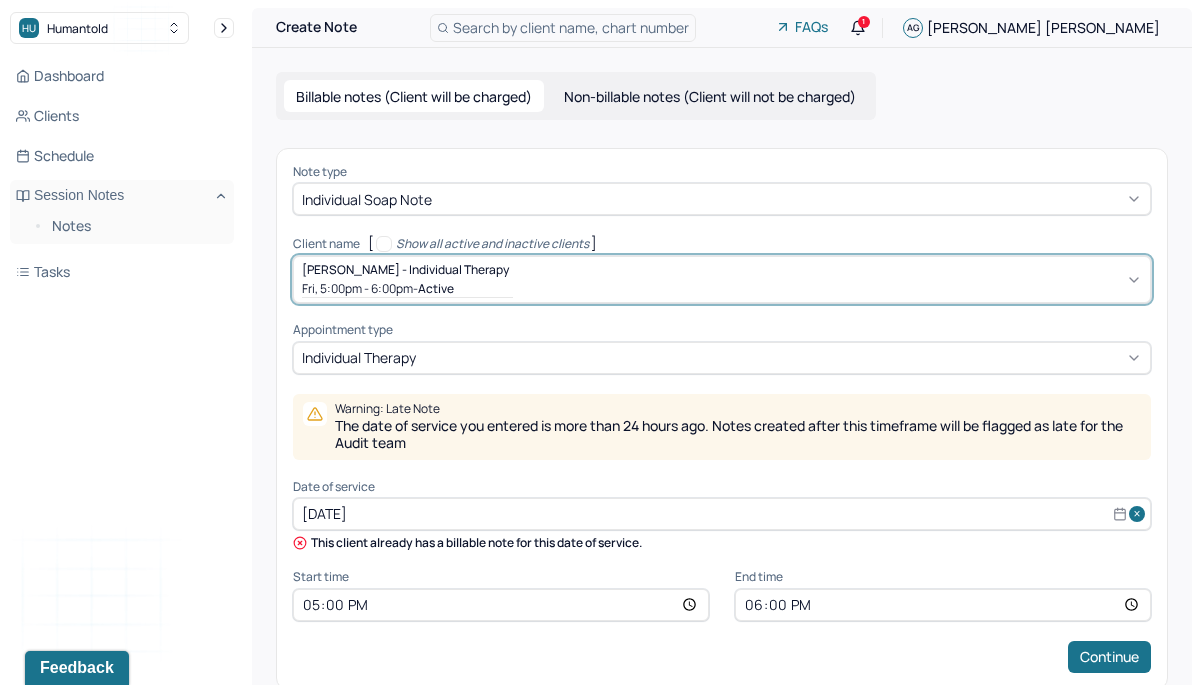 select on "6" 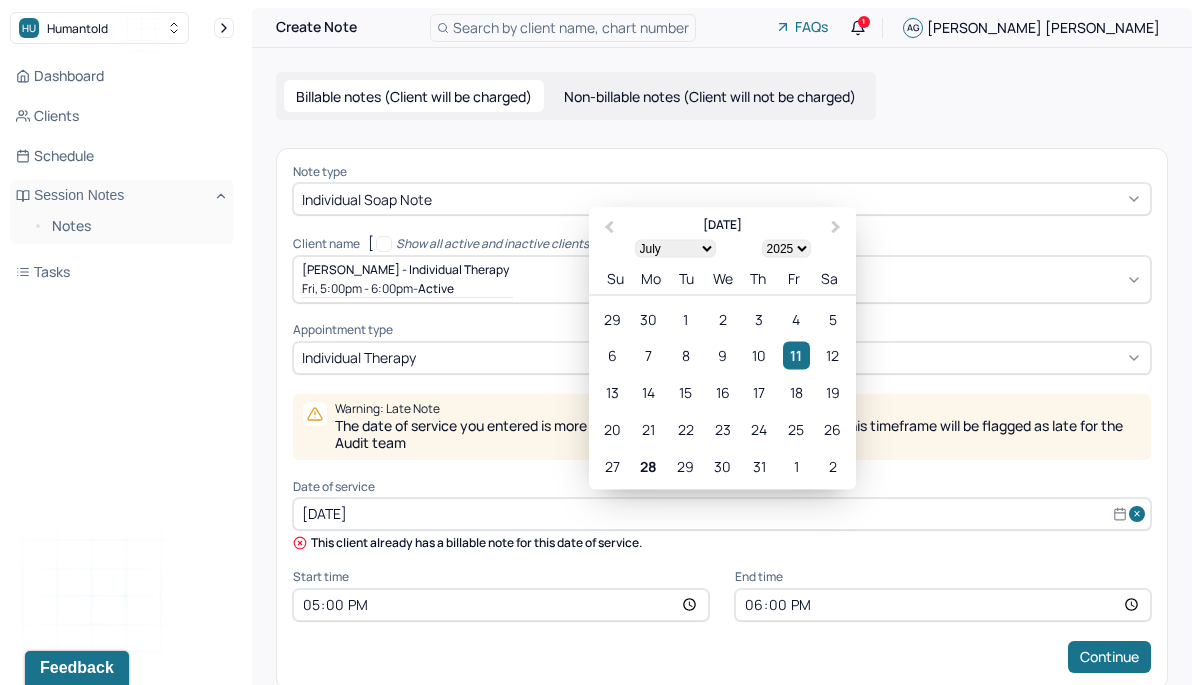 click on "[DATE]" at bounding box center (722, 514) 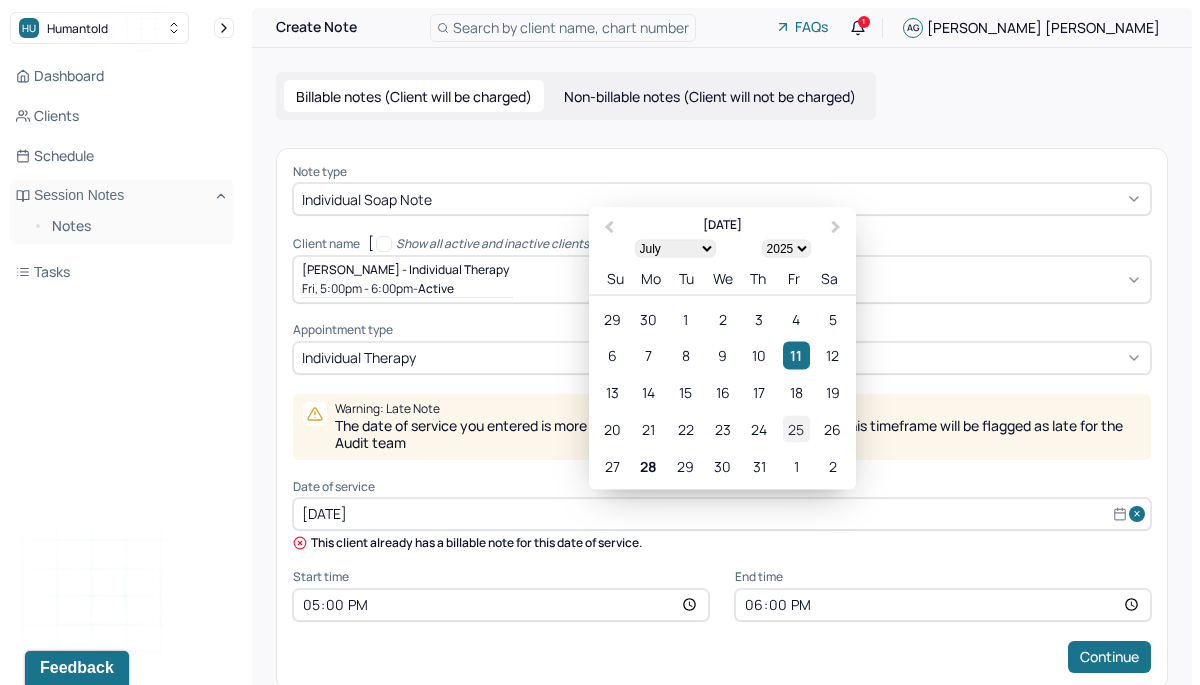 click on "25" at bounding box center (796, 429) 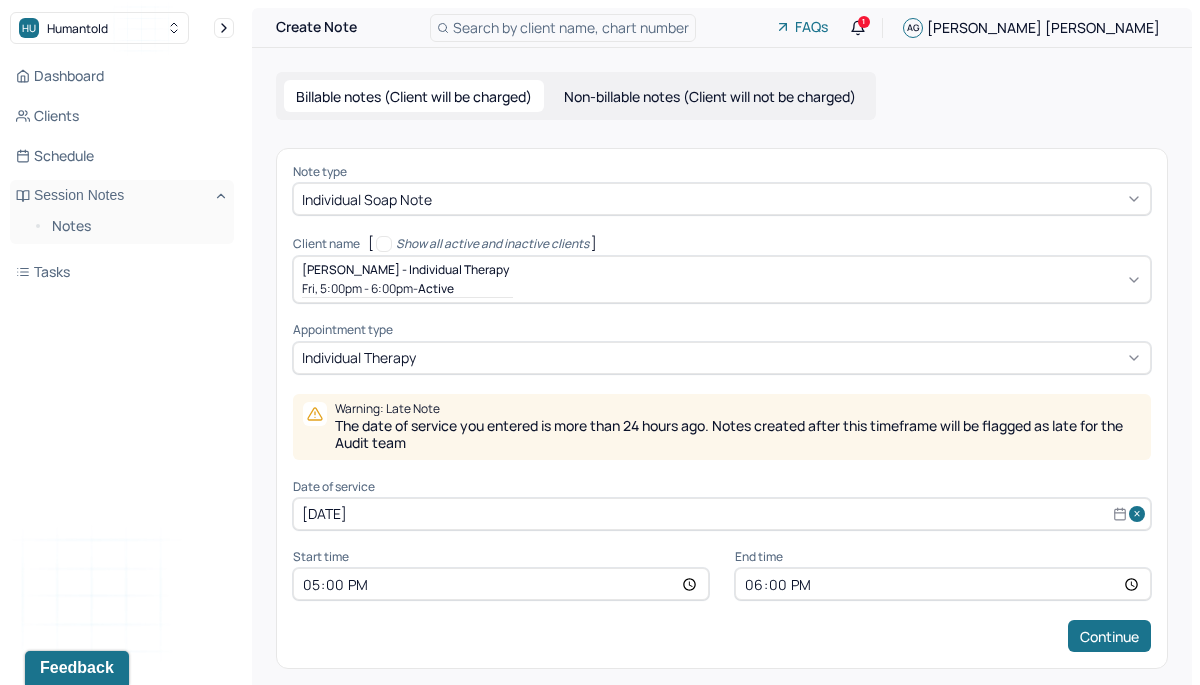 scroll, scrollTop: 13, scrollLeft: 0, axis: vertical 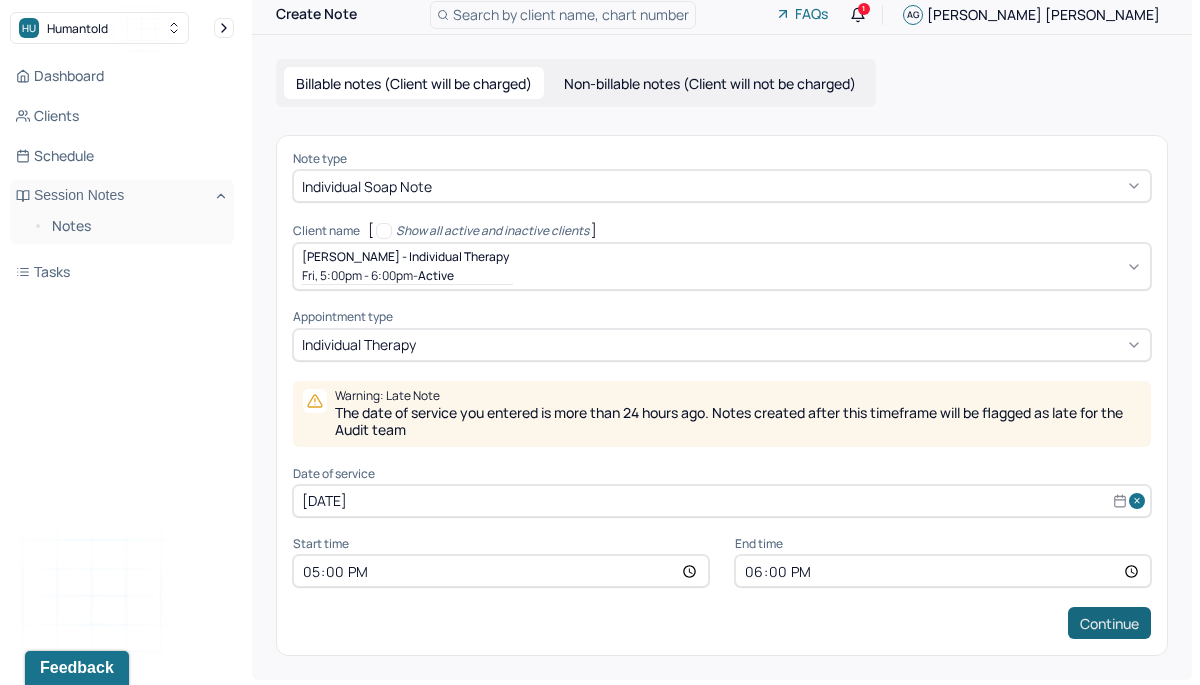 click on "Continue" at bounding box center (1109, 623) 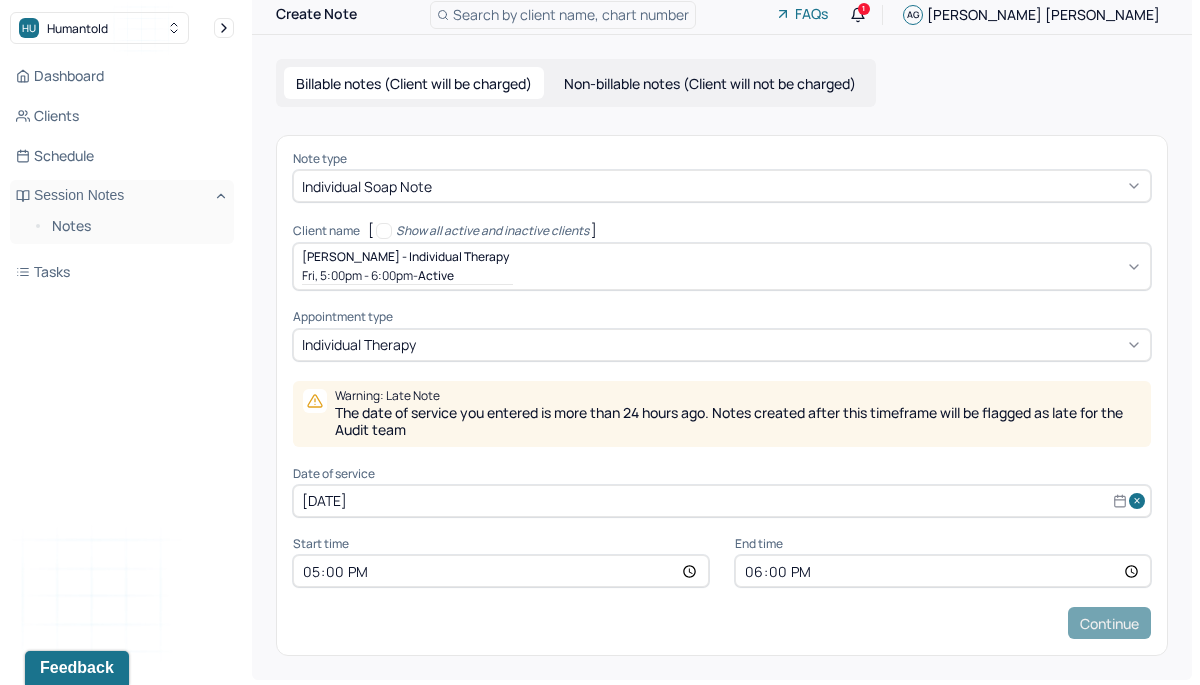 scroll, scrollTop: 0, scrollLeft: 0, axis: both 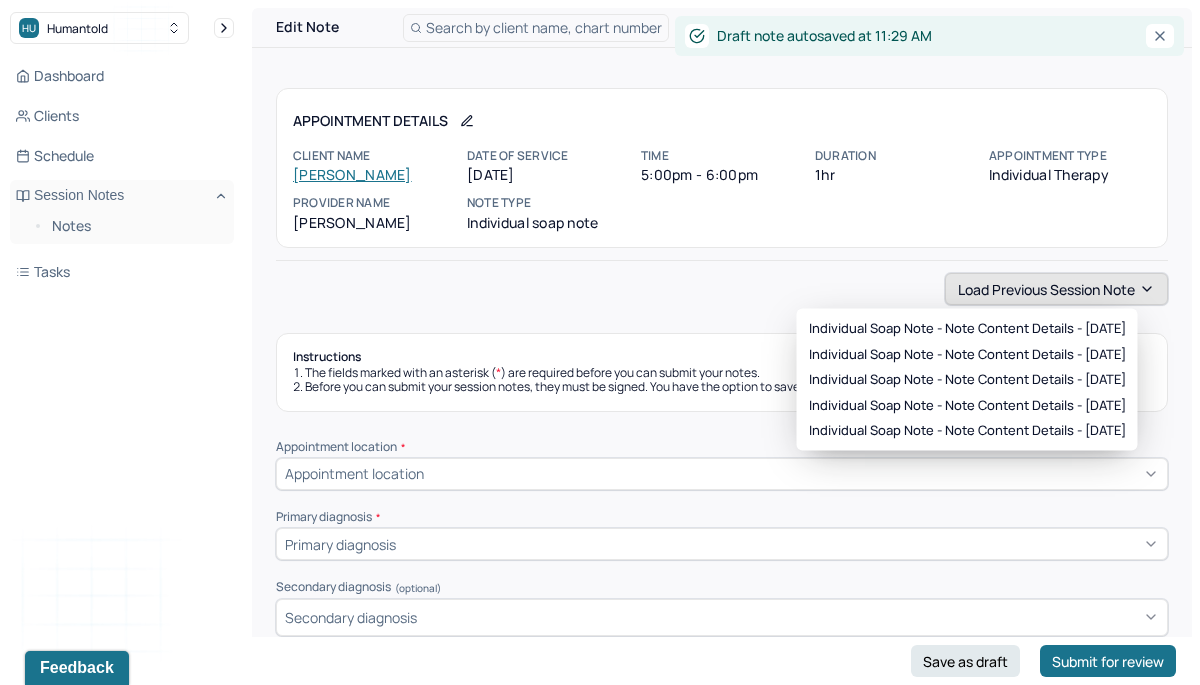 click on "Load previous session note" at bounding box center (1056, 289) 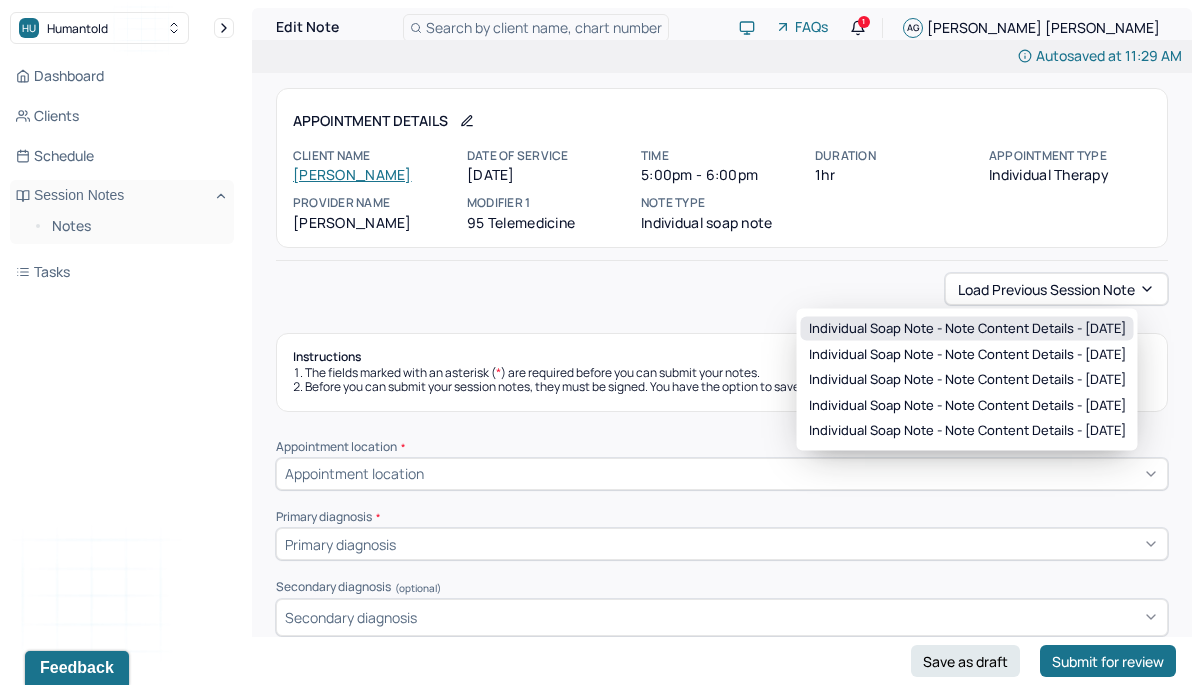 click on "Individual soap note   - Note content Details -   [DATE]" at bounding box center (967, 329) 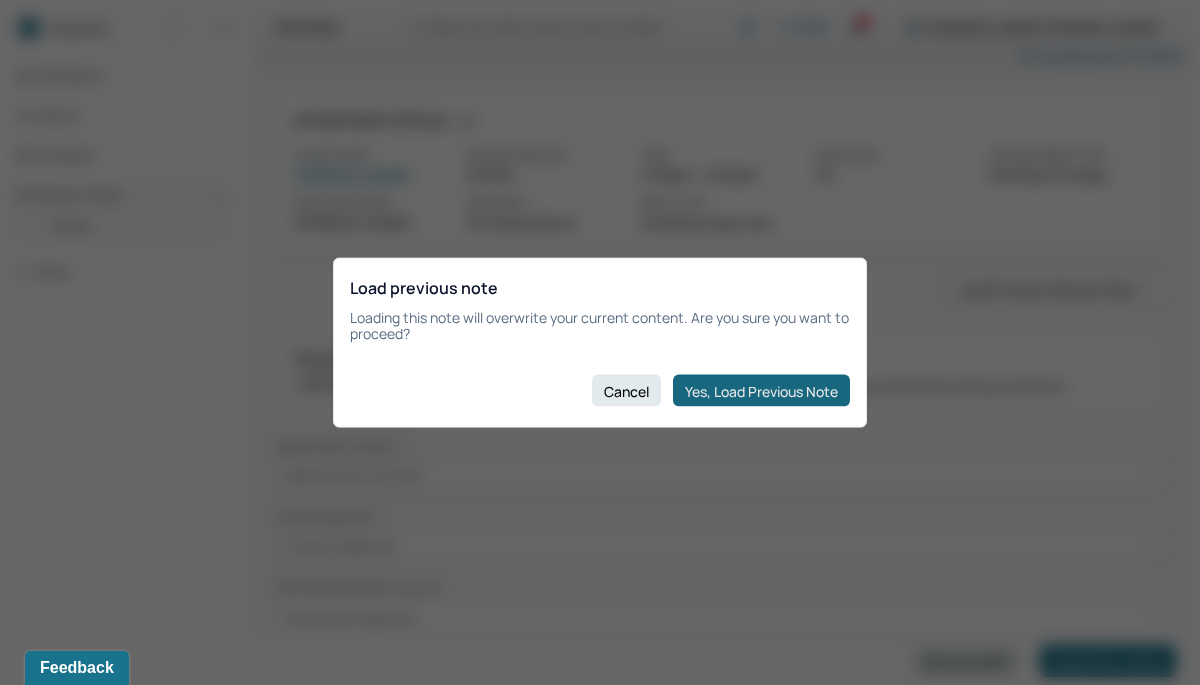 click on "Yes, Load Previous Note" at bounding box center [761, 391] 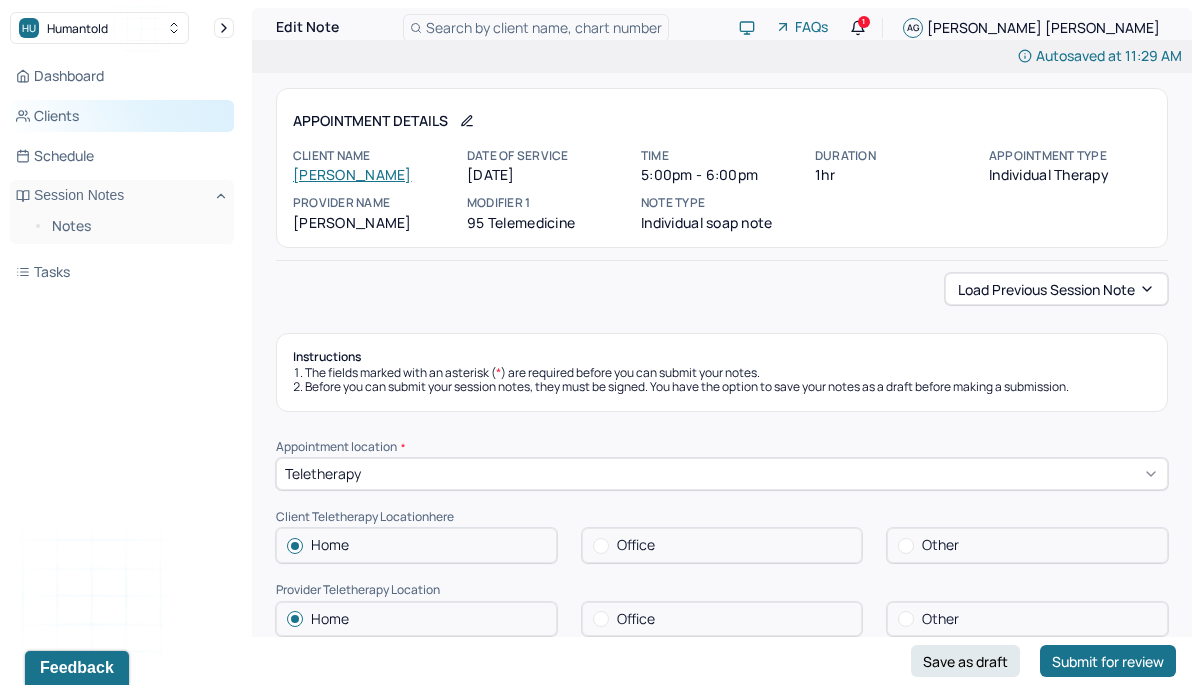 click on "Clients" at bounding box center (122, 116) 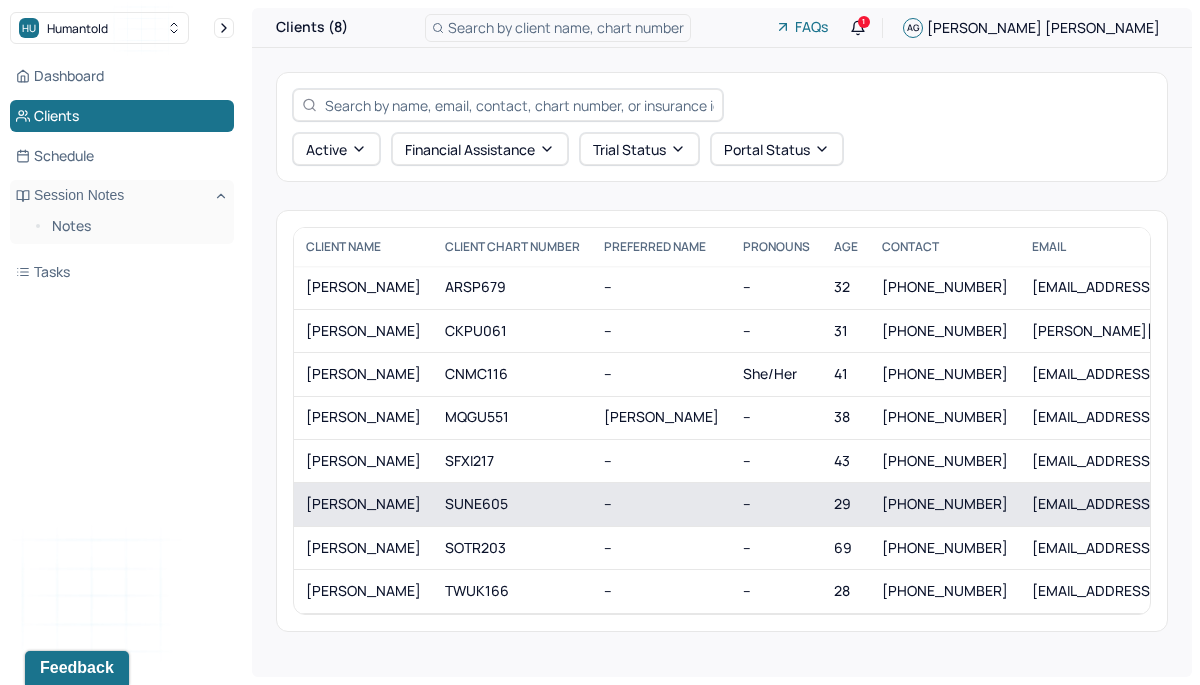 click on "SUNE605" at bounding box center (512, 504) 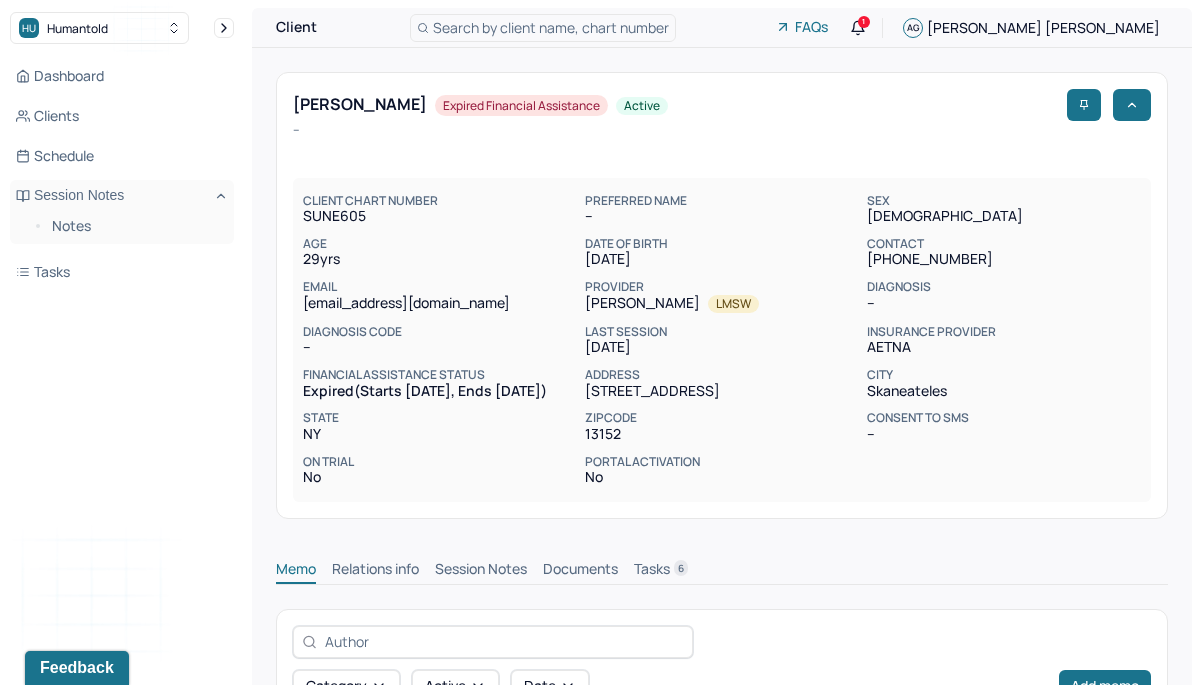 click on "Session Notes" at bounding box center (481, 571) 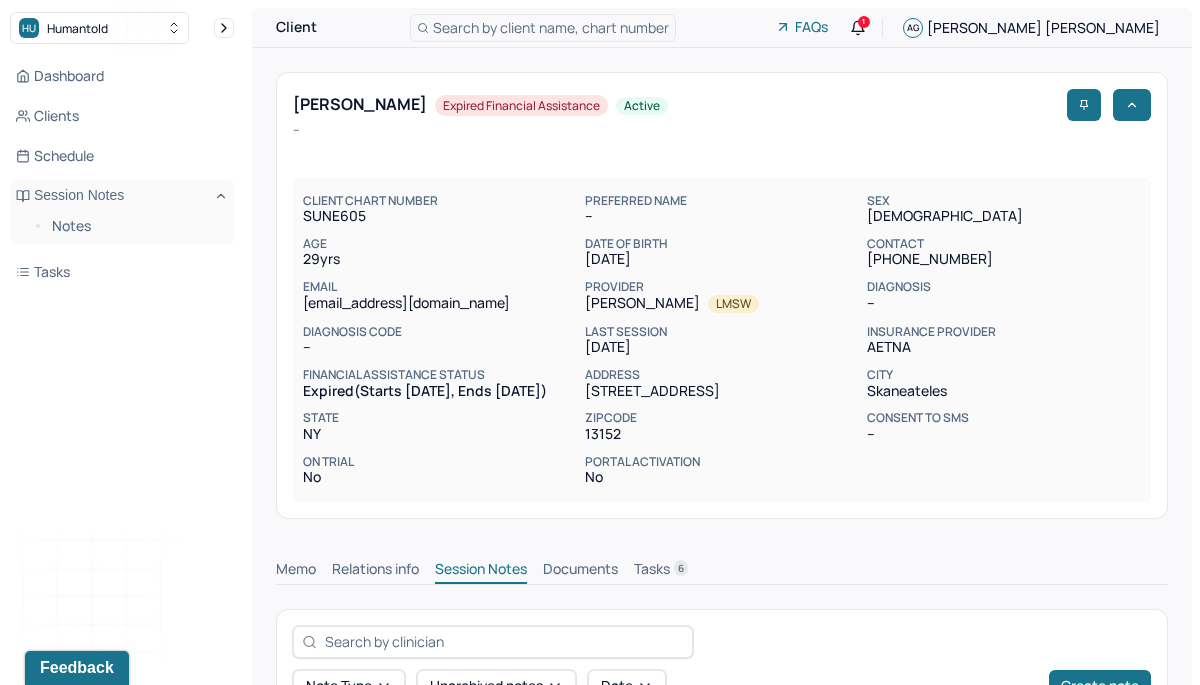 click on "Session Notes" at bounding box center [481, 571] 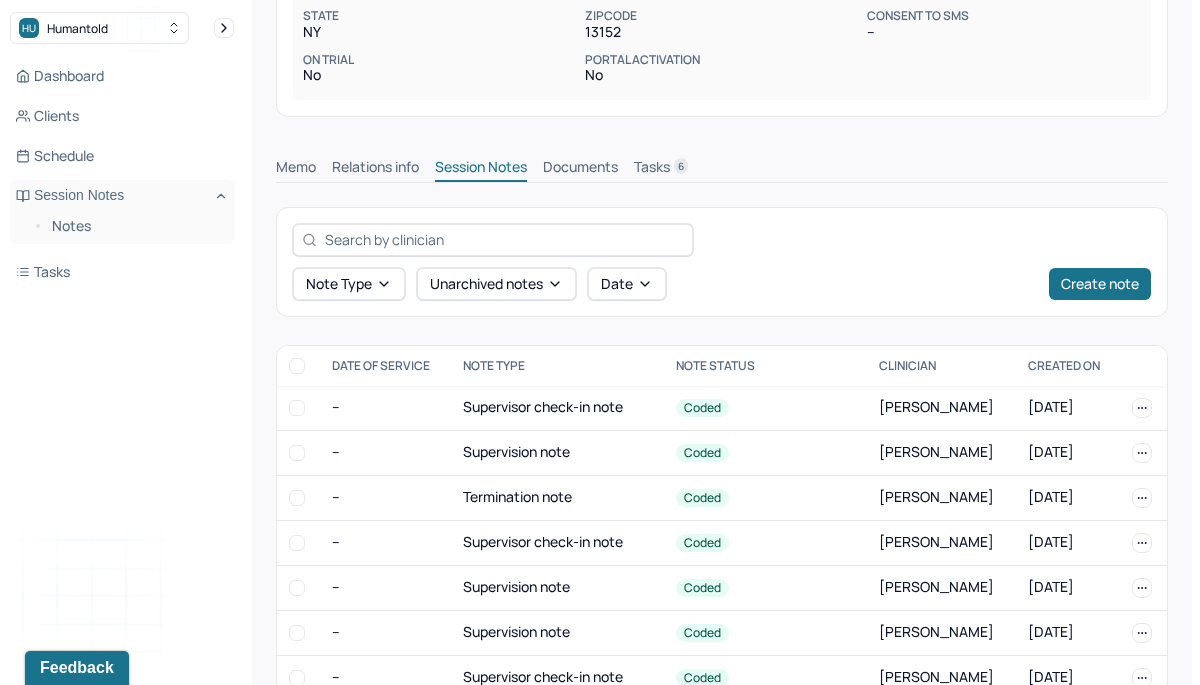 scroll, scrollTop: 403, scrollLeft: 0, axis: vertical 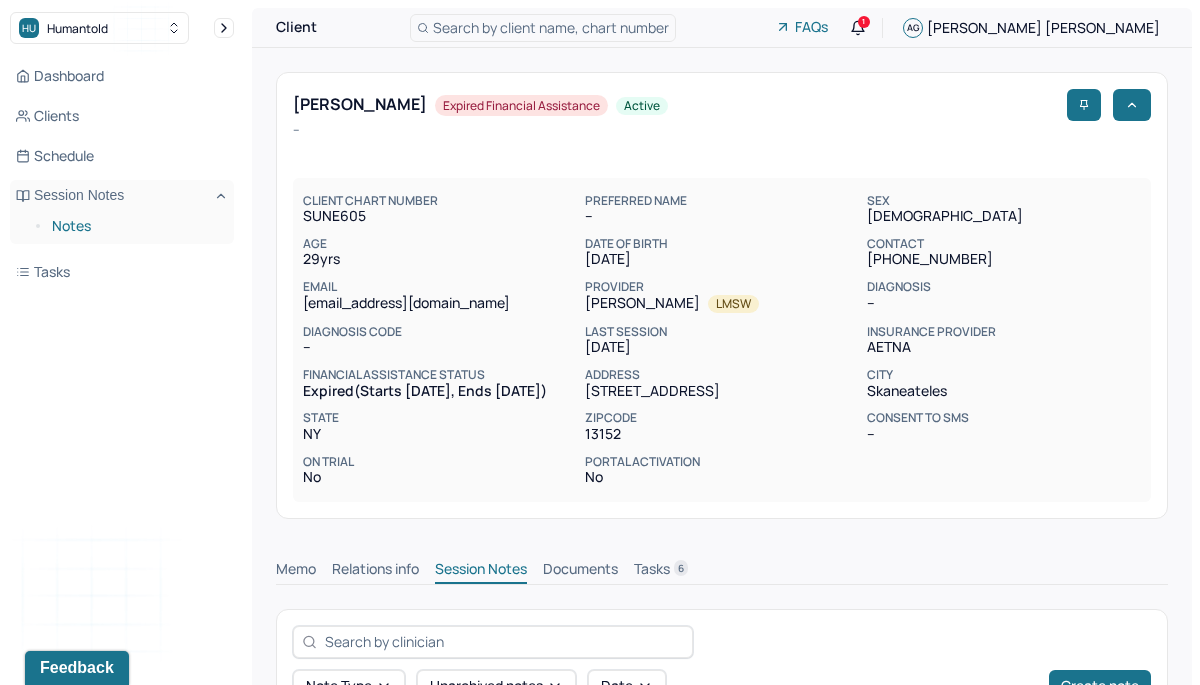 click on "Notes" at bounding box center [135, 226] 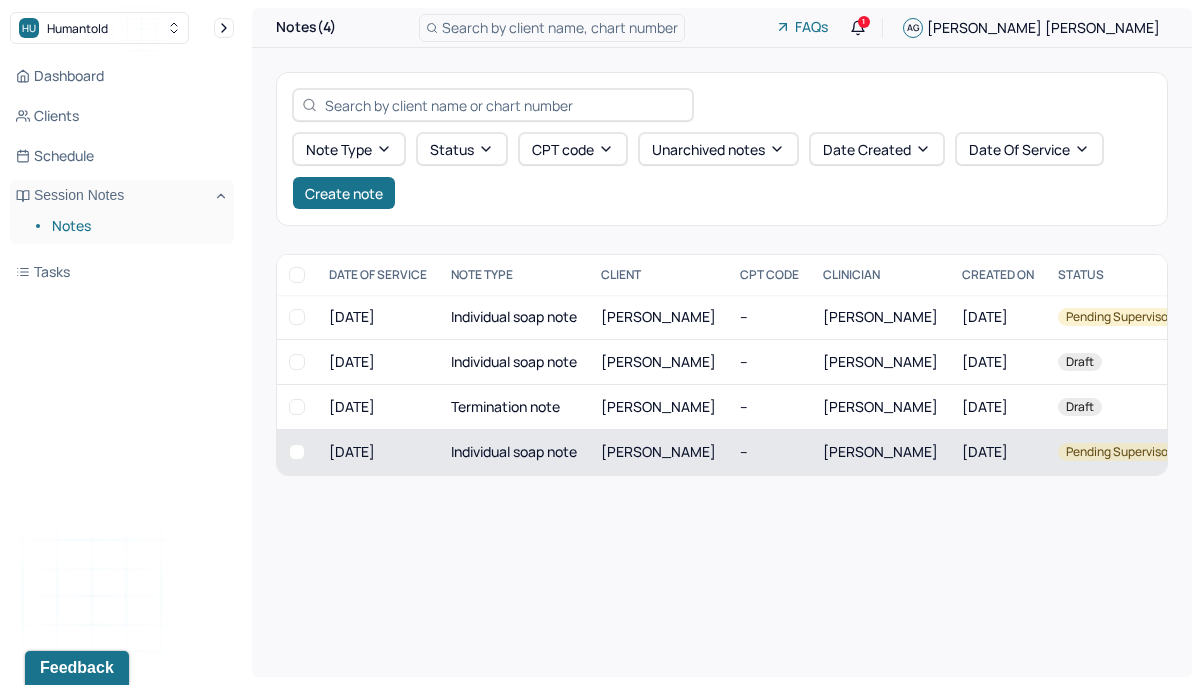 click on "Individual soap note" at bounding box center [514, 452] 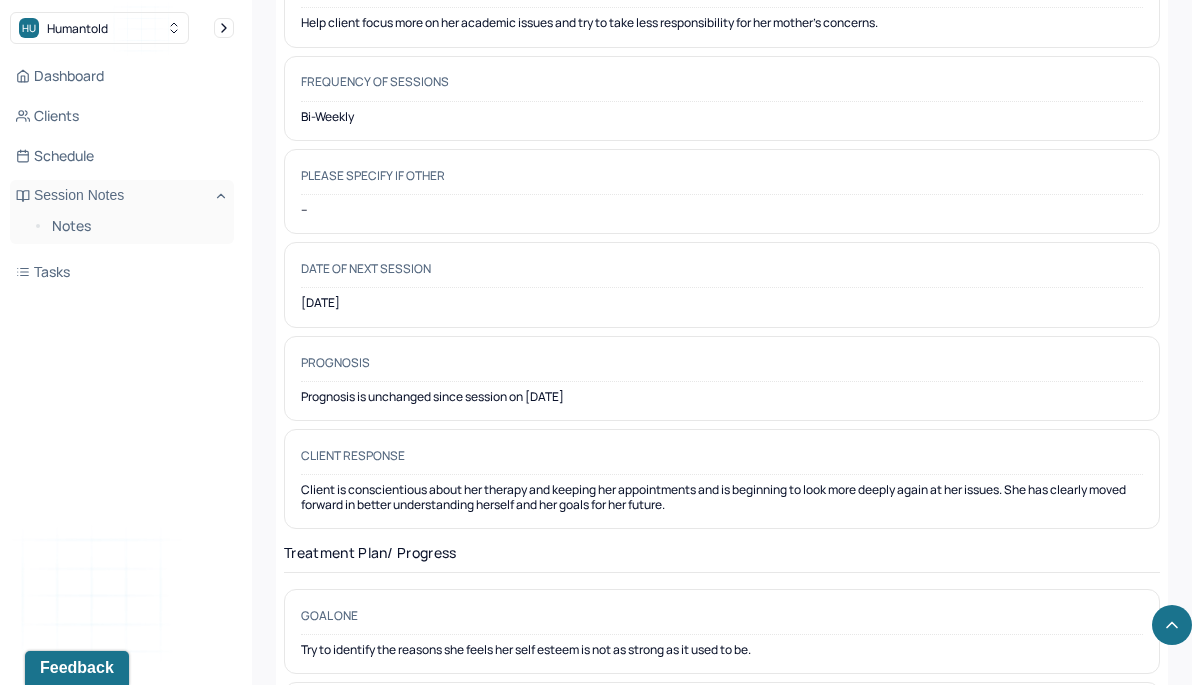 scroll, scrollTop: 2490, scrollLeft: 0, axis: vertical 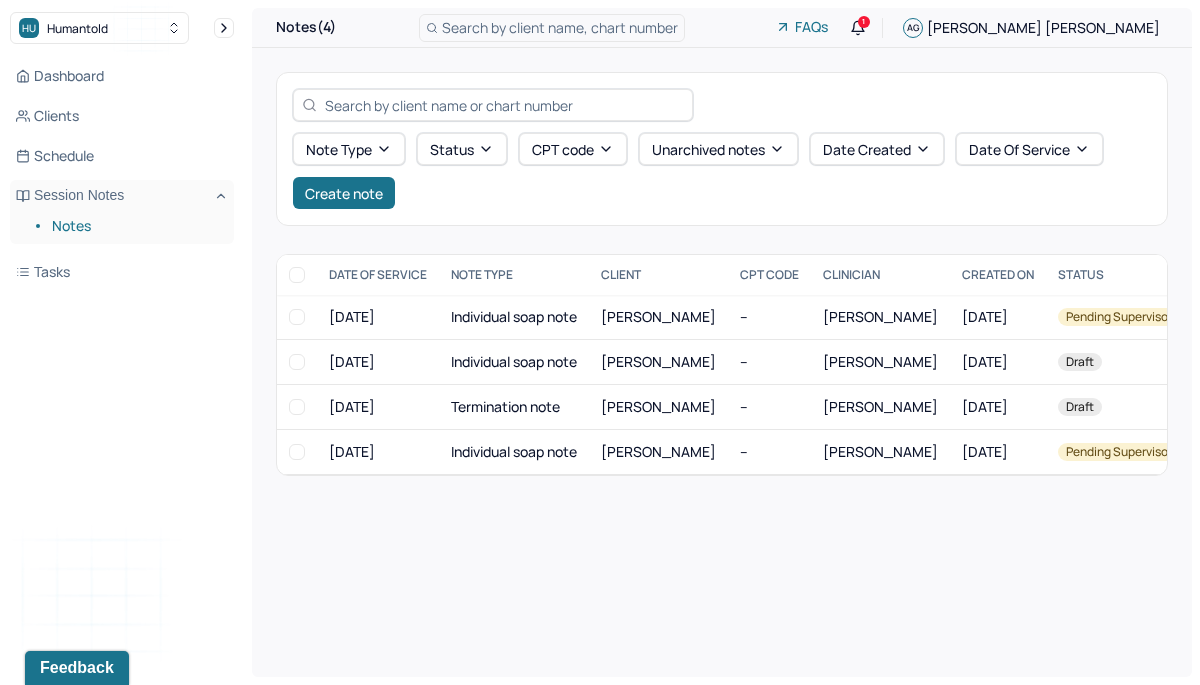 click on "Notes" at bounding box center [135, 226] 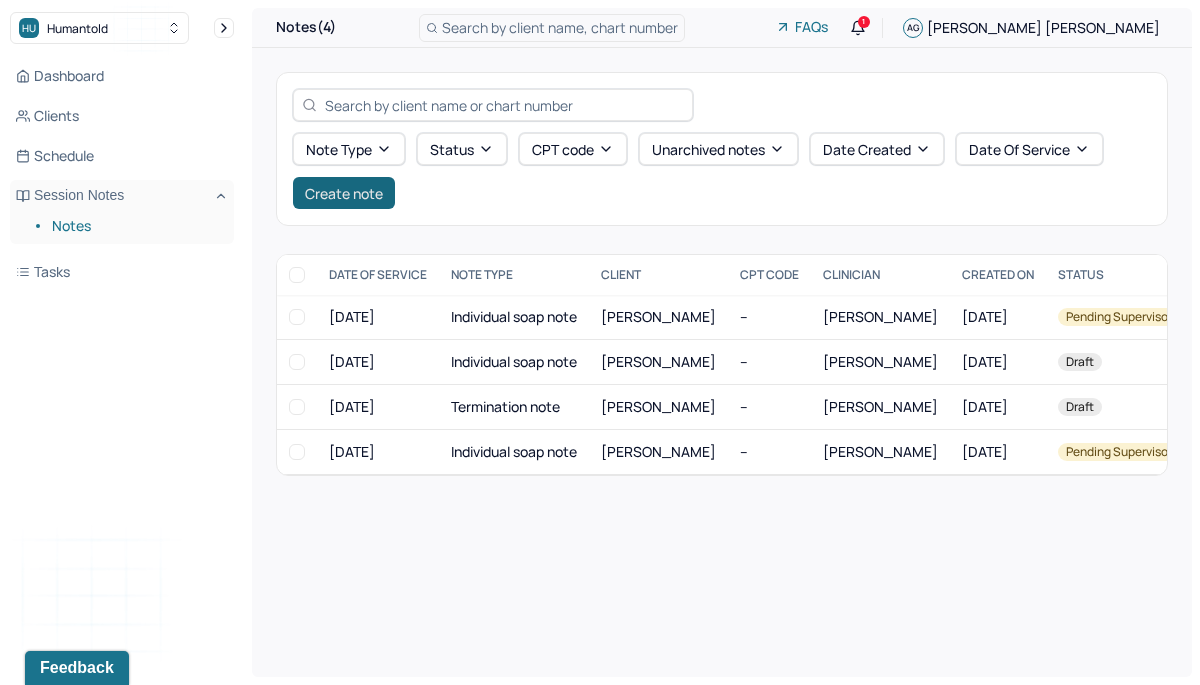 click on "Create note" at bounding box center [344, 193] 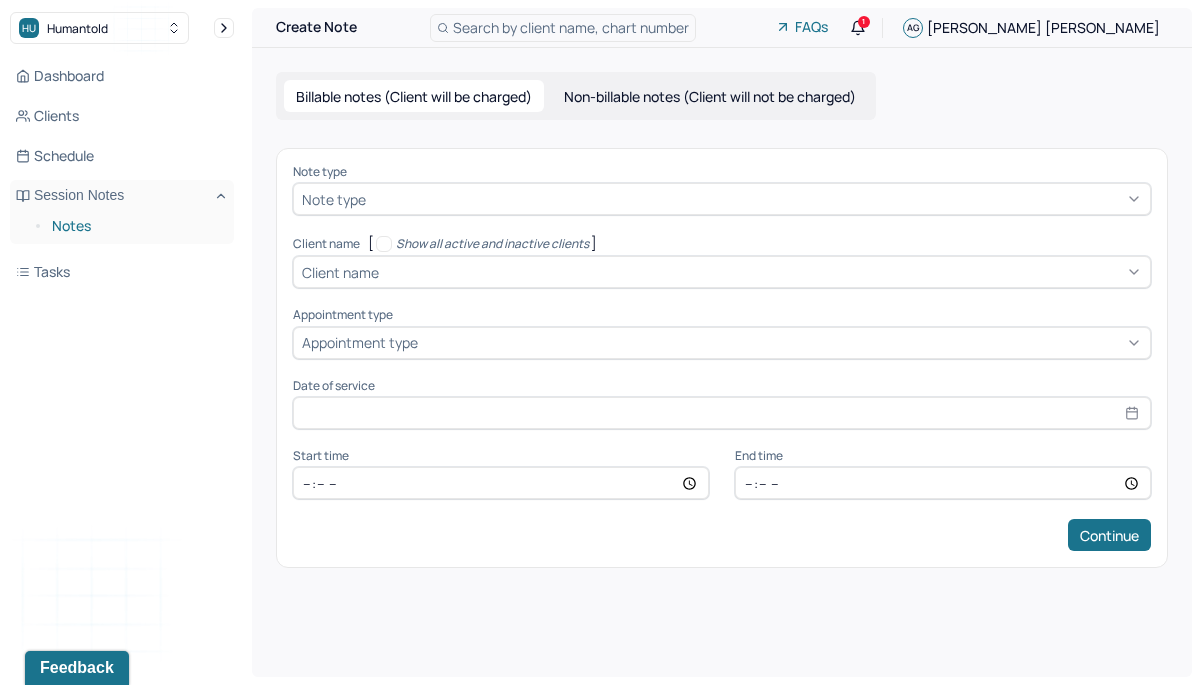click on "Notes" at bounding box center (135, 226) 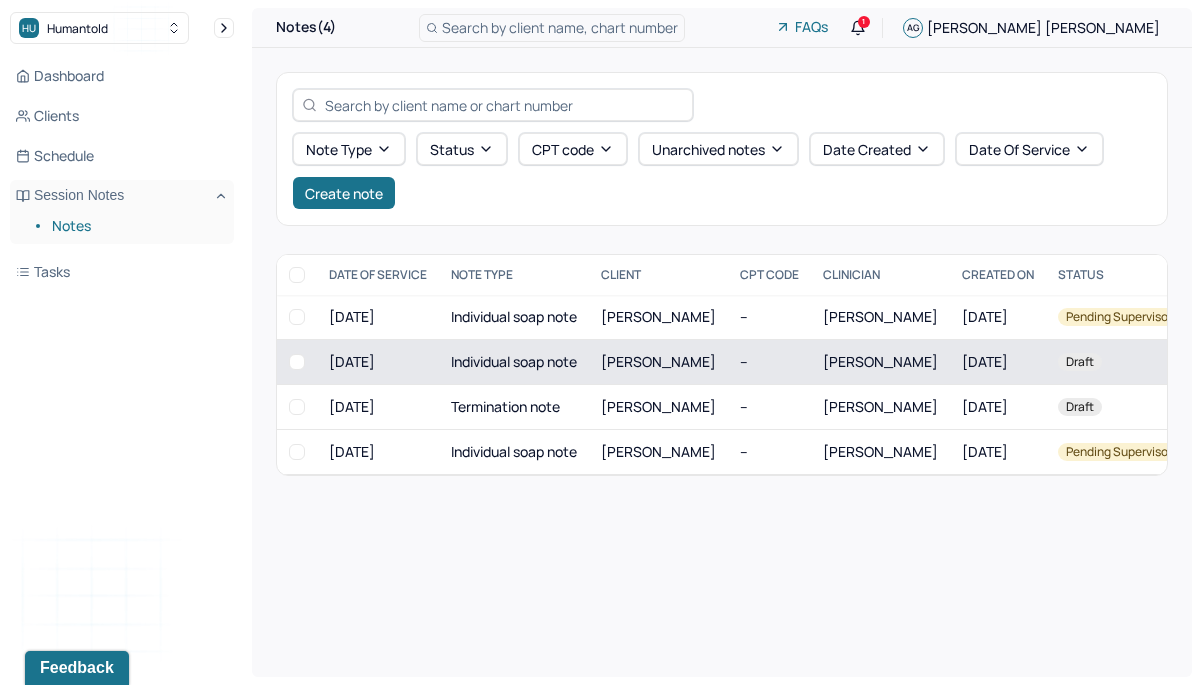 click on "[DATE]" at bounding box center [378, 362] 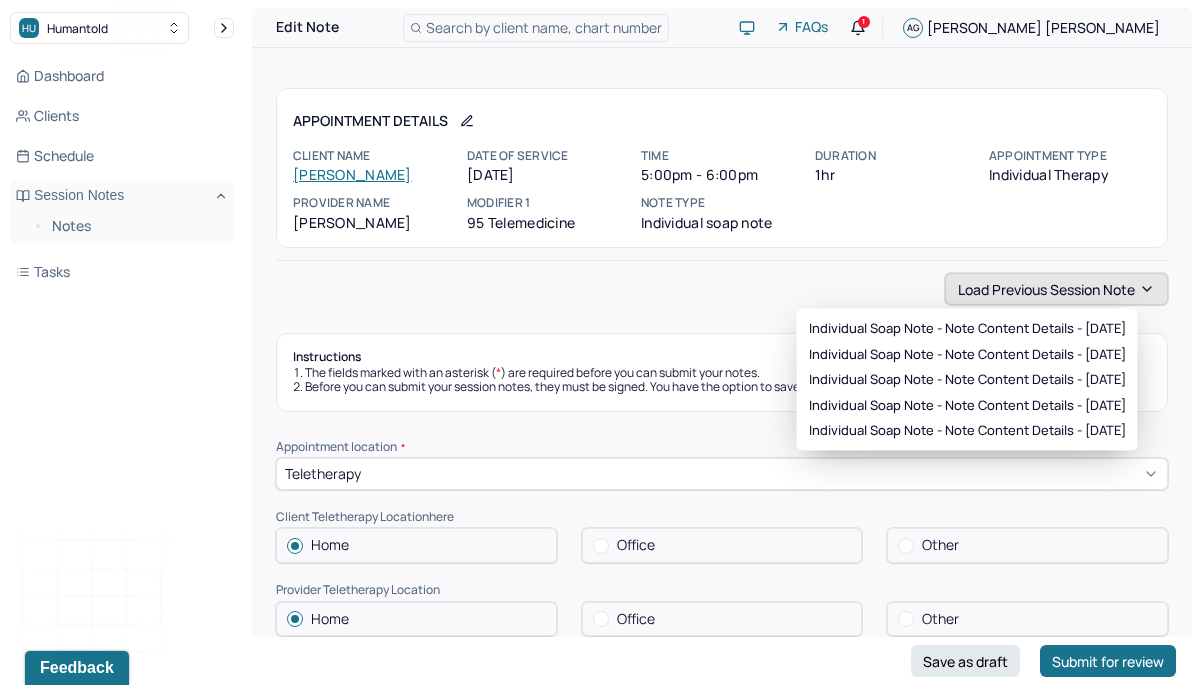 click on "Load previous session note" at bounding box center (1056, 289) 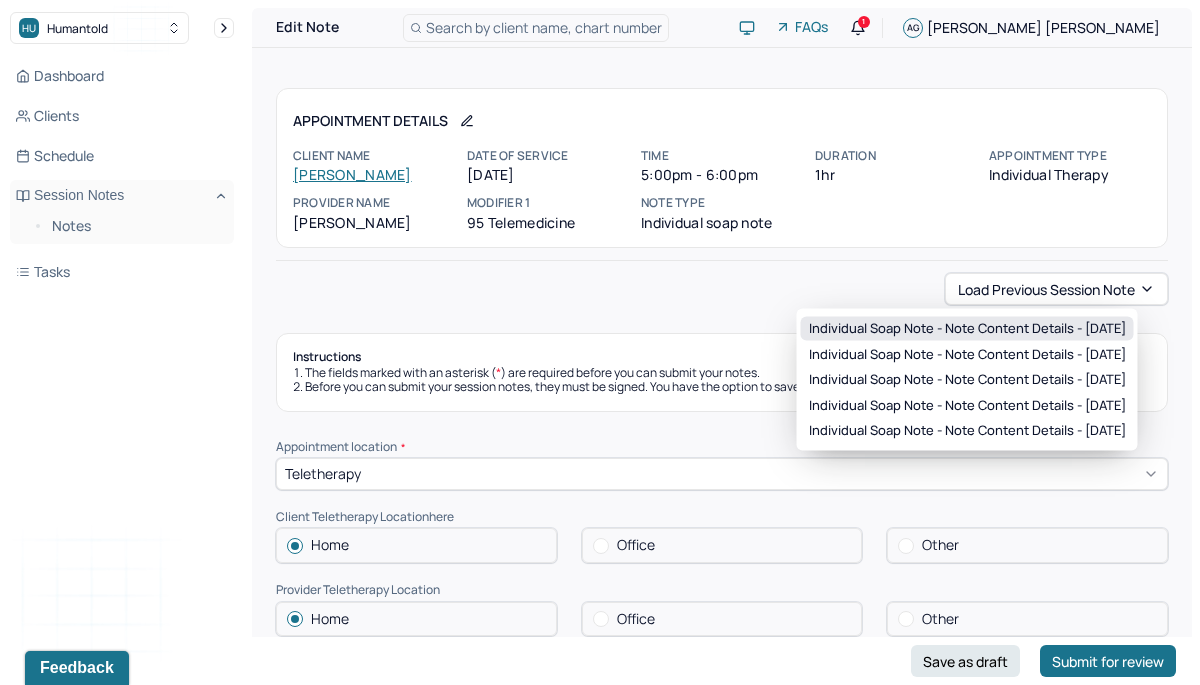 click on "Individual soap note   - Note content Details -   [DATE]" at bounding box center [967, 329] 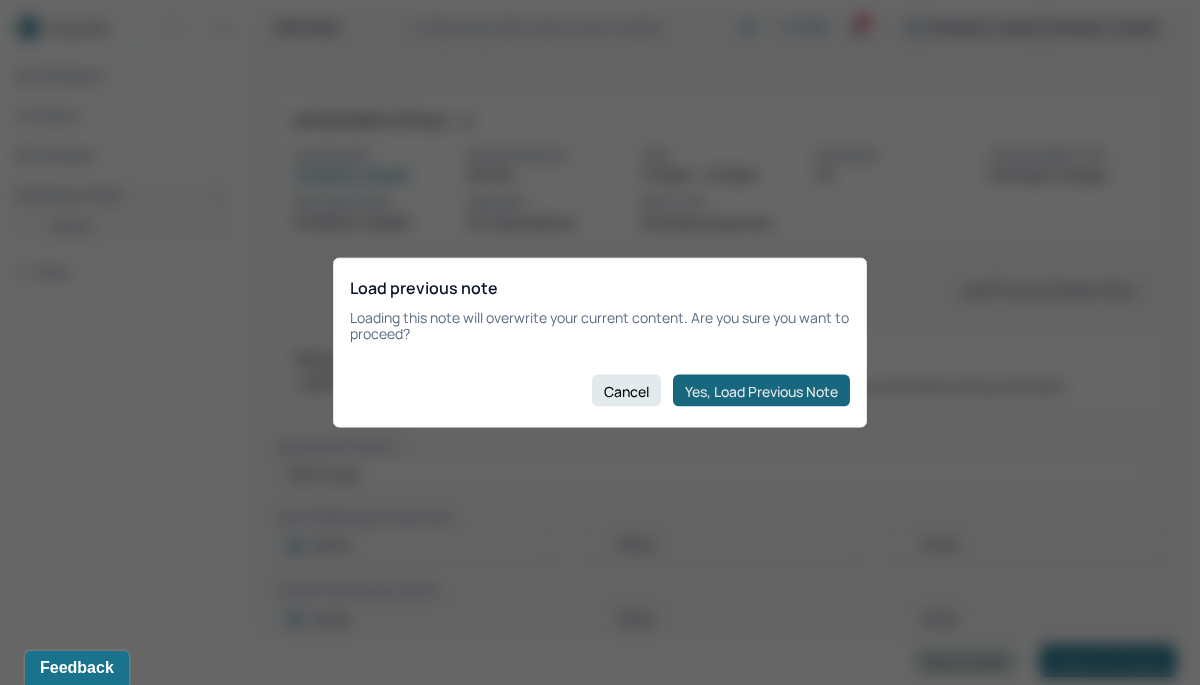 click on "Yes, Load Previous Note" at bounding box center (761, 391) 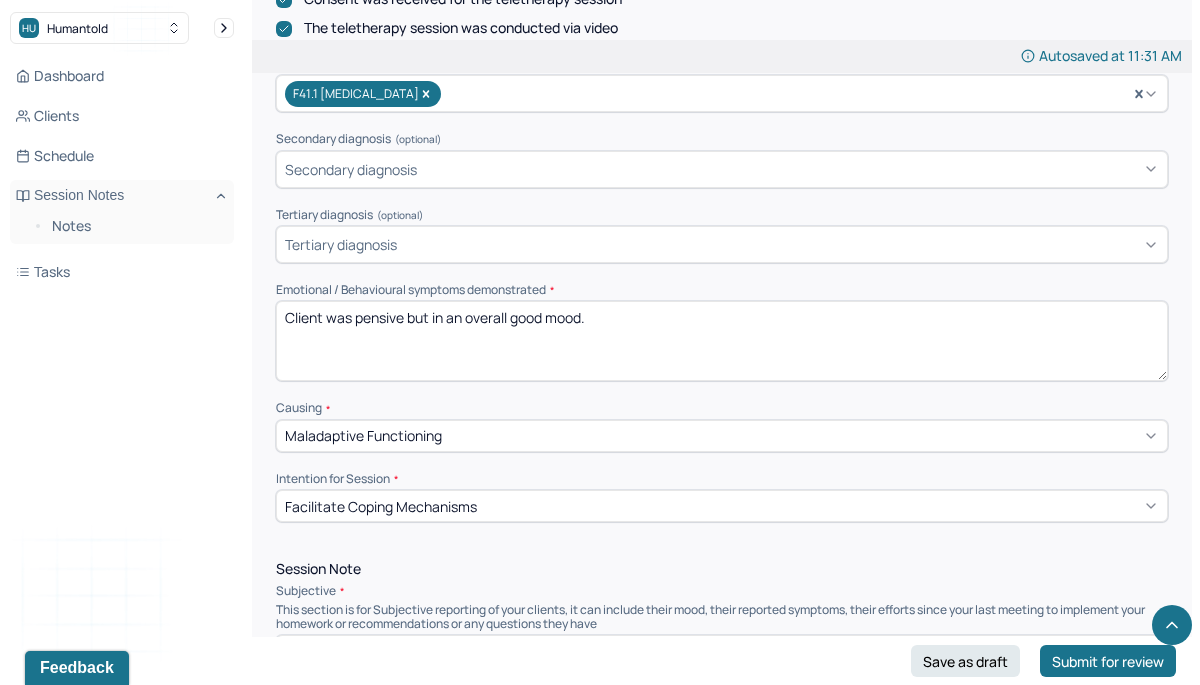scroll, scrollTop: 675, scrollLeft: 0, axis: vertical 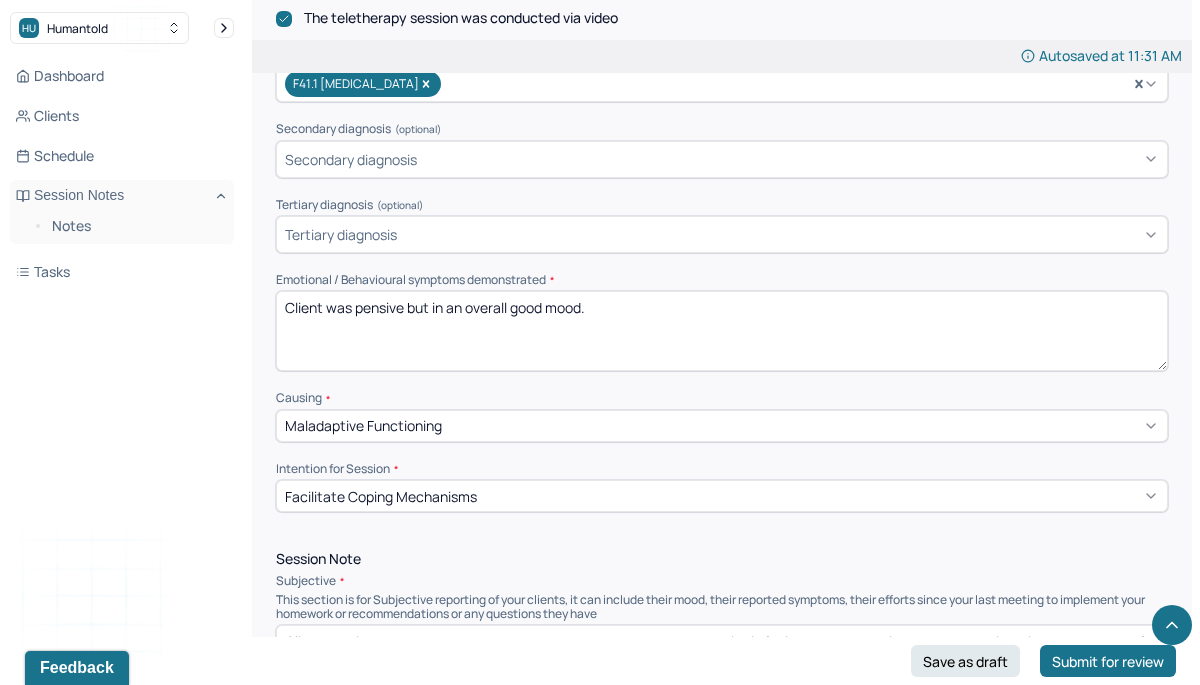 drag, startPoint x: 629, startPoint y: 305, endPoint x: 473, endPoint y: 293, distance: 156.46086 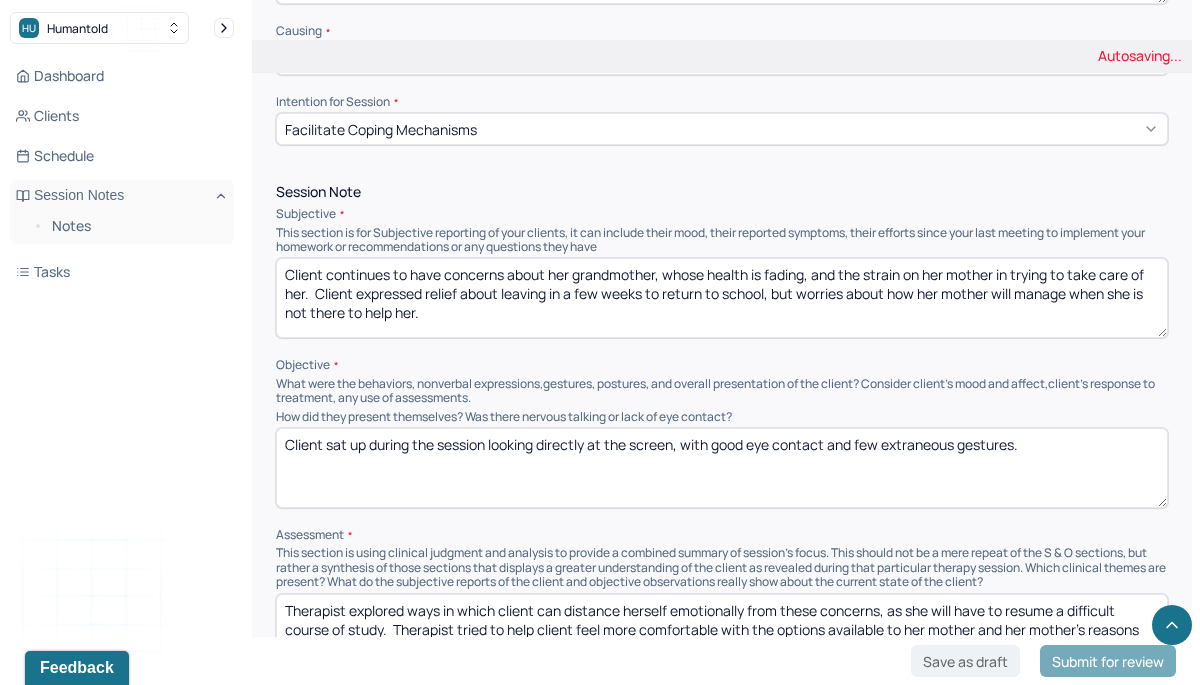 scroll, scrollTop: 1059, scrollLeft: 0, axis: vertical 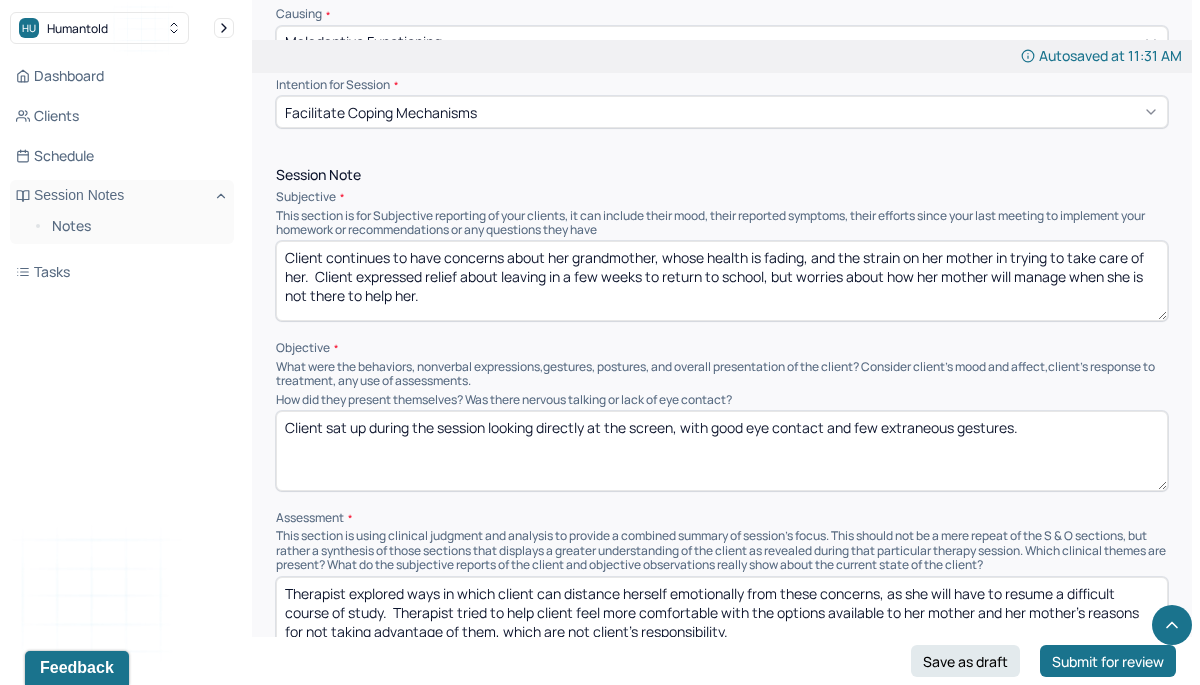 type on "Client was anxious but looking forward to returning to school" 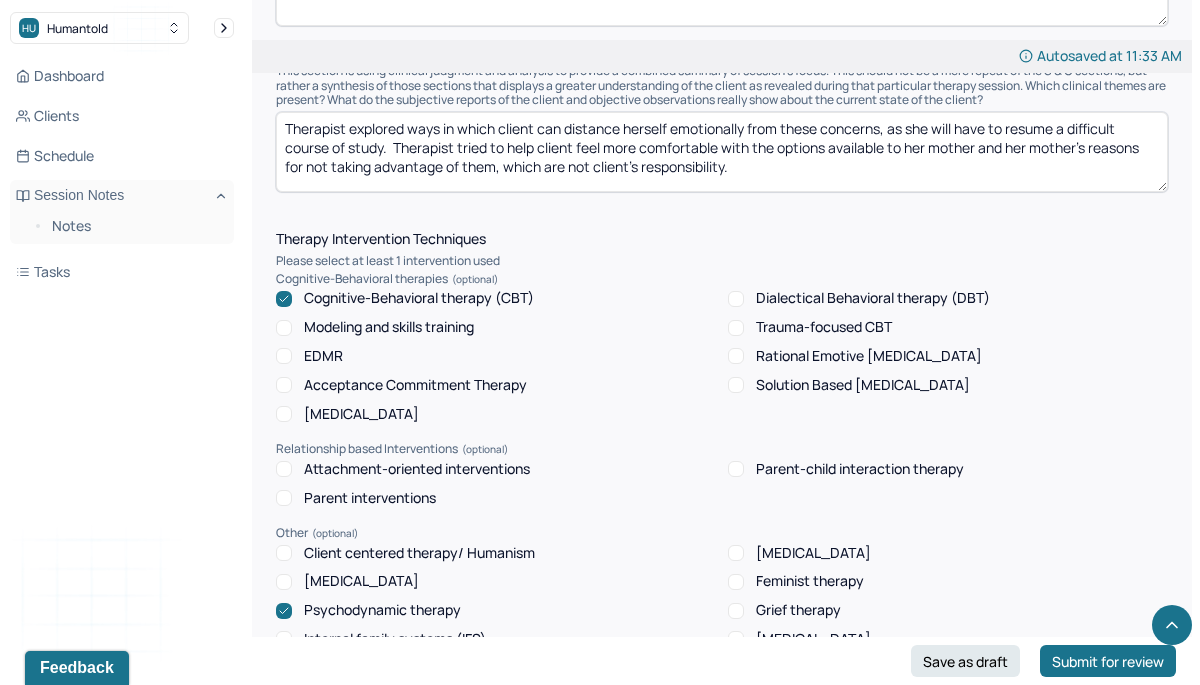 scroll, scrollTop: 1523, scrollLeft: 0, axis: vertical 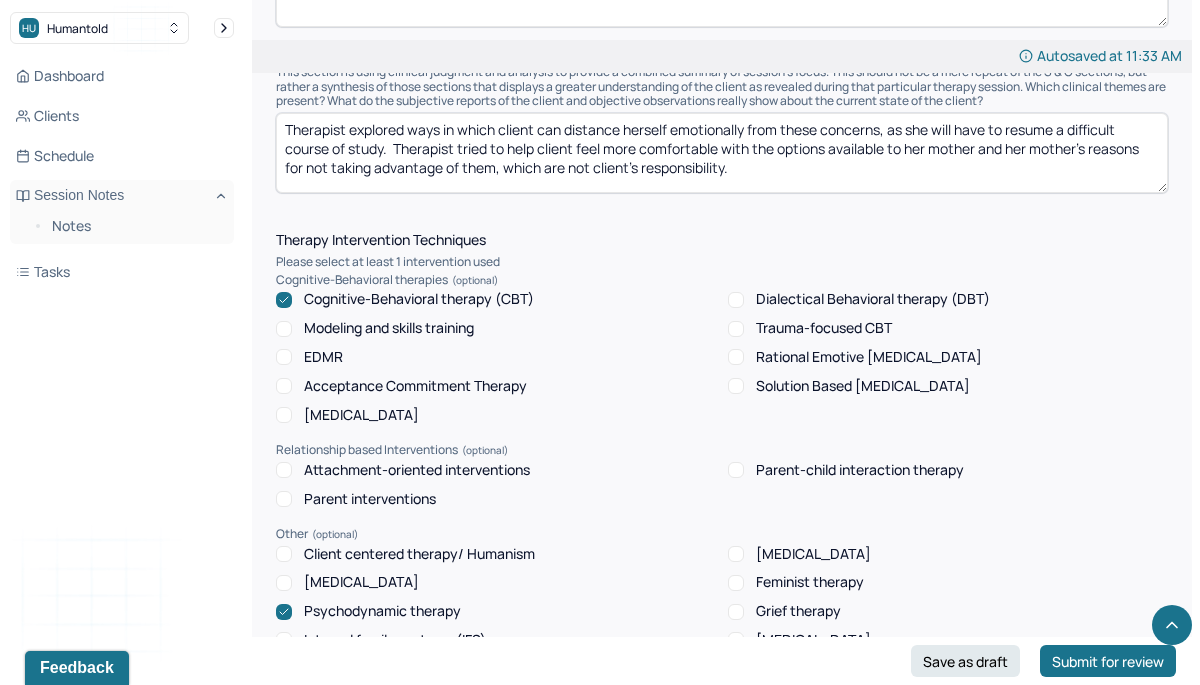 type on "Client took a test for the course she failed first semester but failed it again.  Her instructor realized she knew the work and made foolish choices and gave her an oral exam, which client passed.  She is no longer on probation and is looking forward to her second year, which will involve more practical aspects of medicine than just reading textbooks." 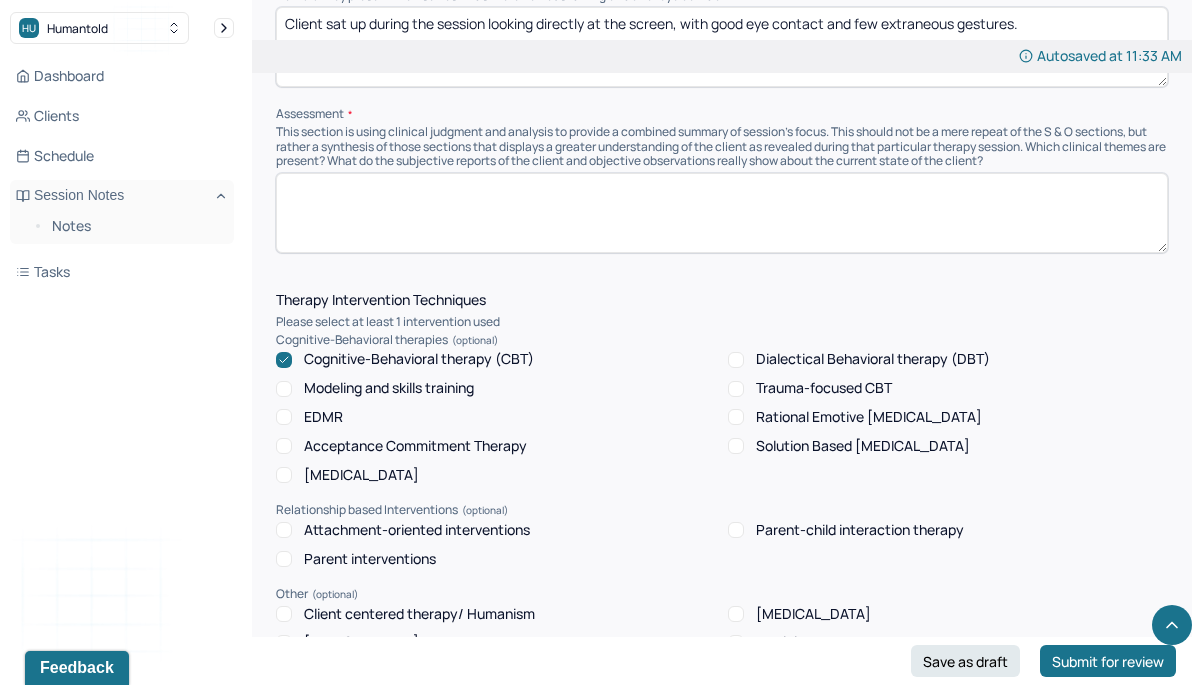 scroll, scrollTop: 1460, scrollLeft: 0, axis: vertical 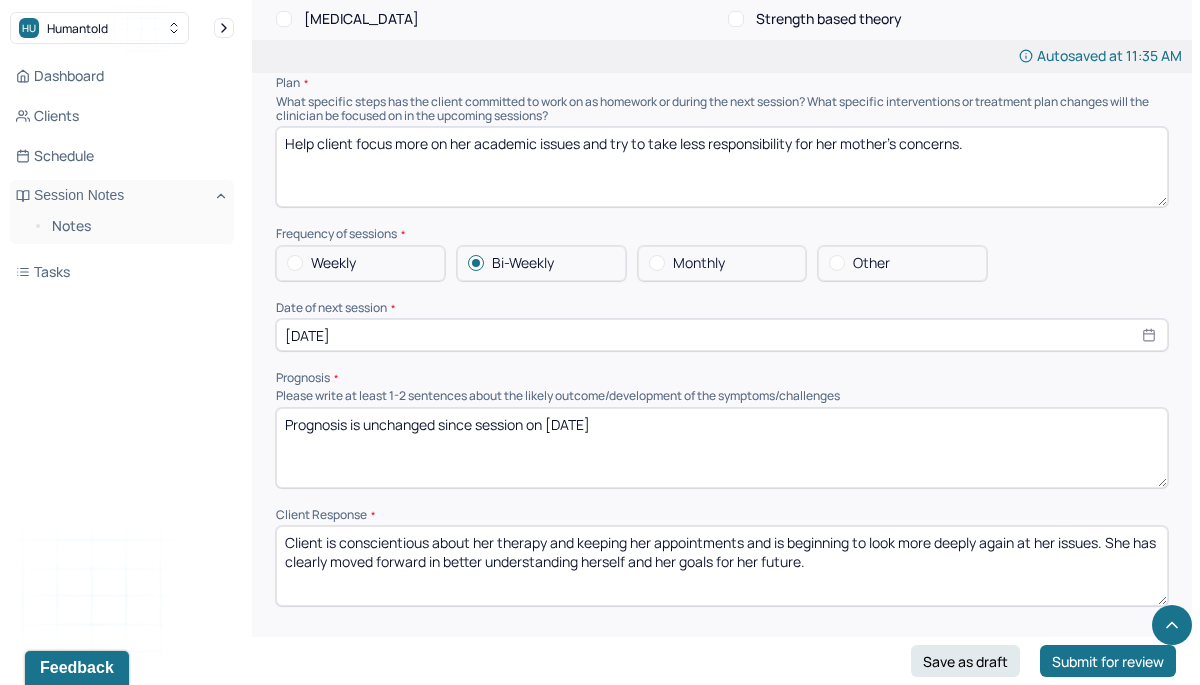 type on "Therapist asked is she had any idea why she failed the make up exam, for which she had studied a great deal, and client was unable to give a reason.  Therapist and client talked about the ways in which this year will be different from the first, in part with the absence of [PERSON_NAME], whom client seems to miss very little.  She feels confident she will adjust well to all the changes -- living in a dorm, being a TA for two courses, and maybe even fostering a kitten." 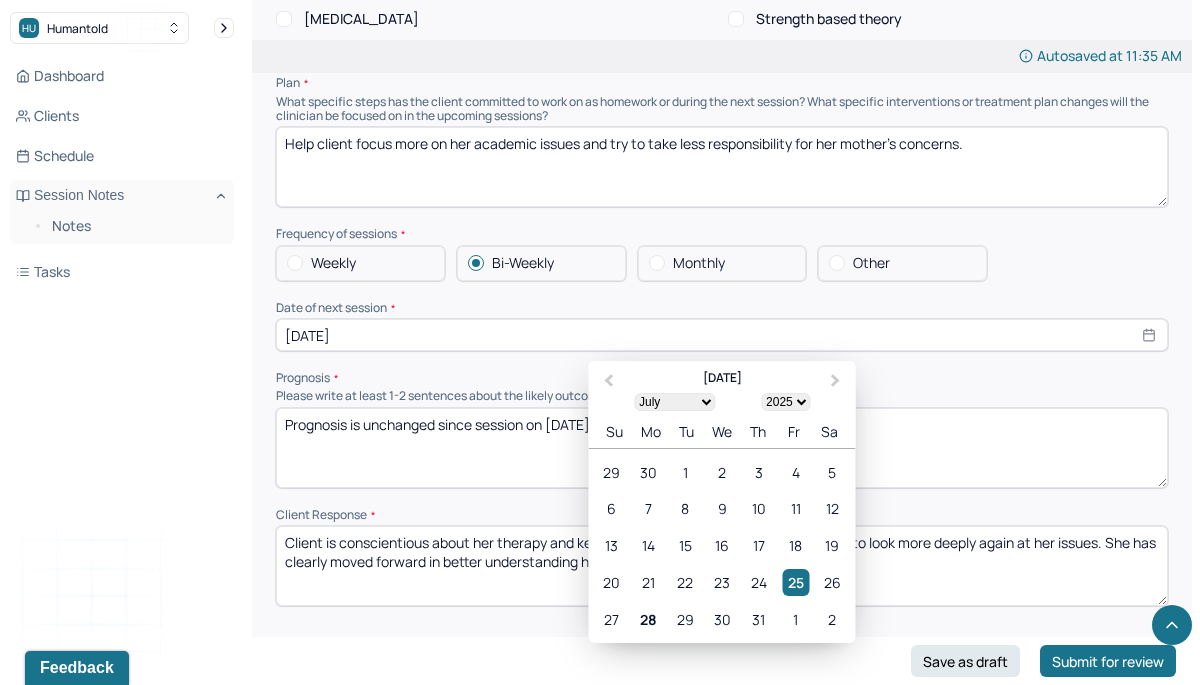 click on "[DATE]" at bounding box center (722, 335) 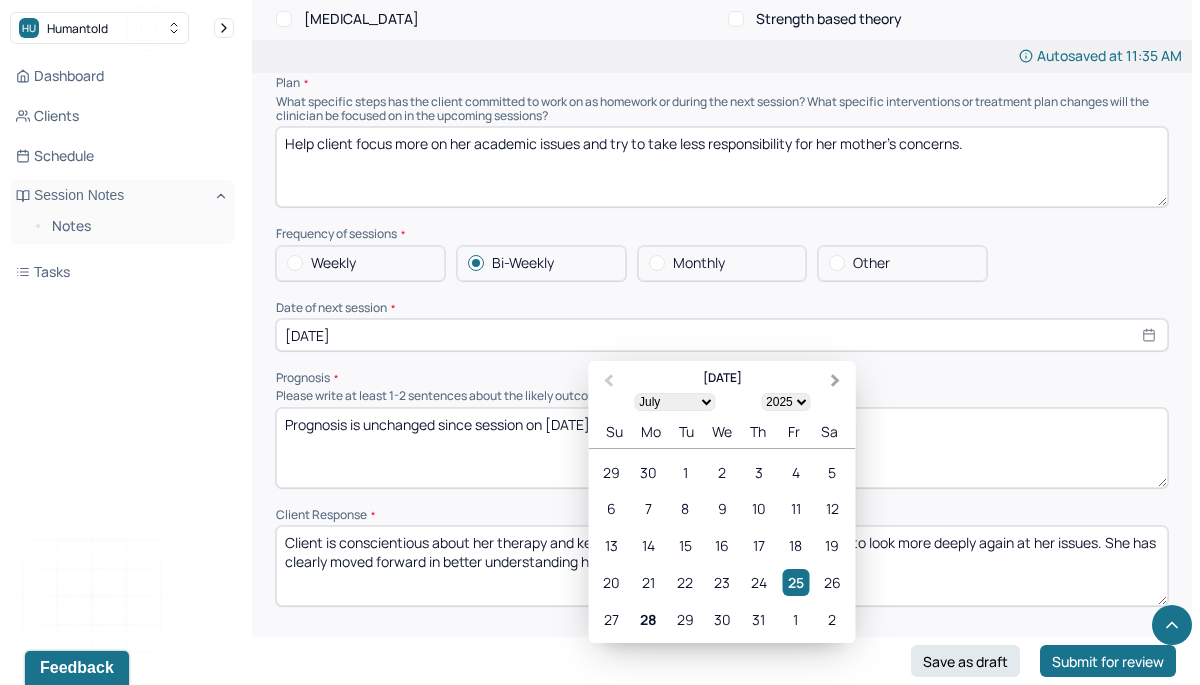 click on "Next Month" at bounding box center [836, 381] 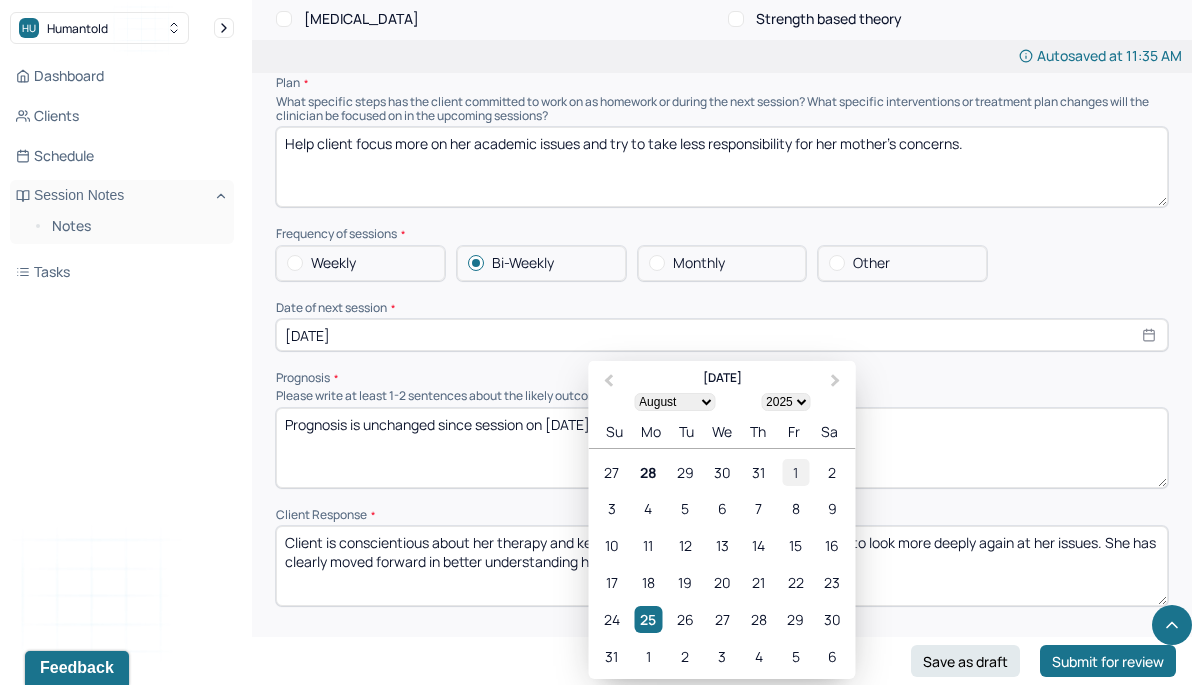 click on "1" at bounding box center [795, 472] 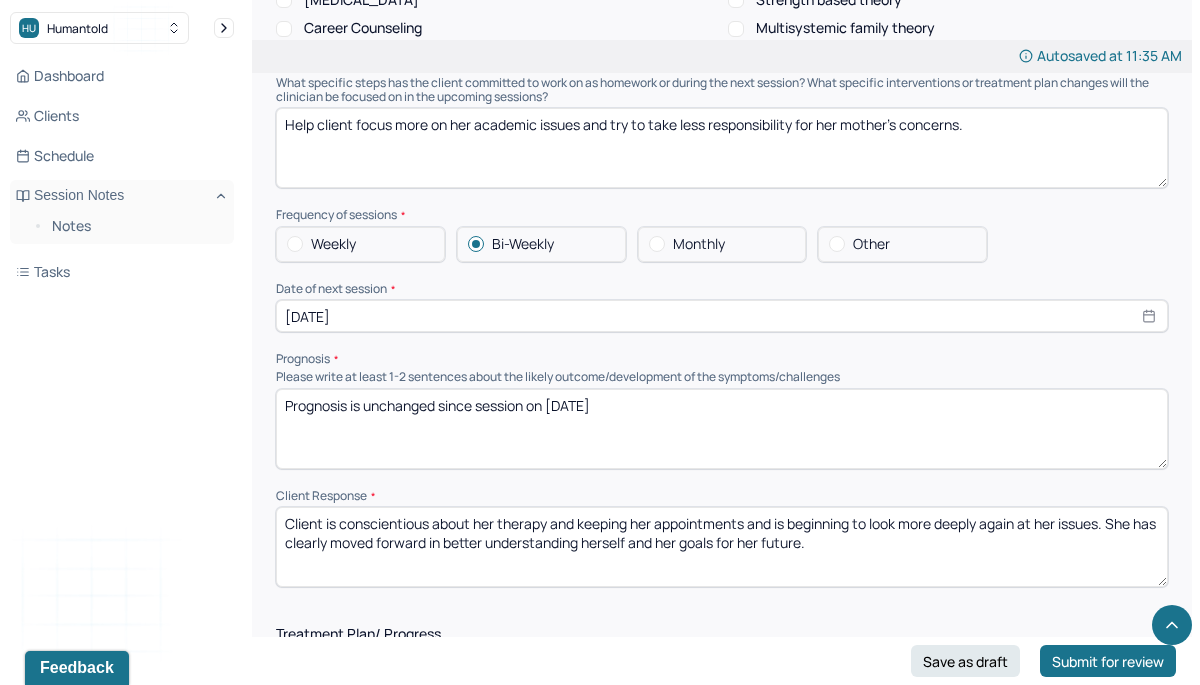 scroll, scrollTop: 2222, scrollLeft: 0, axis: vertical 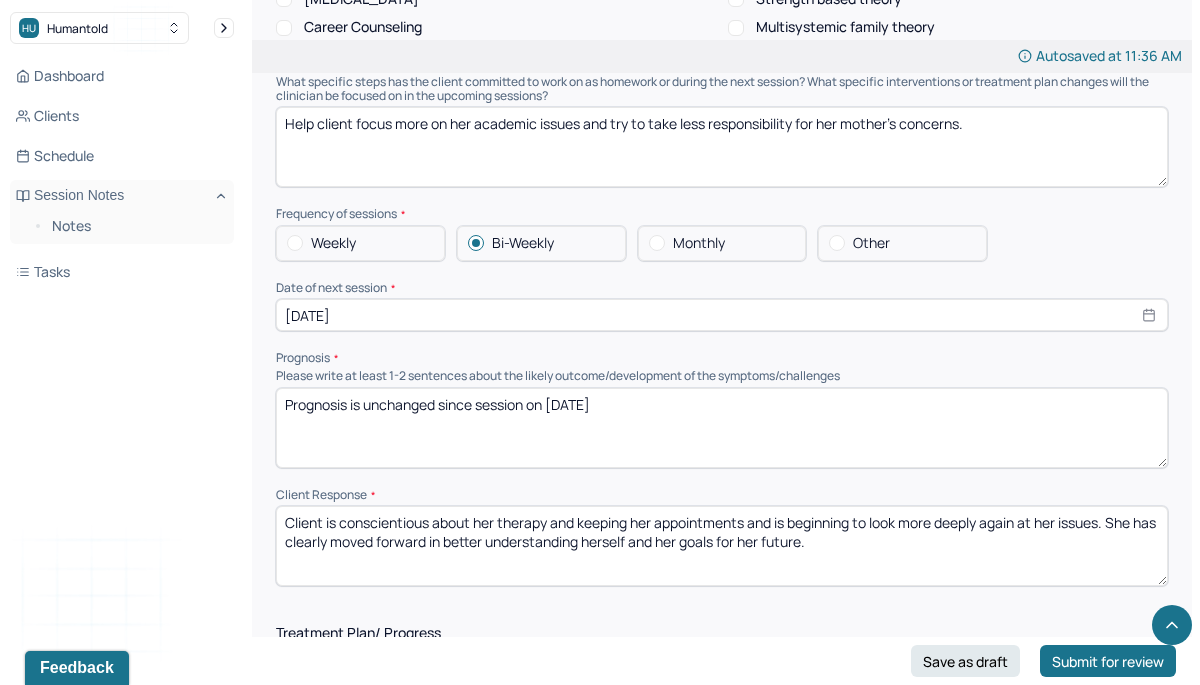 click on "Prognosis is unchanged since session on [DATE]" at bounding box center (722, 428) 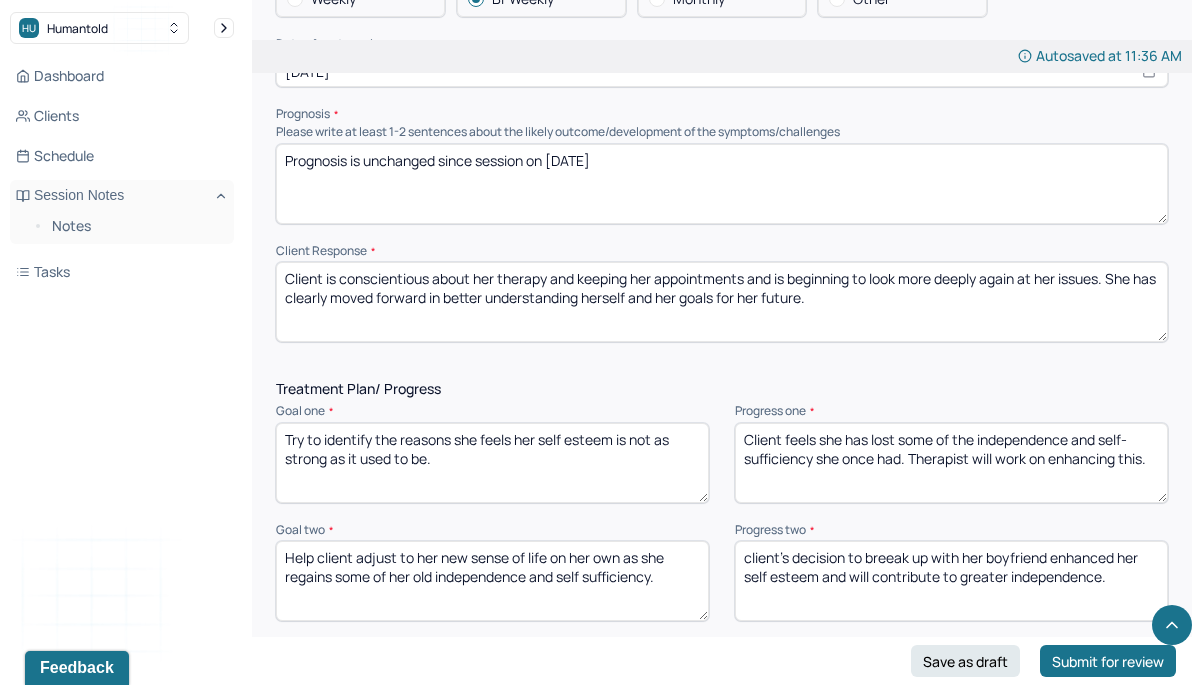 scroll, scrollTop: 2477, scrollLeft: 0, axis: vertical 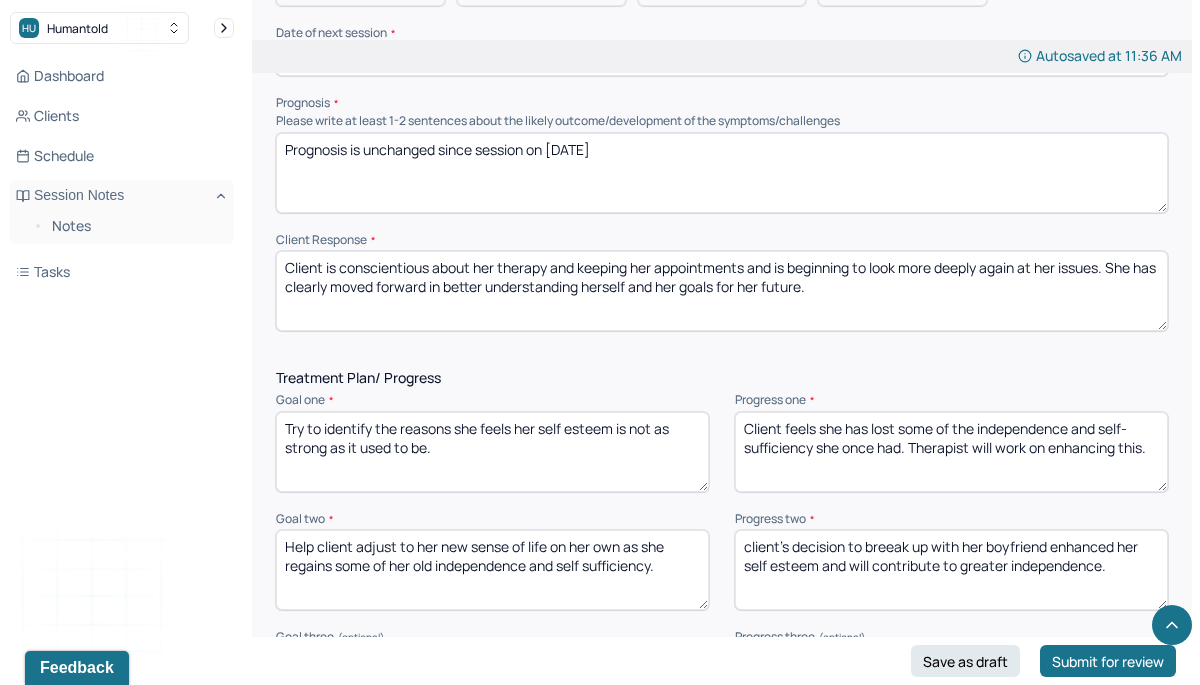 type on "Prognosis is unchanged since session on [DATE]" 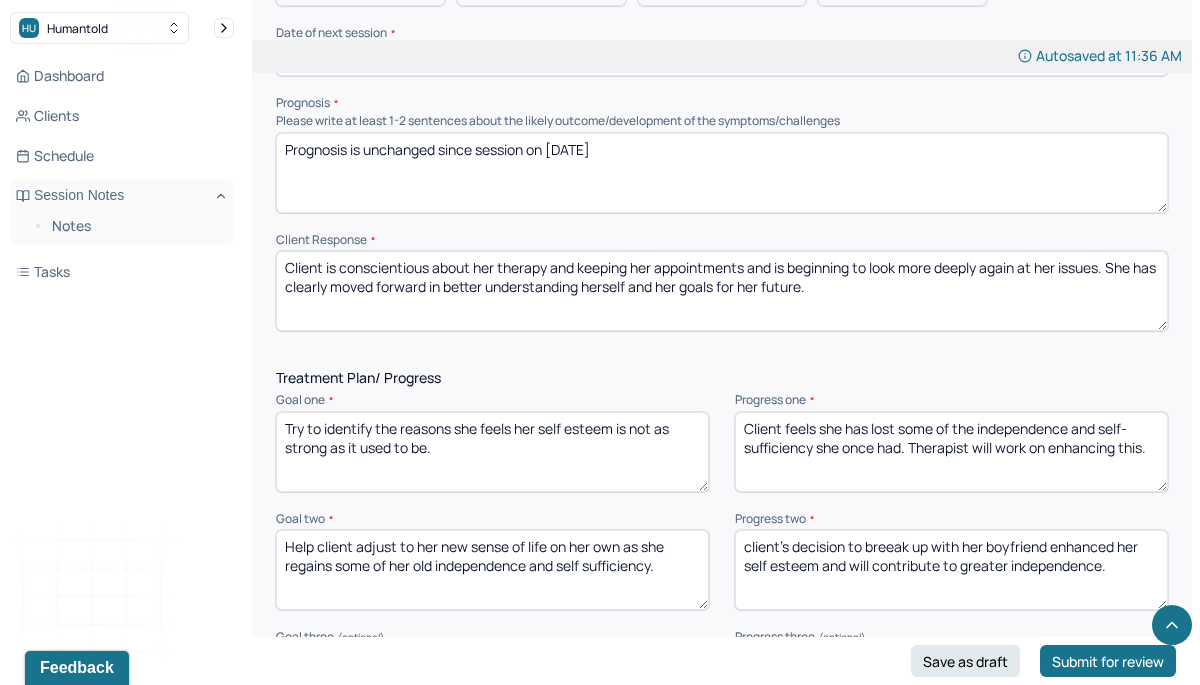 drag, startPoint x: 285, startPoint y: 417, endPoint x: 297, endPoint y: 443, distance: 28.635643 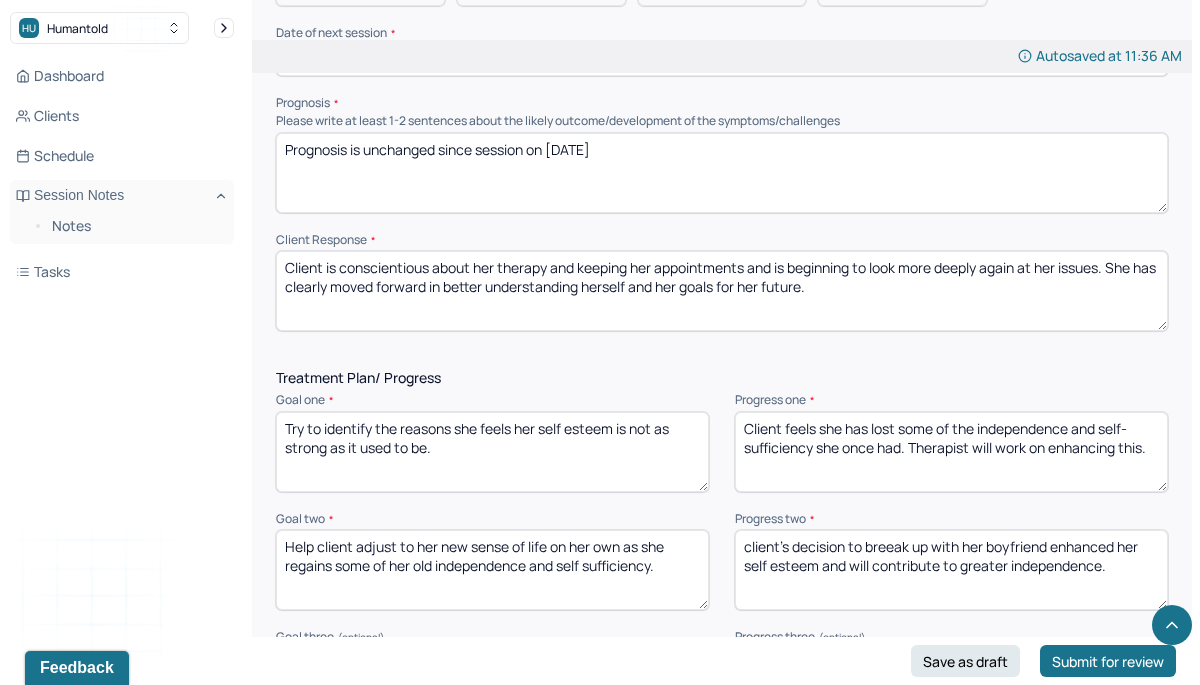 click on "Try to identify the reasons she feels her self esteem is not as strong as it used to be." at bounding box center (492, 452) 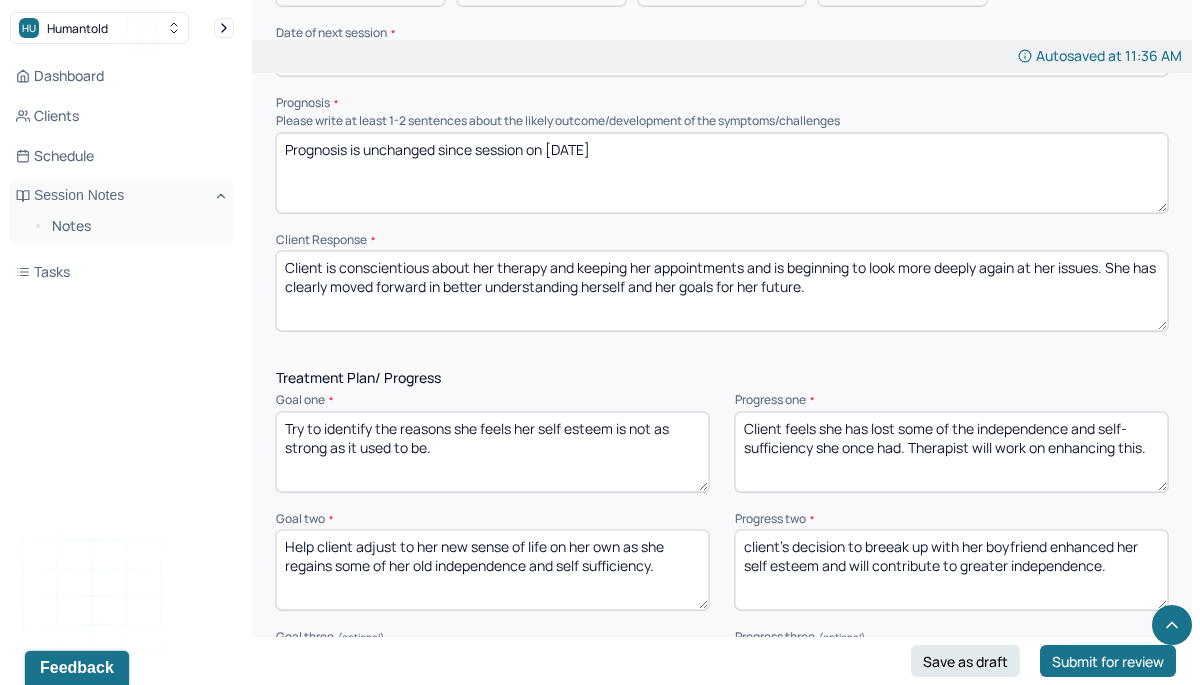 drag, startPoint x: 745, startPoint y: 419, endPoint x: 769, endPoint y: 455, distance: 43.266617 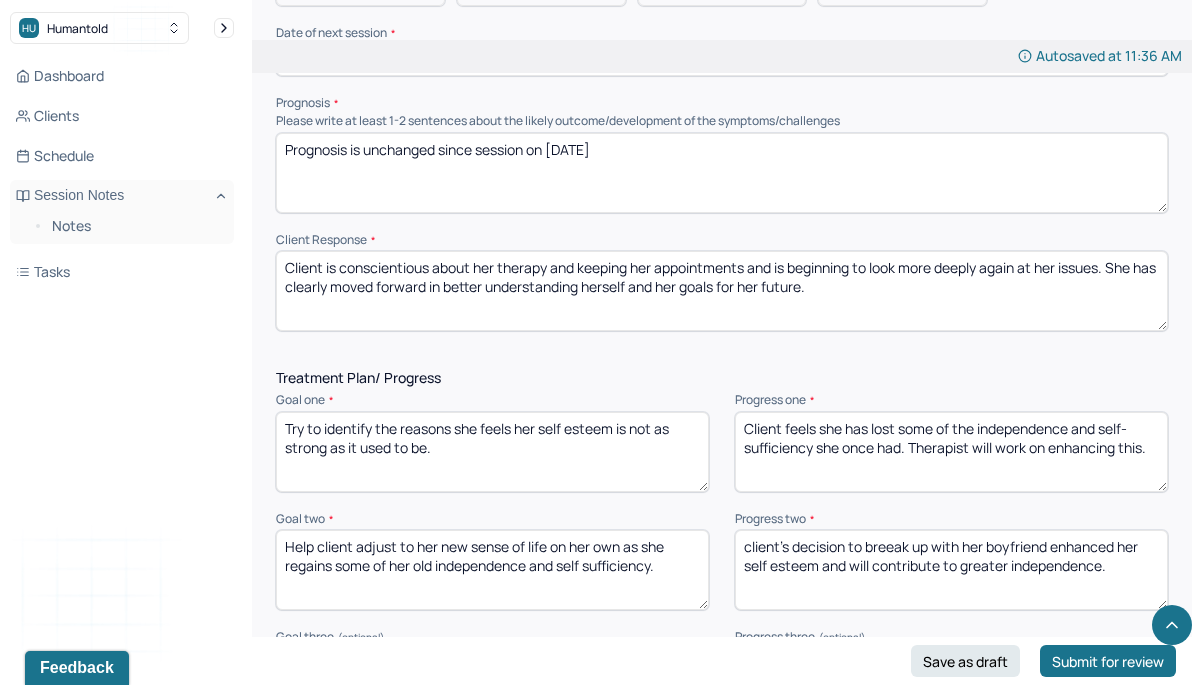 click on "Client feels she has lost some of the independence and self-sufficiency she once had. Therapist will work on enhancing this." at bounding box center [951, 452] 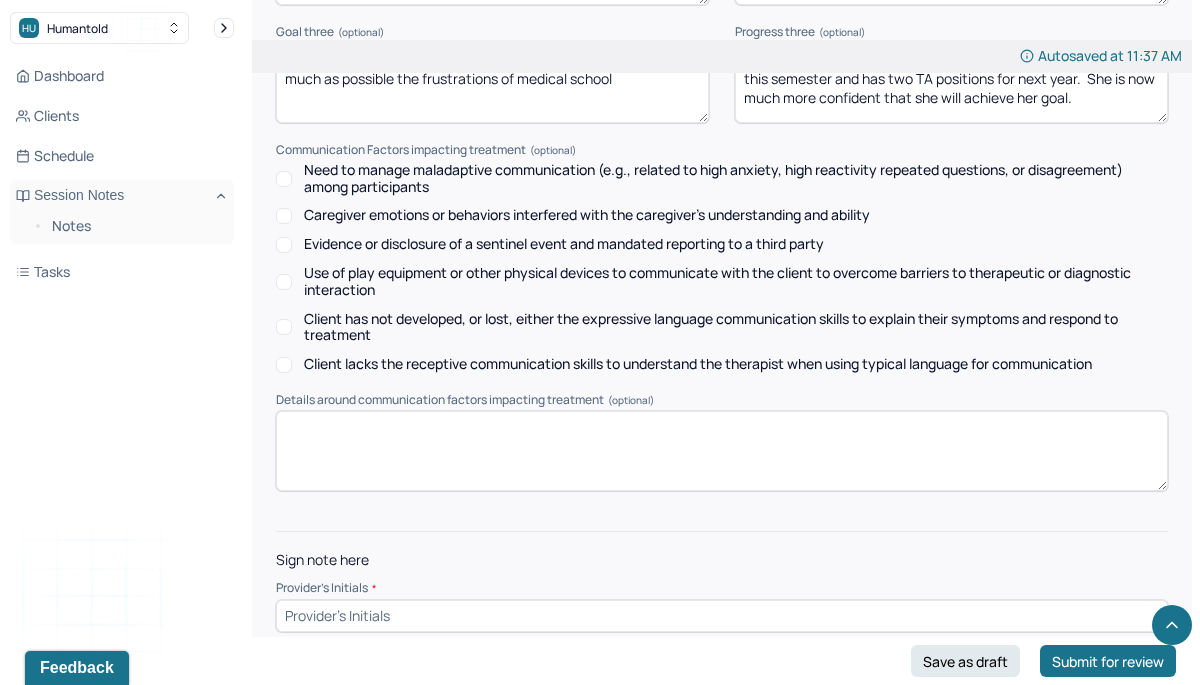 scroll, scrollTop: 3097, scrollLeft: 0, axis: vertical 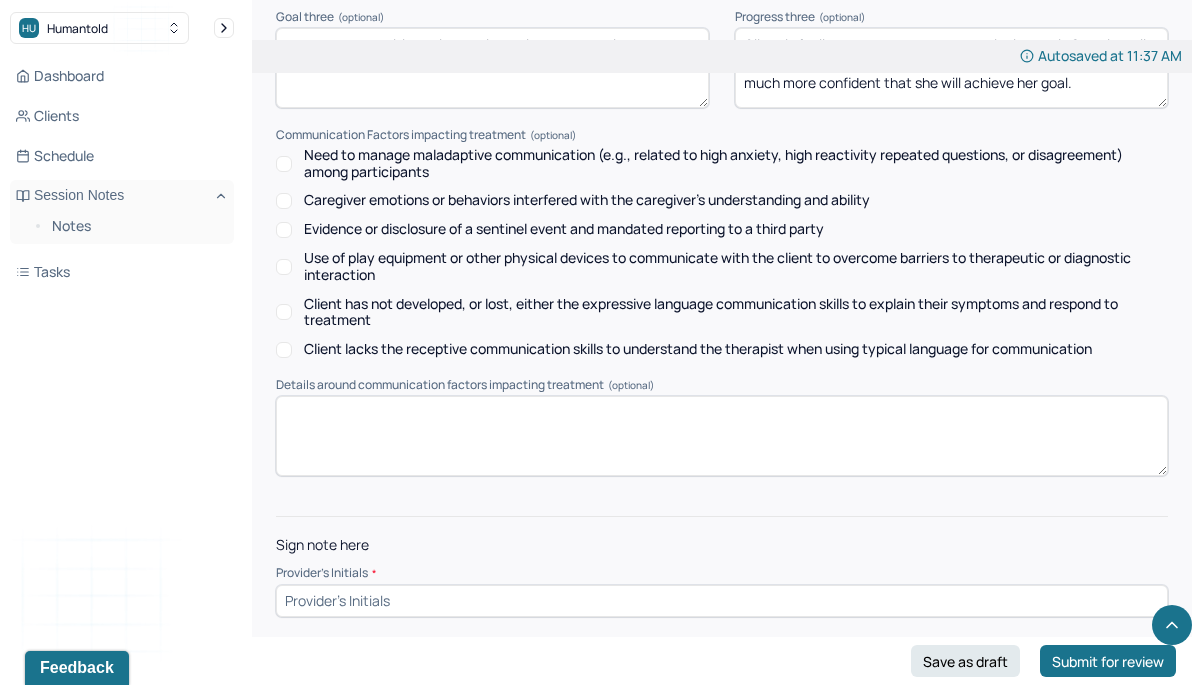 type on "Client continues to work on regaining the level of self-esteem she previously enjoyed but says it is returning slowly." 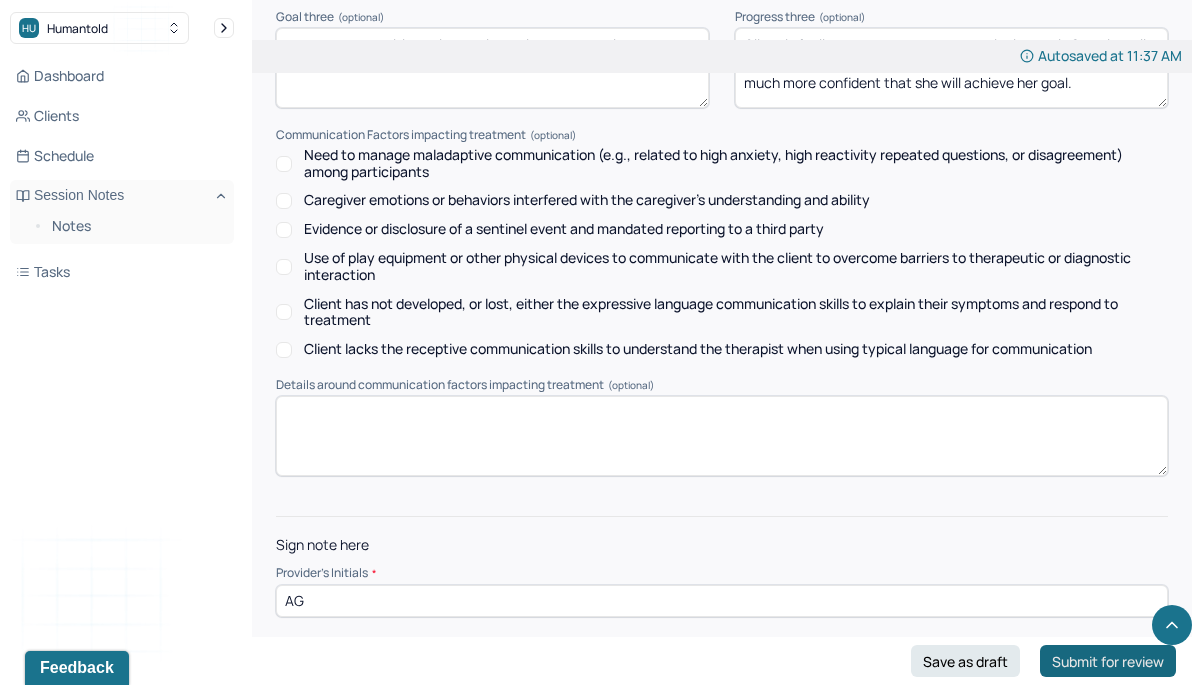 type on "AG" 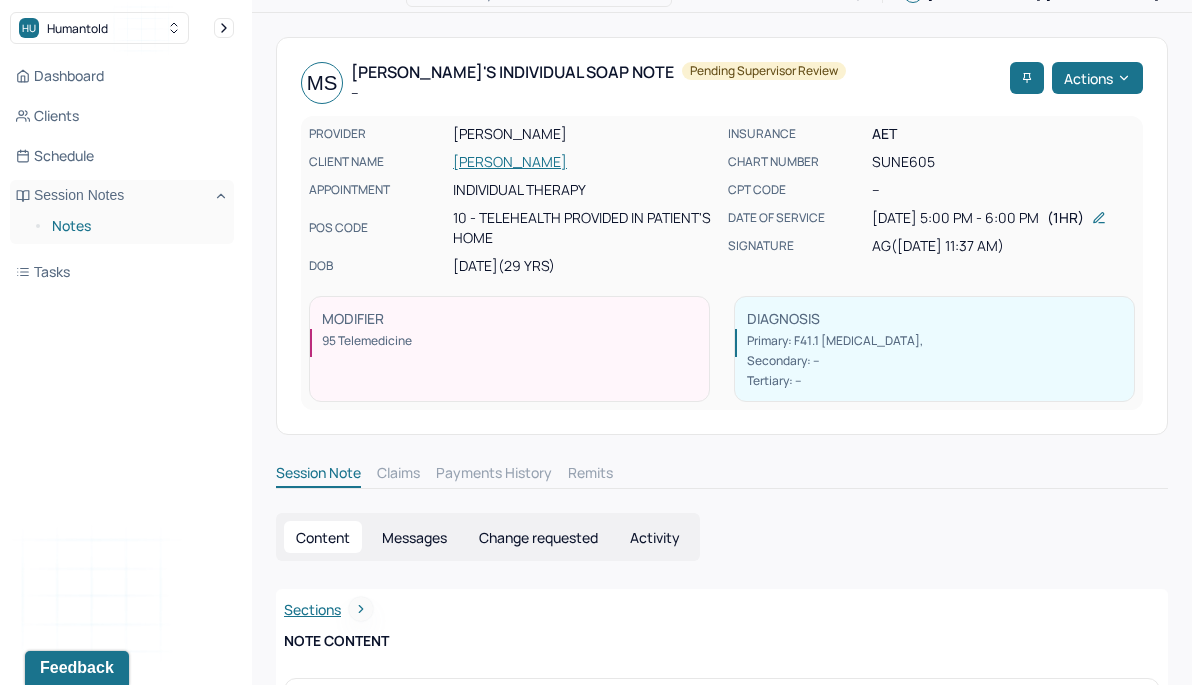 scroll, scrollTop: 40, scrollLeft: 0, axis: vertical 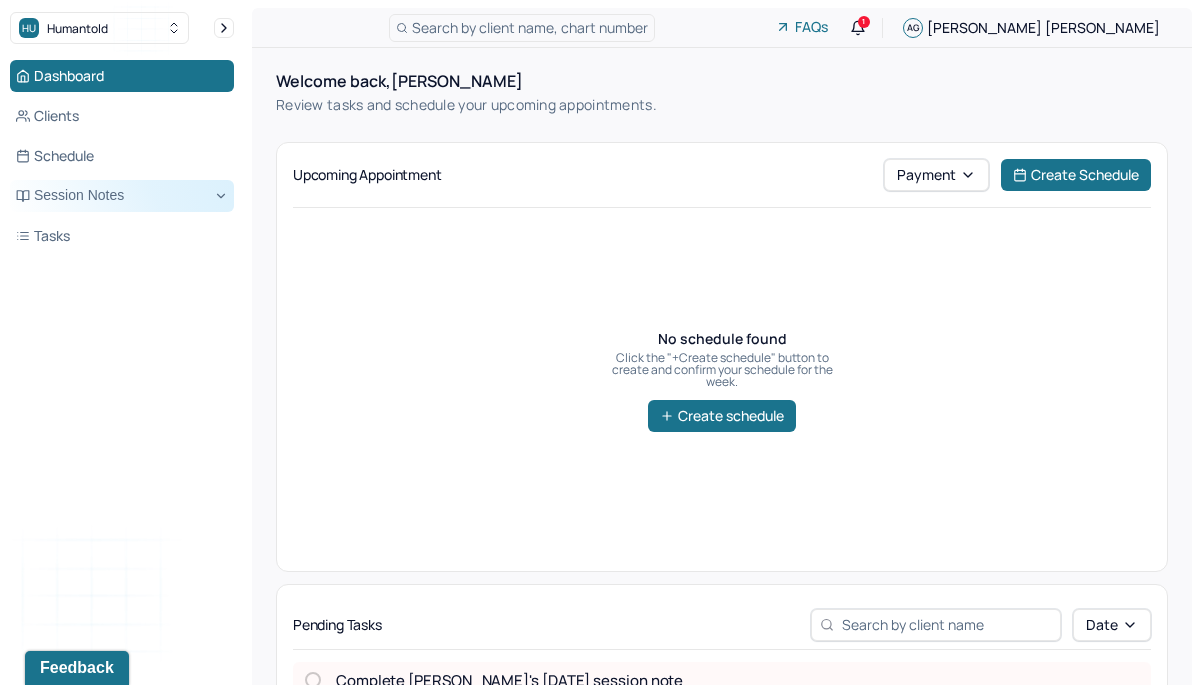 click on "Session Notes" at bounding box center (122, 196) 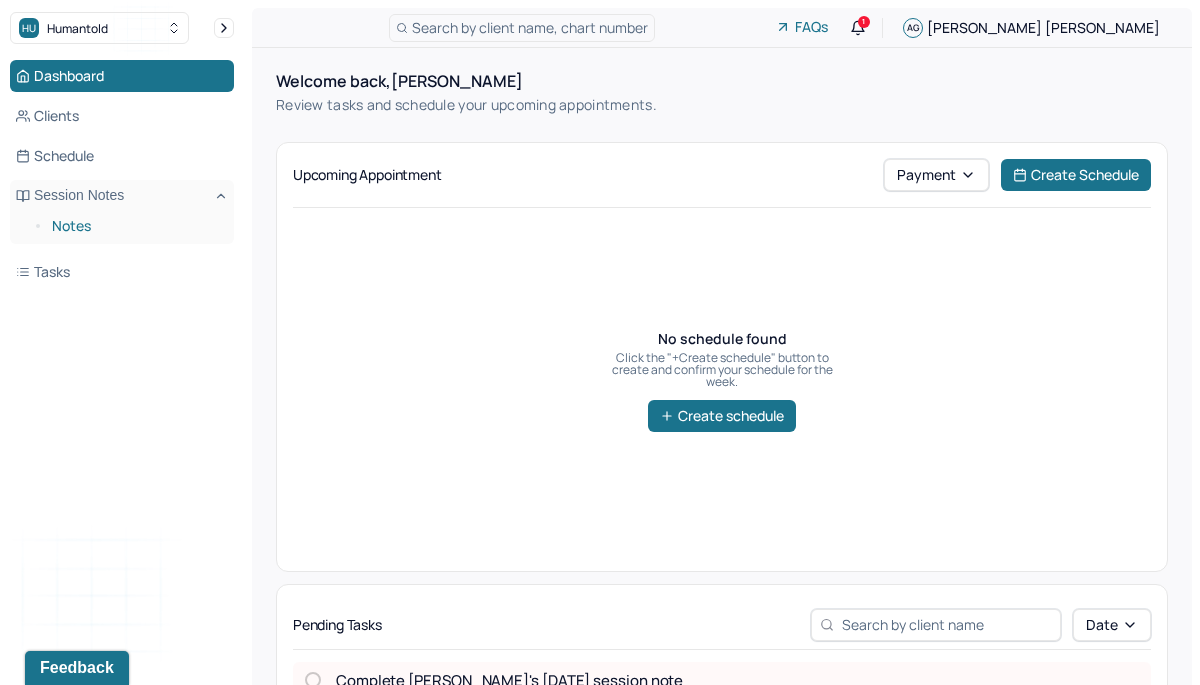 click on "Notes" at bounding box center (135, 226) 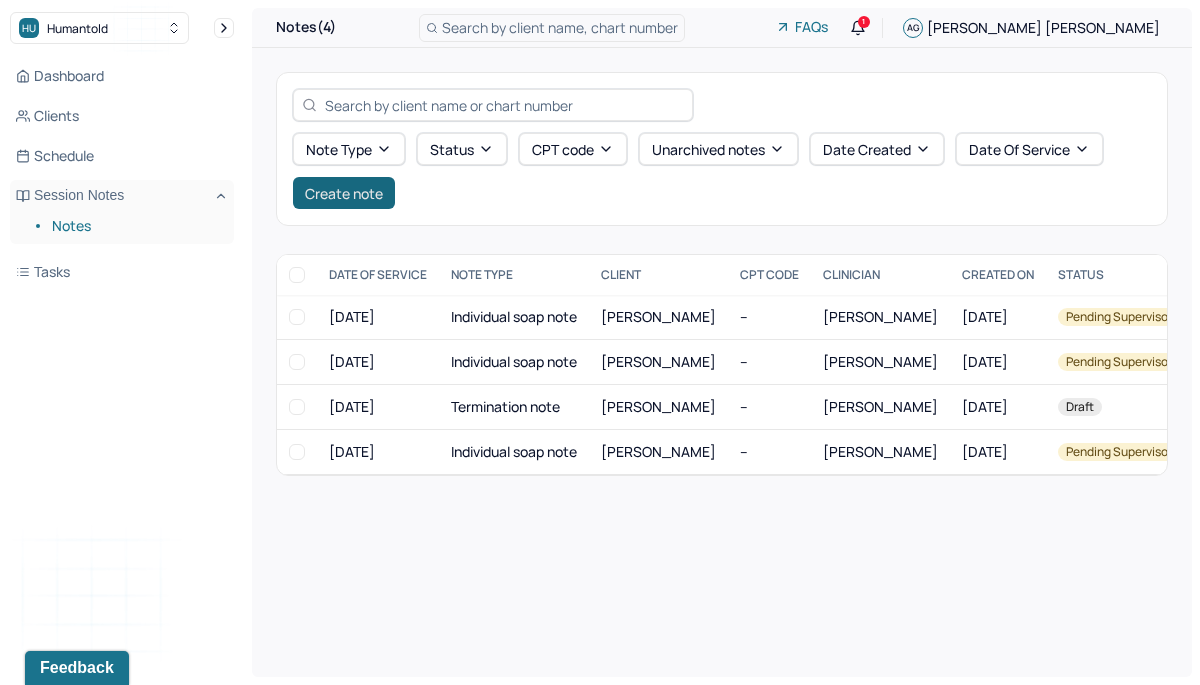 click on "Create note" at bounding box center (344, 193) 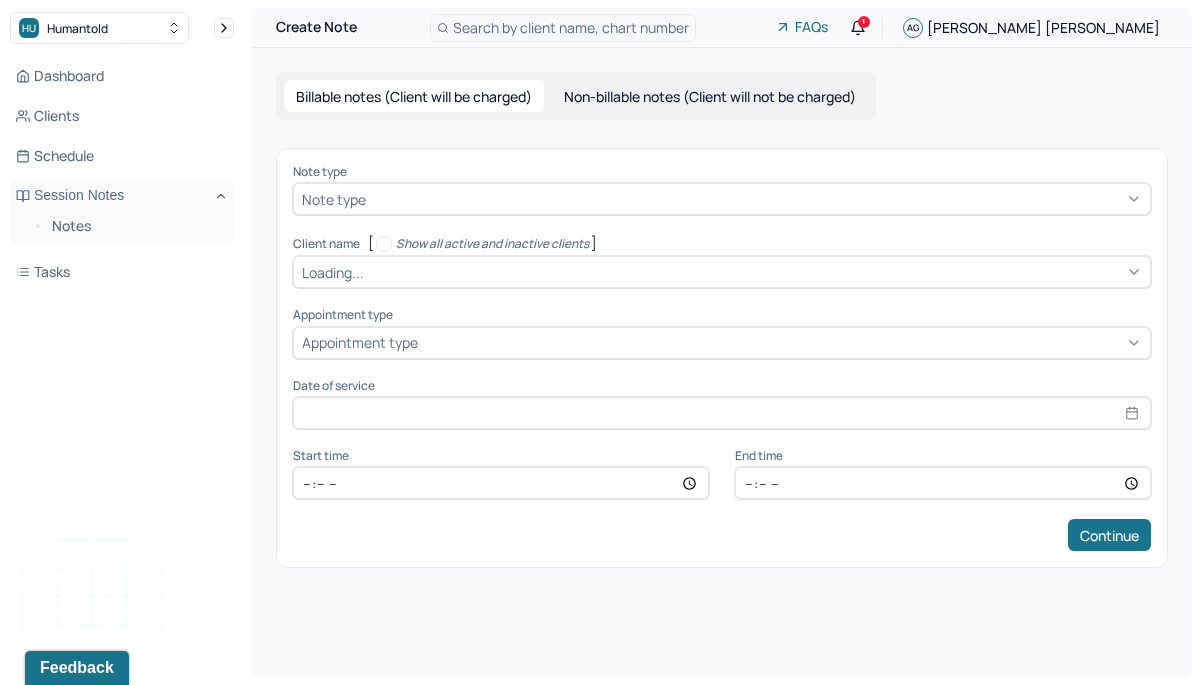 click at bounding box center (756, 199) 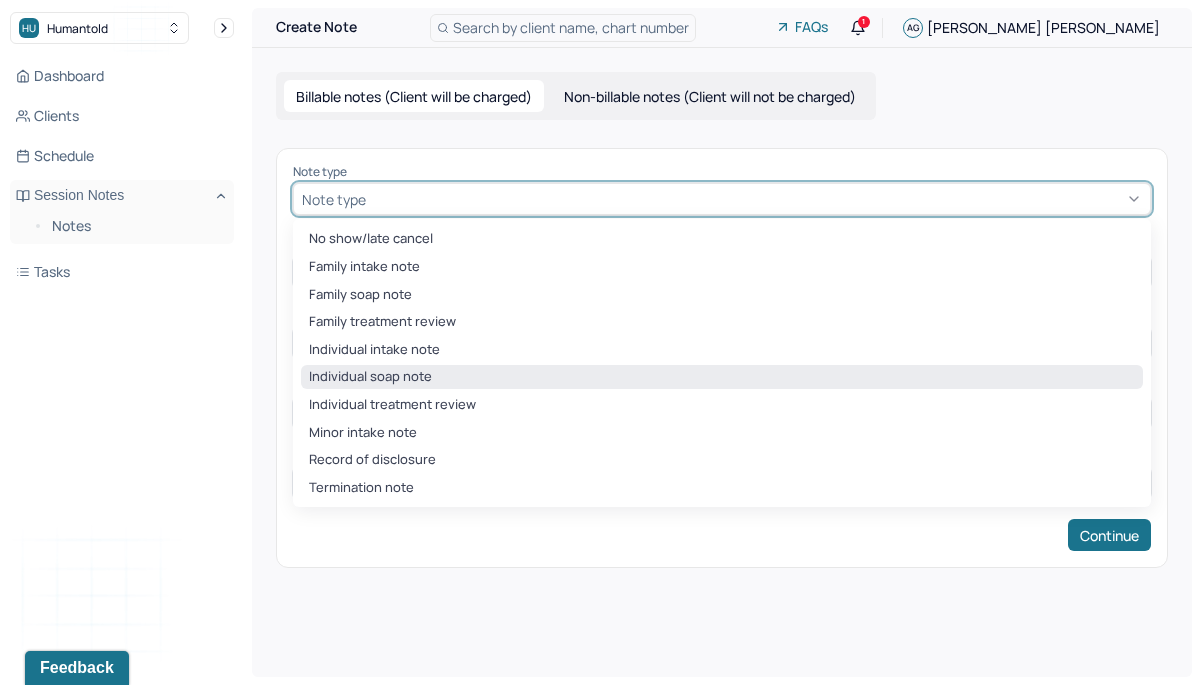 click on "Individual soap note" at bounding box center [722, 377] 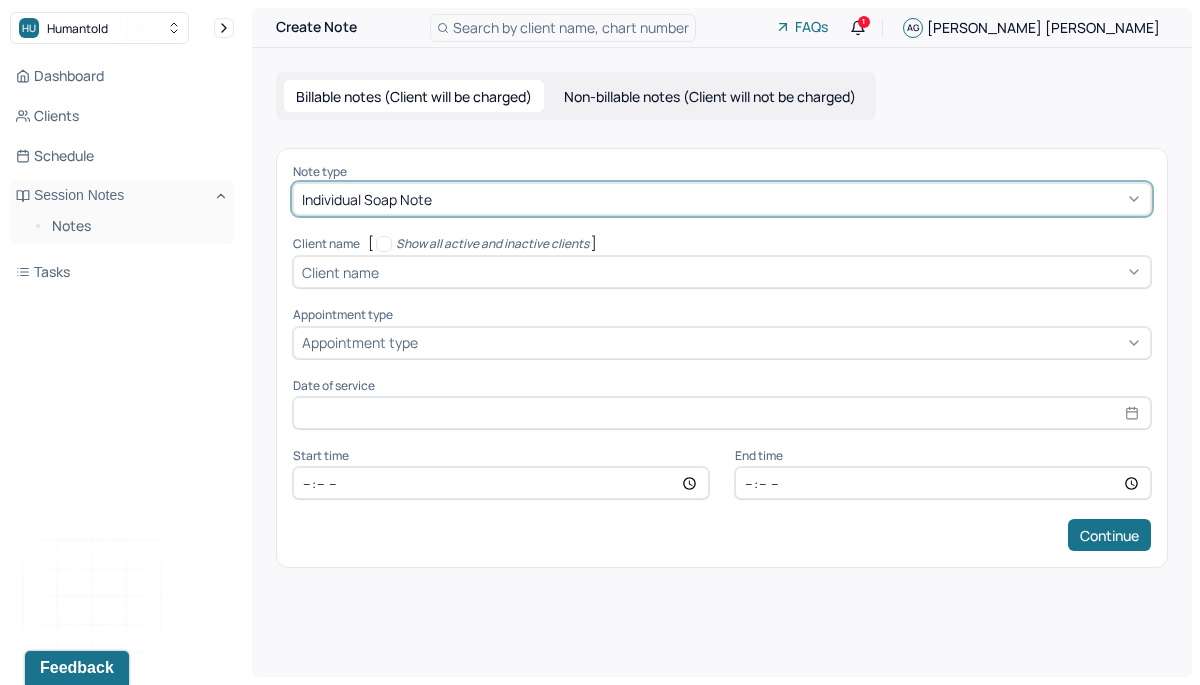 click on "Appointment type" at bounding box center [360, 342] 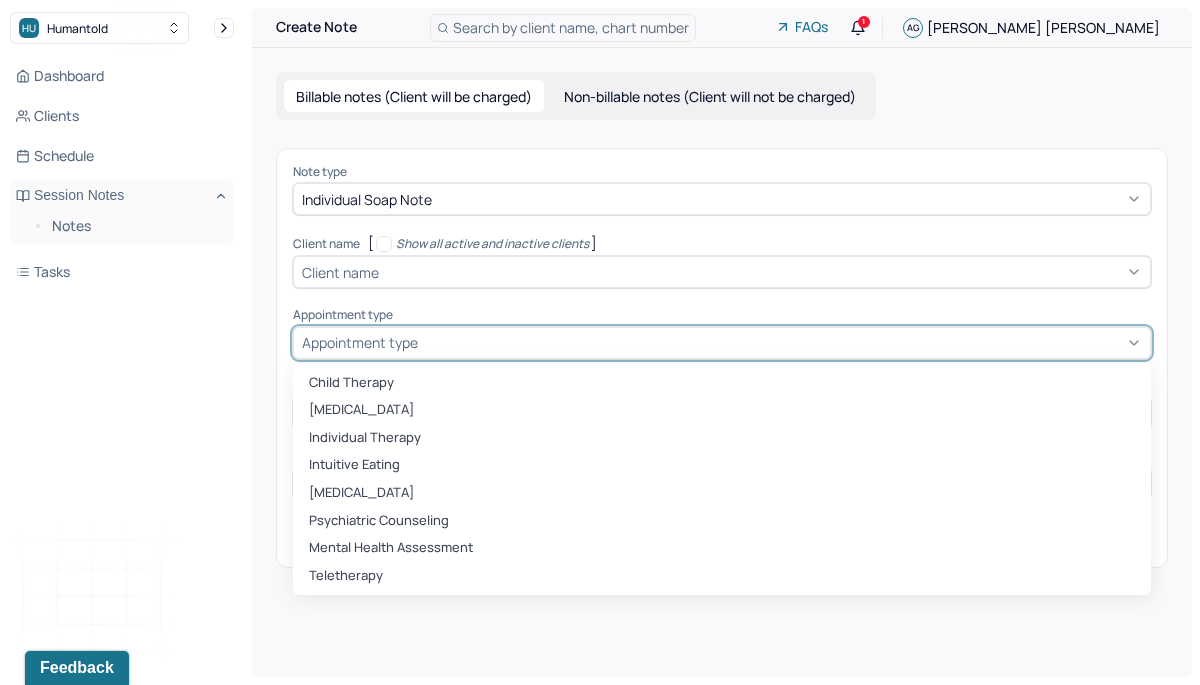 click at bounding box center (762, 272) 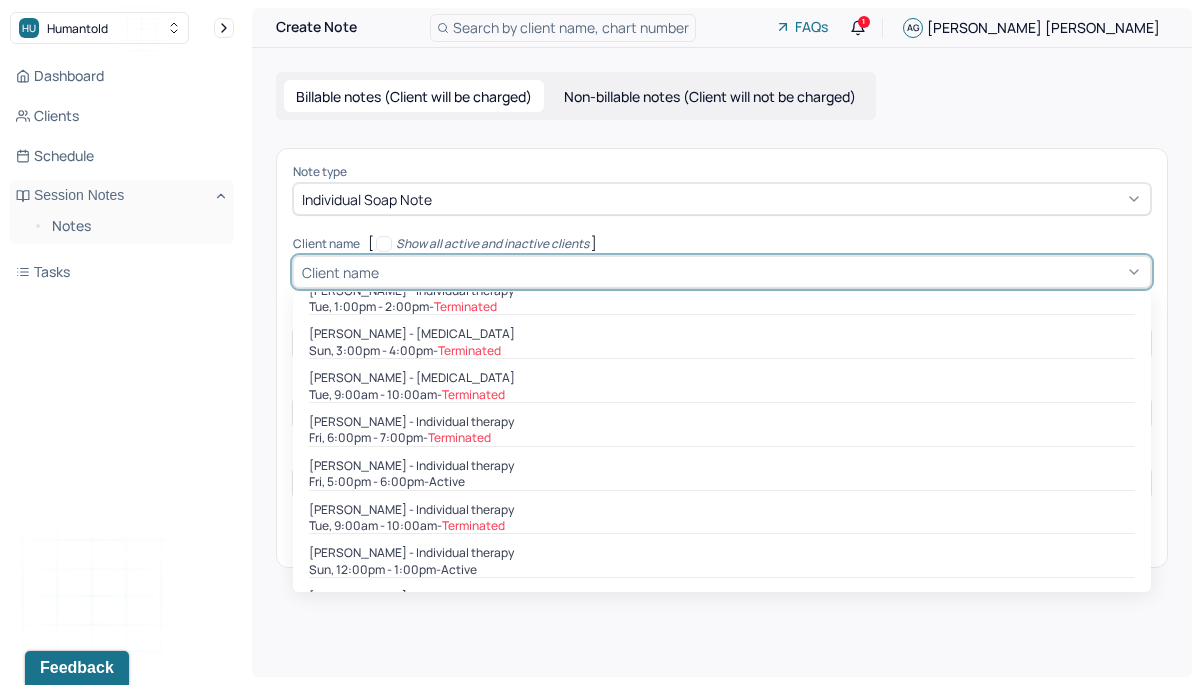 scroll, scrollTop: 500, scrollLeft: 0, axis: vertical 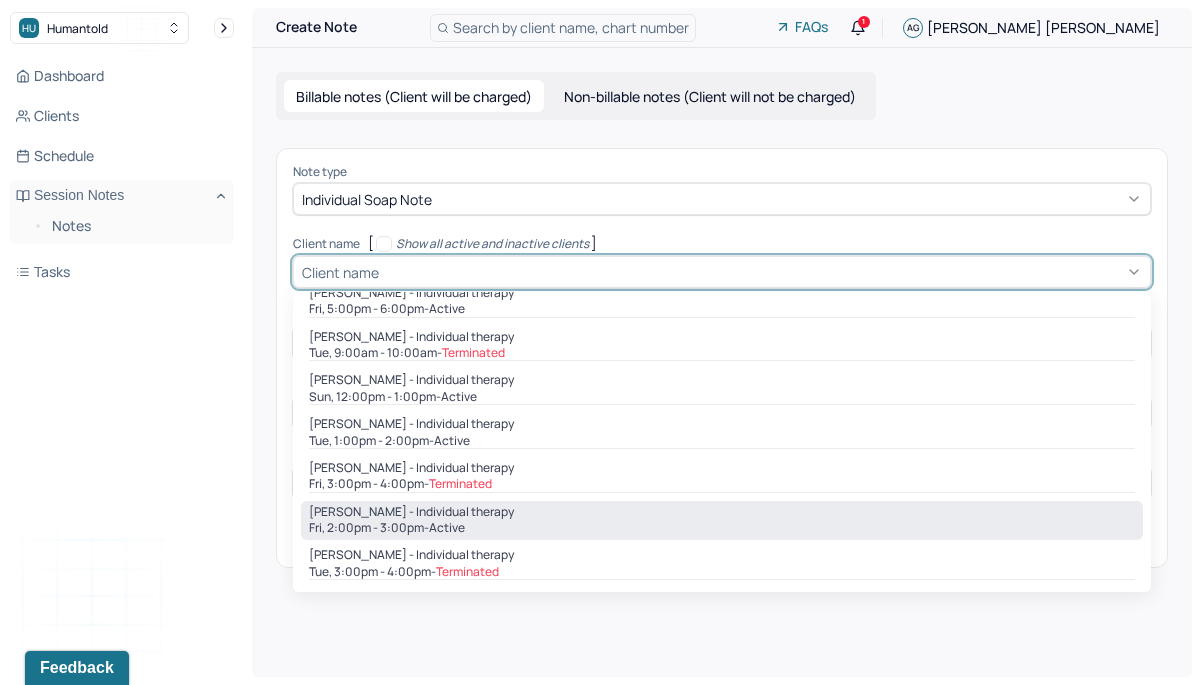 click on "Fri, 2:00pm - 3:00pm  -  active" at bounding box center (722, 528) 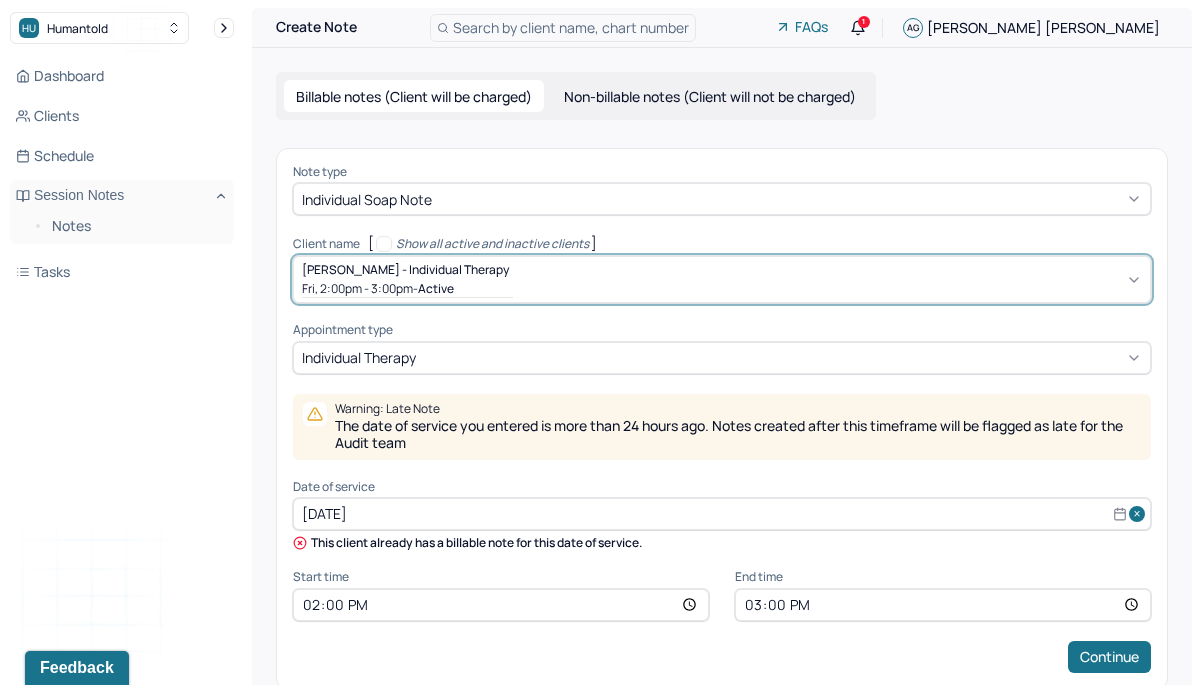 click on "14:00" at bounding box center (501, 605) 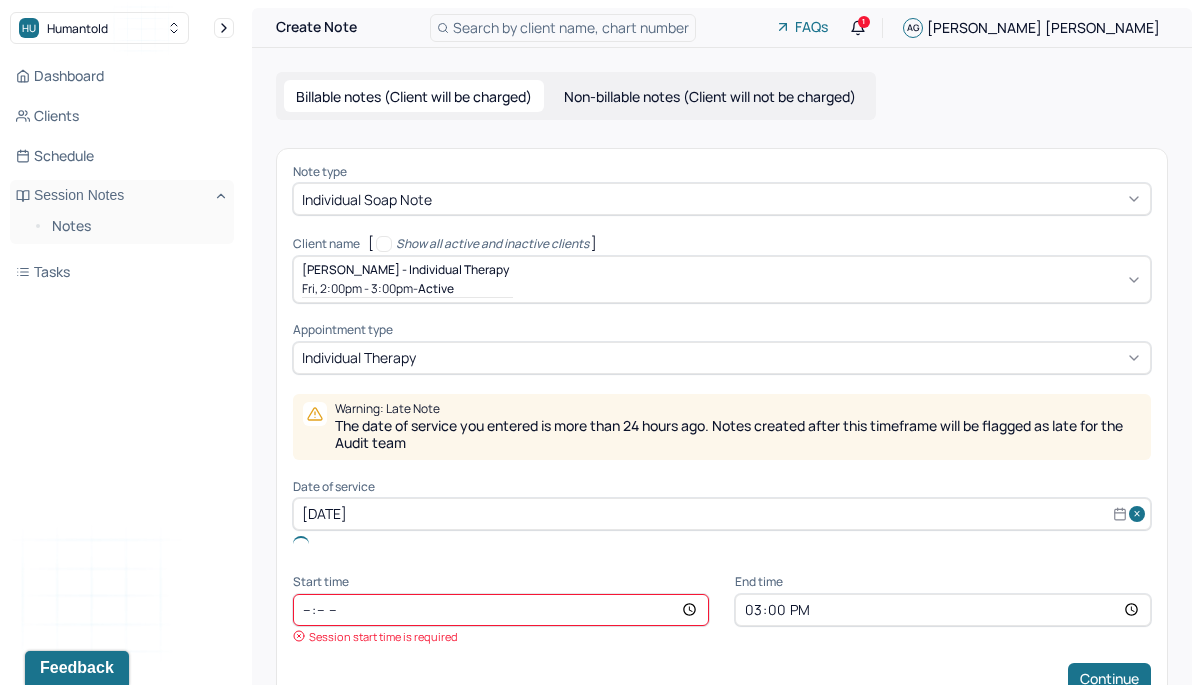 type on "15:00" 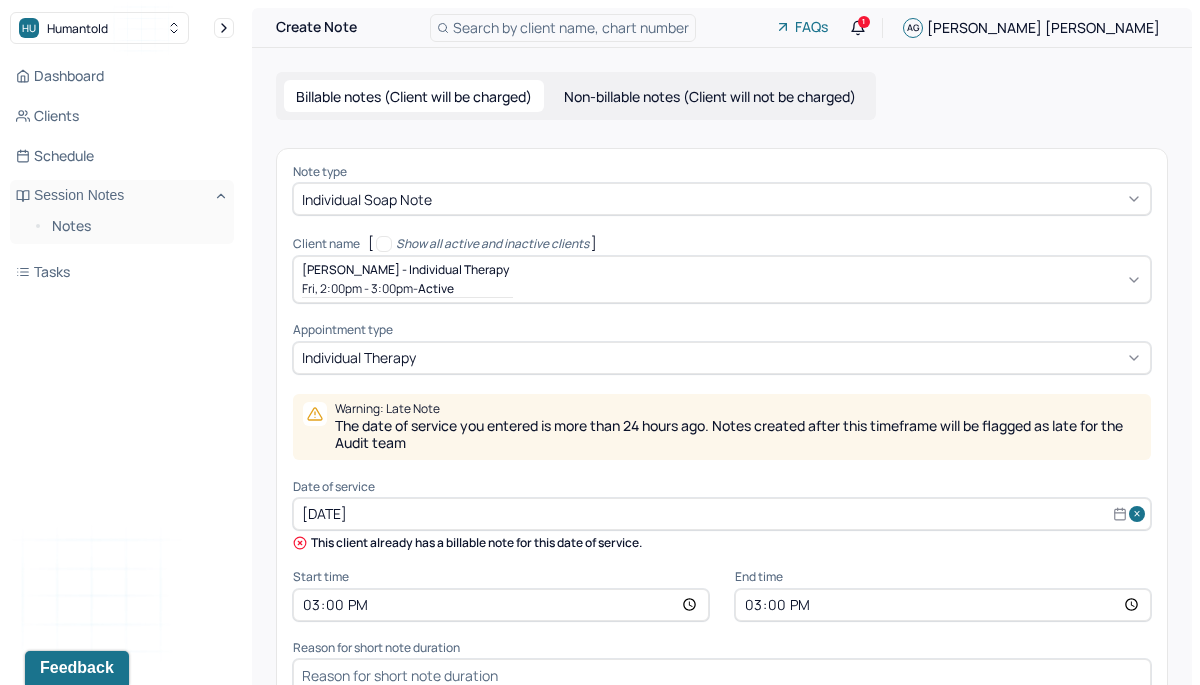 click on "15:00" at bounding box center (943, 605) 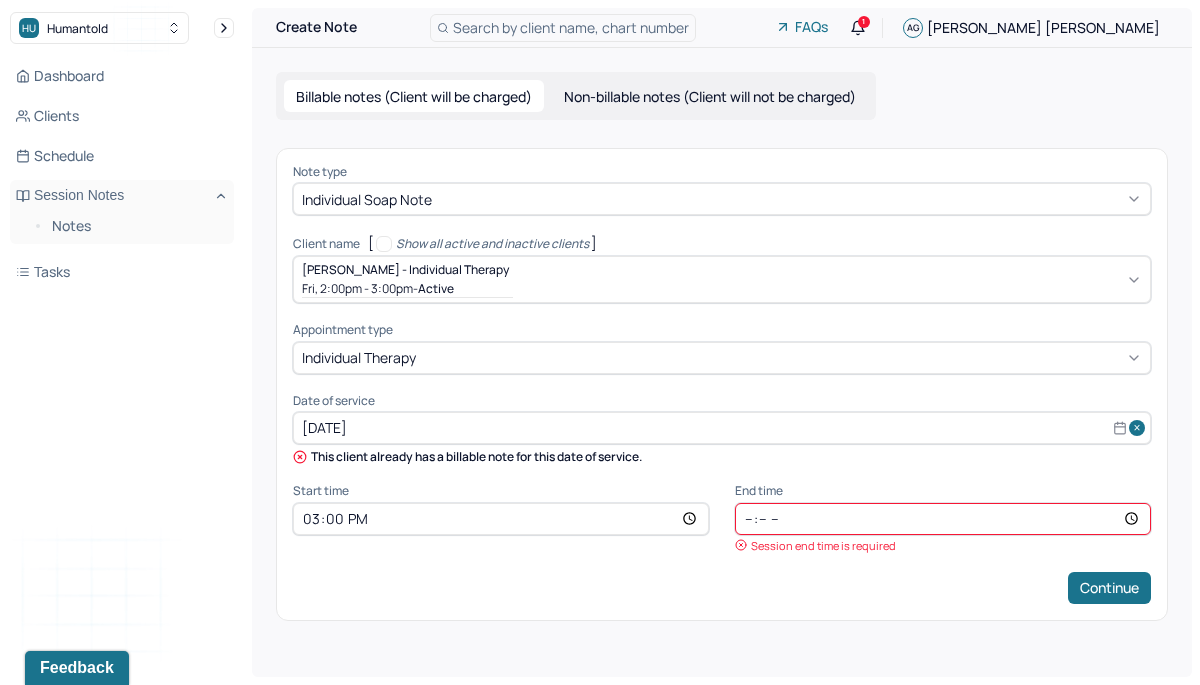 type on "16:00" 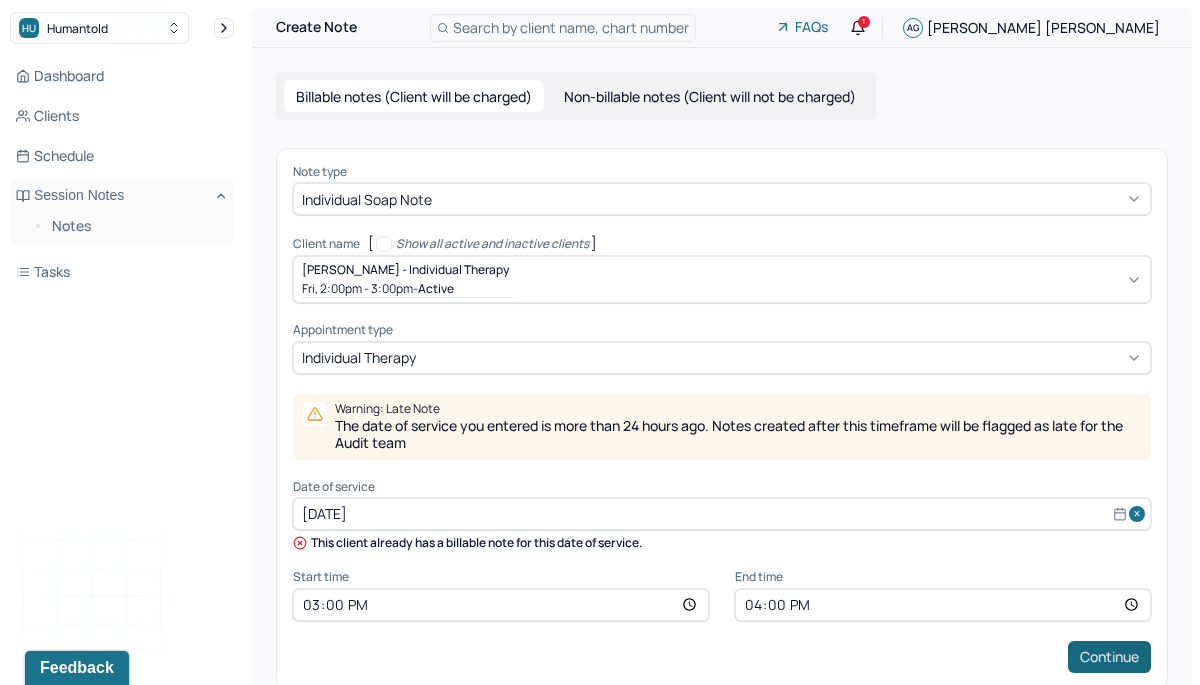 click on "Continue" at bounding box center (1109, 657) 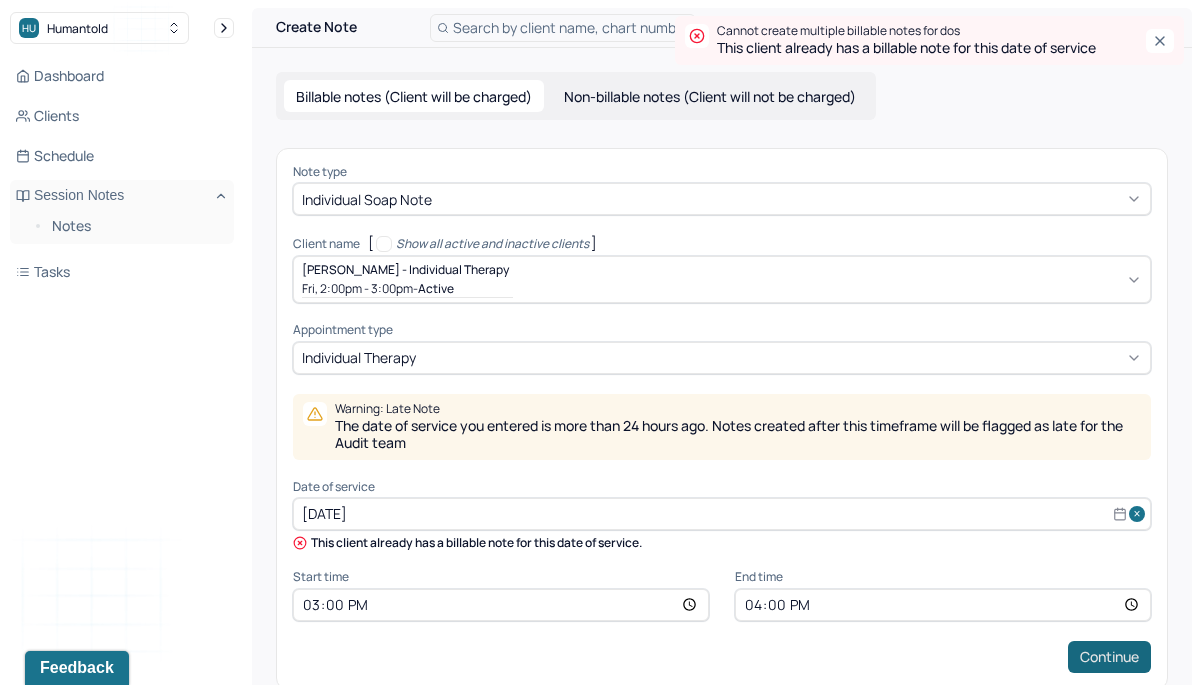 click on "Continue" at bounding box center (1109, 657) 